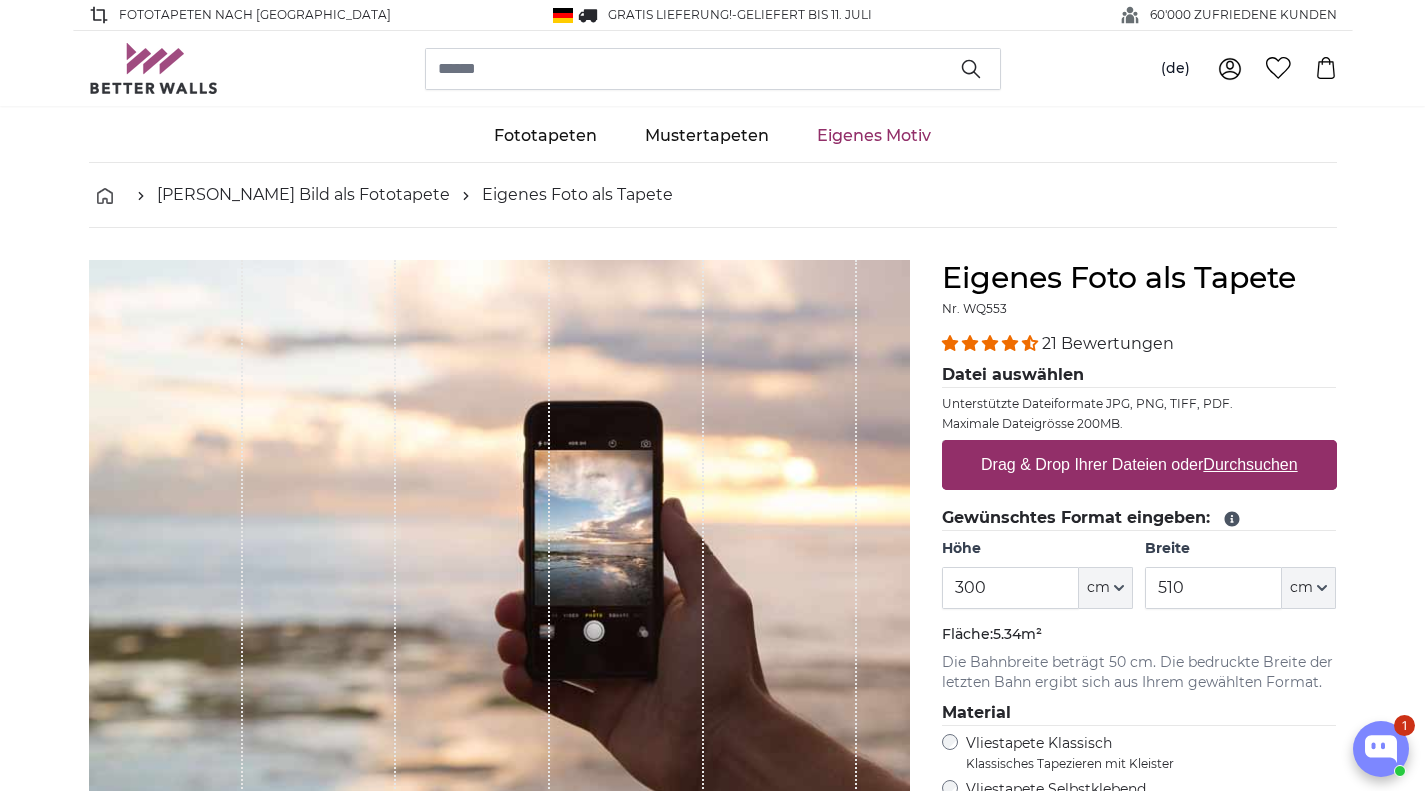scroll, scrollTop: 200, scrollLeft: 0, axis: vertical 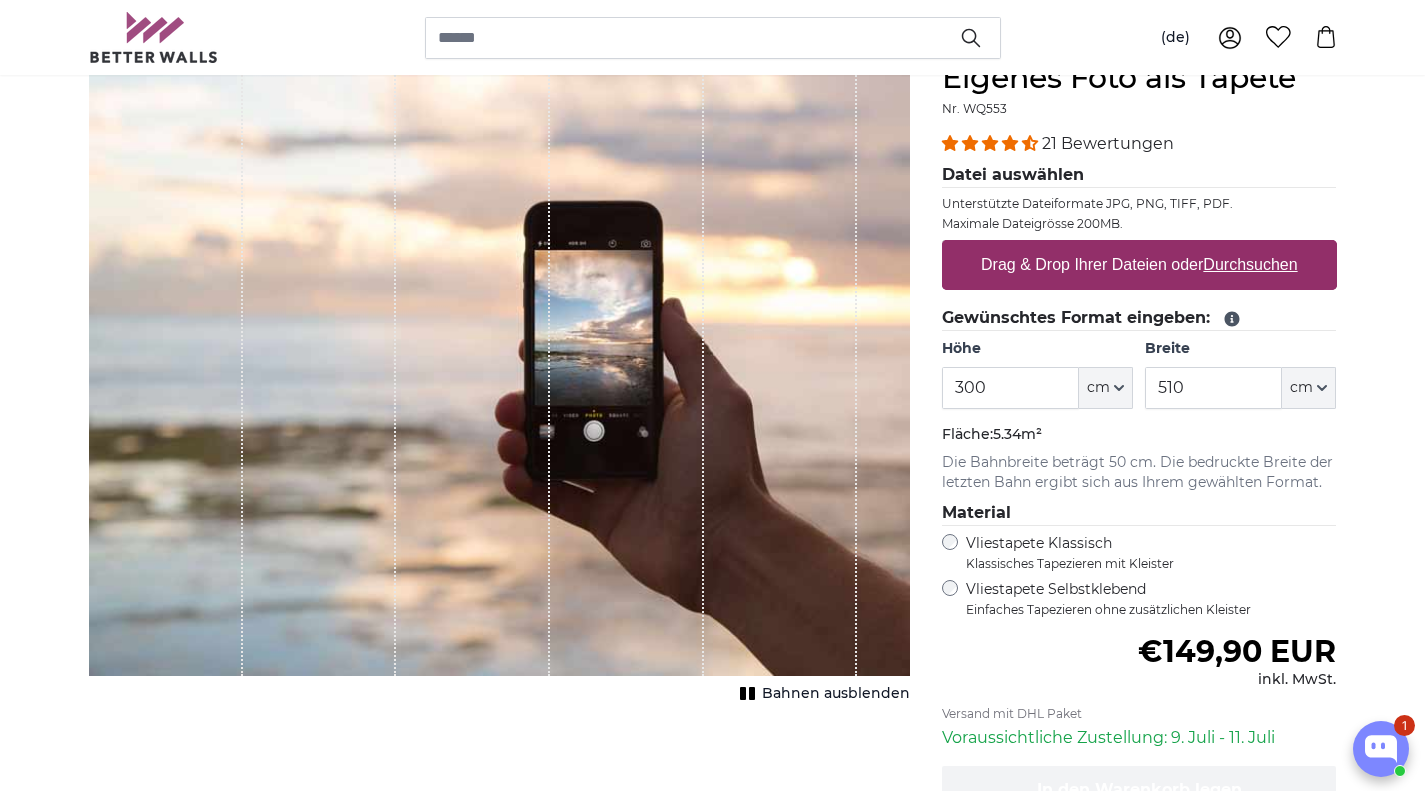 drag, startPoint x: 0, startPoint y: 0, endPoint x: 1128, endPoint y: 266, distance: 1158.9392 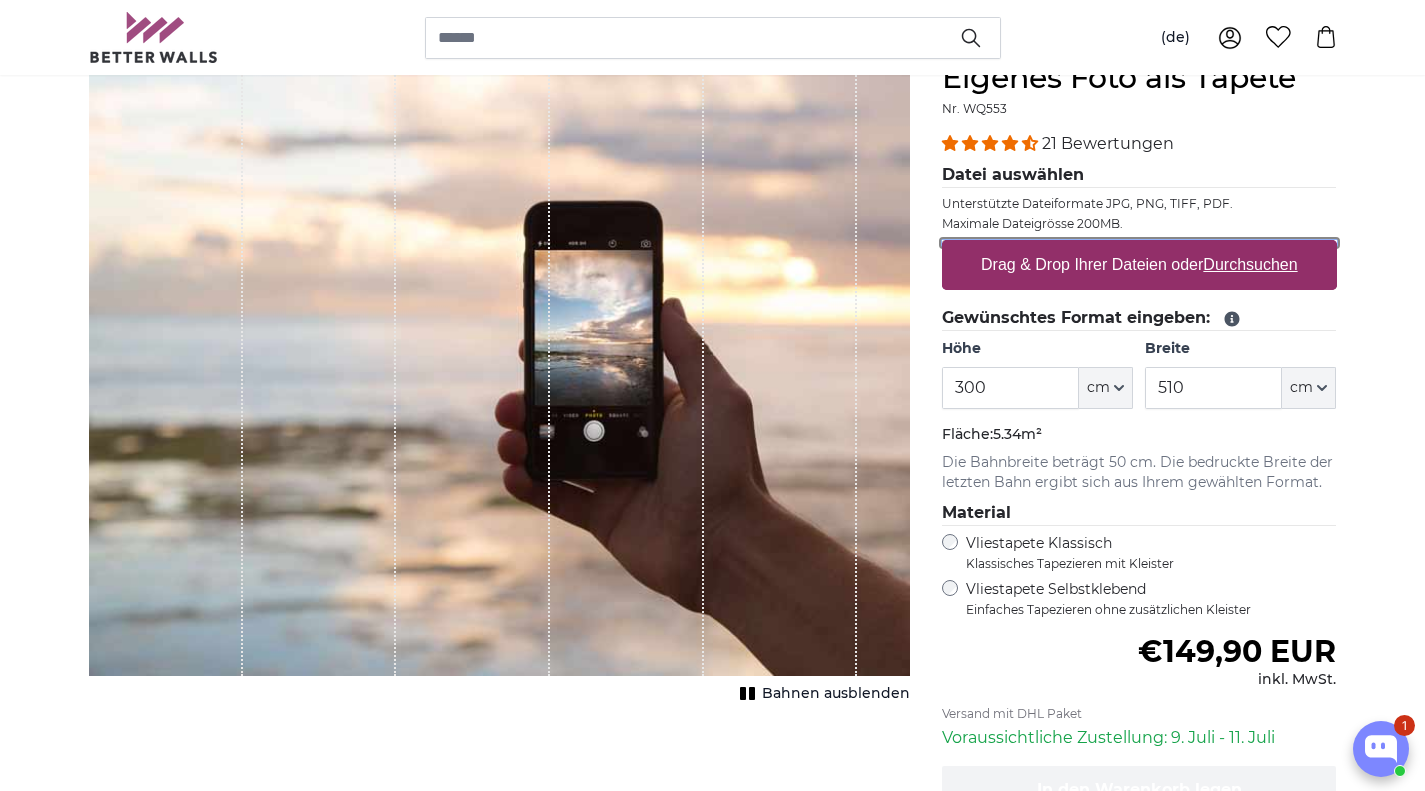 click on "Drag & Drop Ihrer Dateien oder  Durchsuchen" at bounding box center (1139, 243) 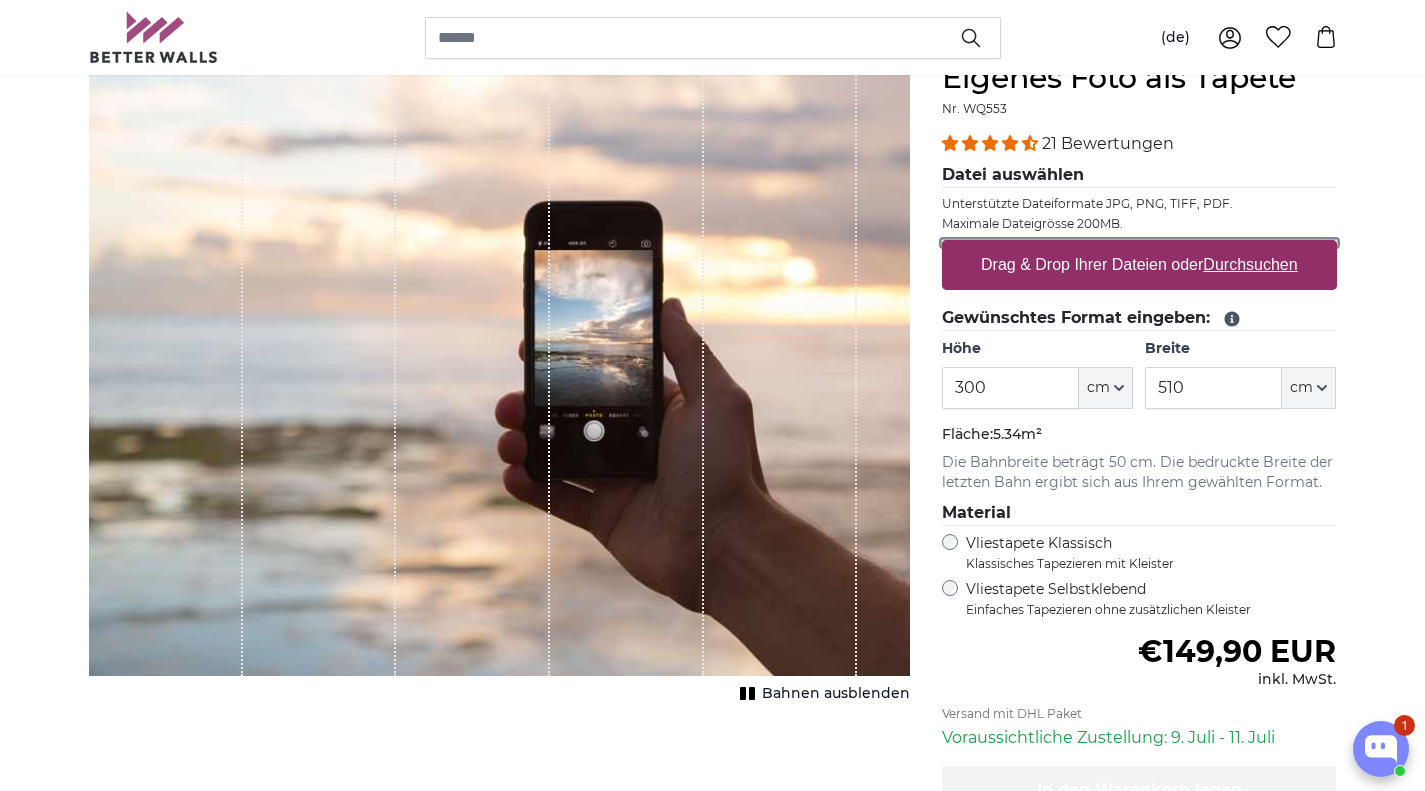 type on "**********" 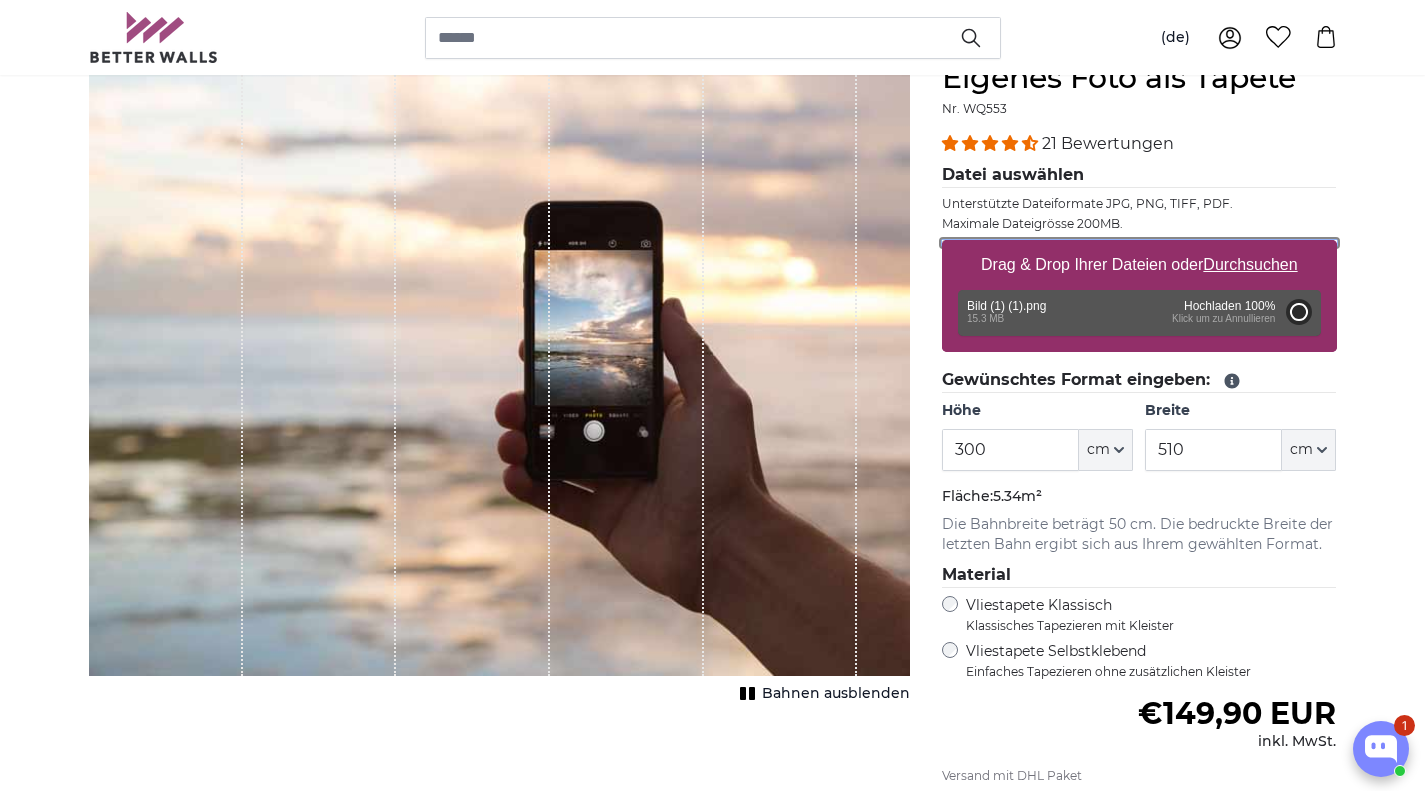 type on "171" 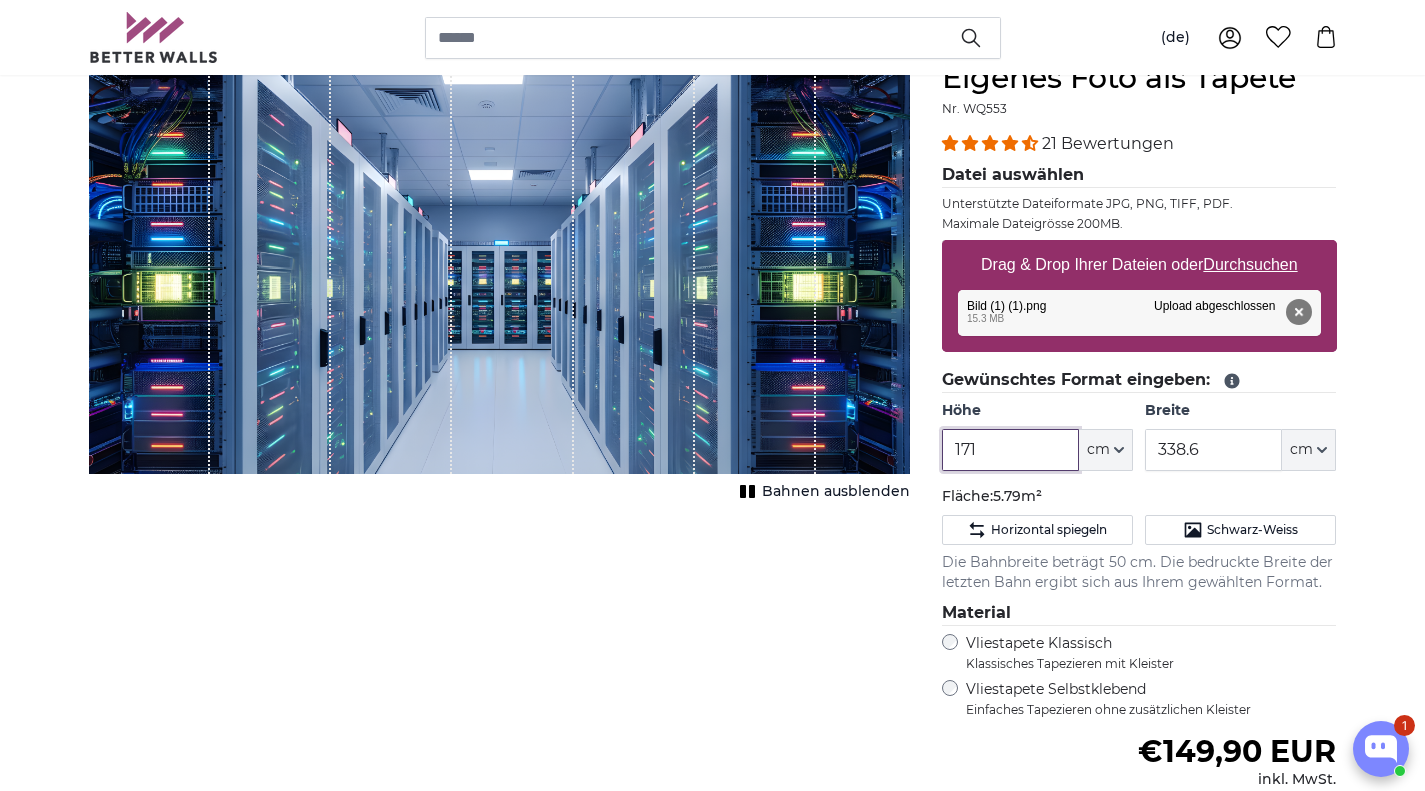 click on "171" at bounding box center (1010, 450) 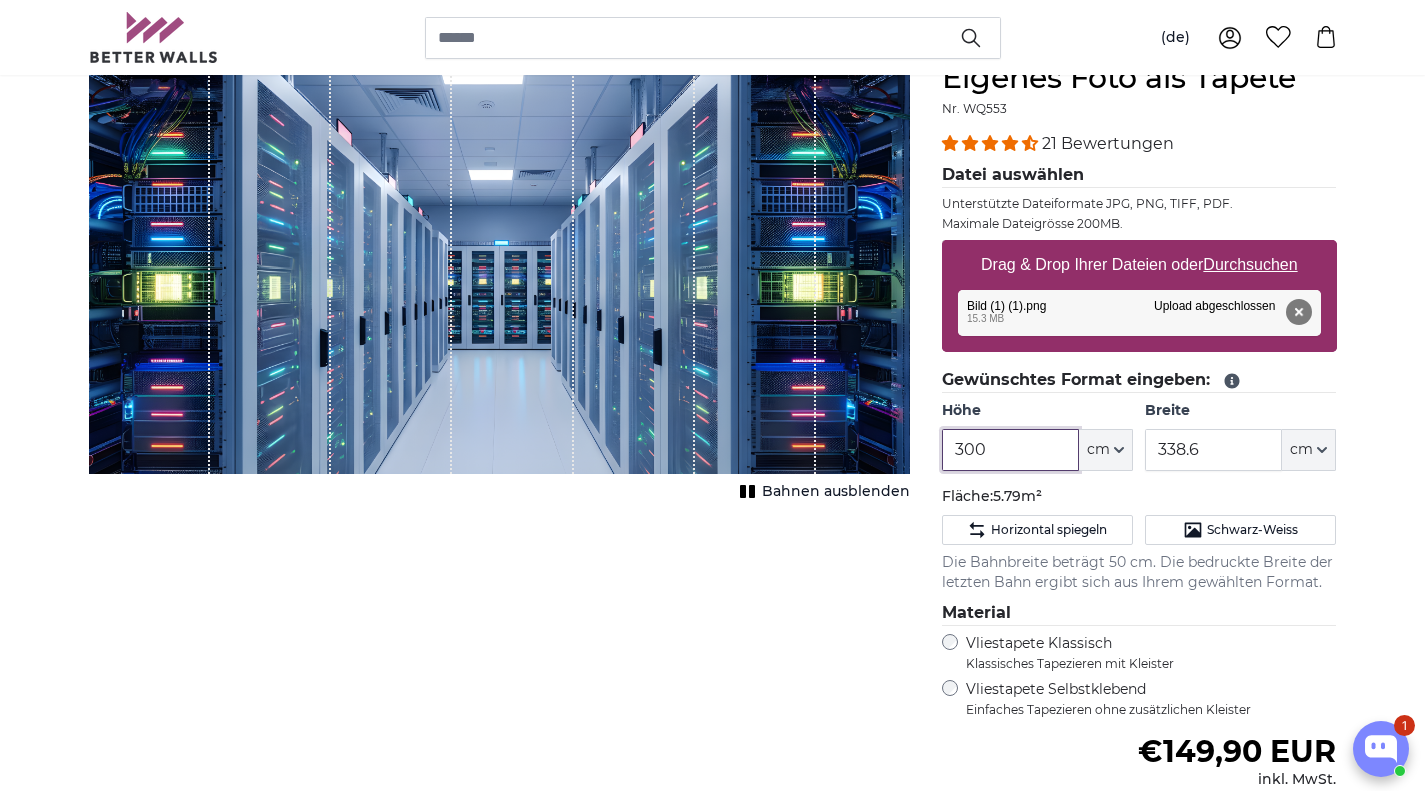type on "300" 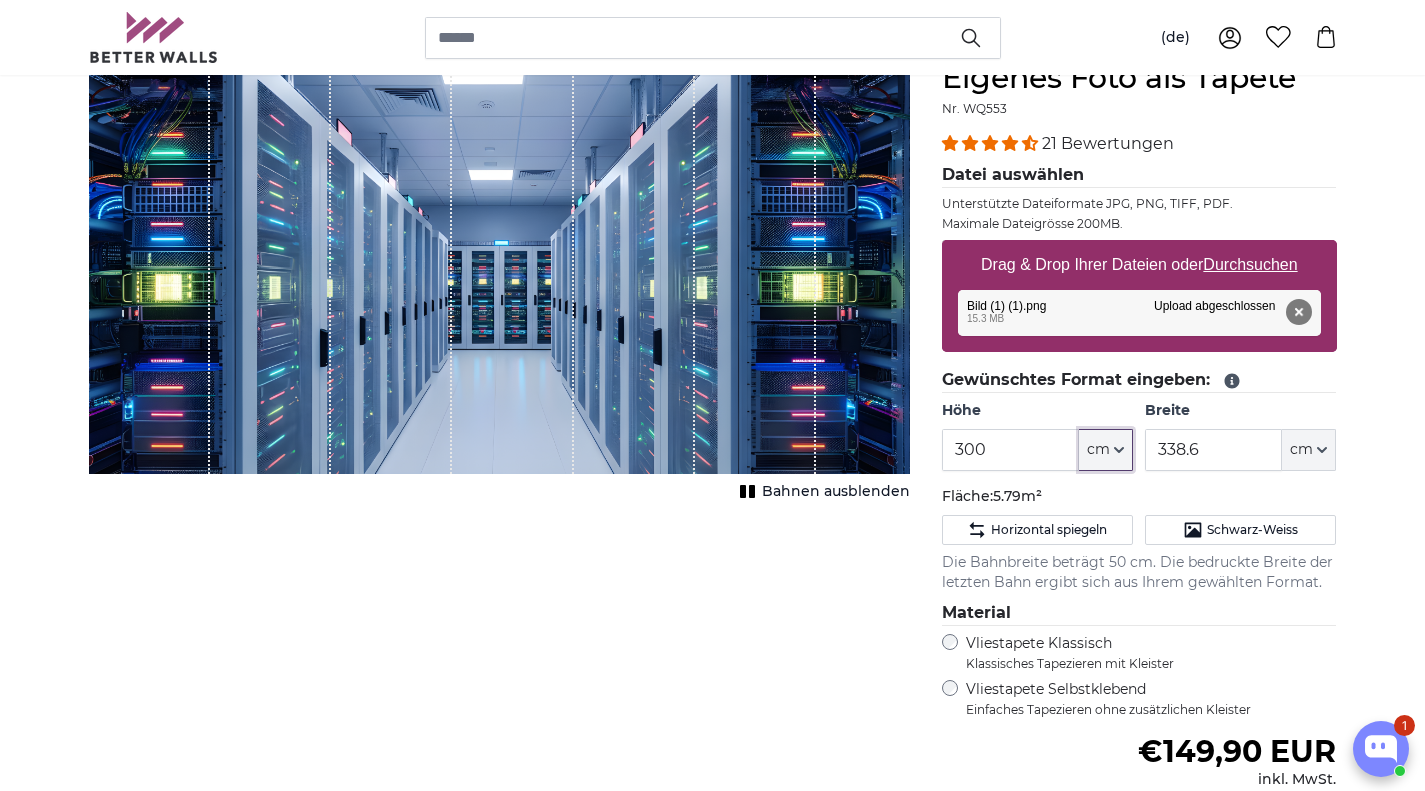 type 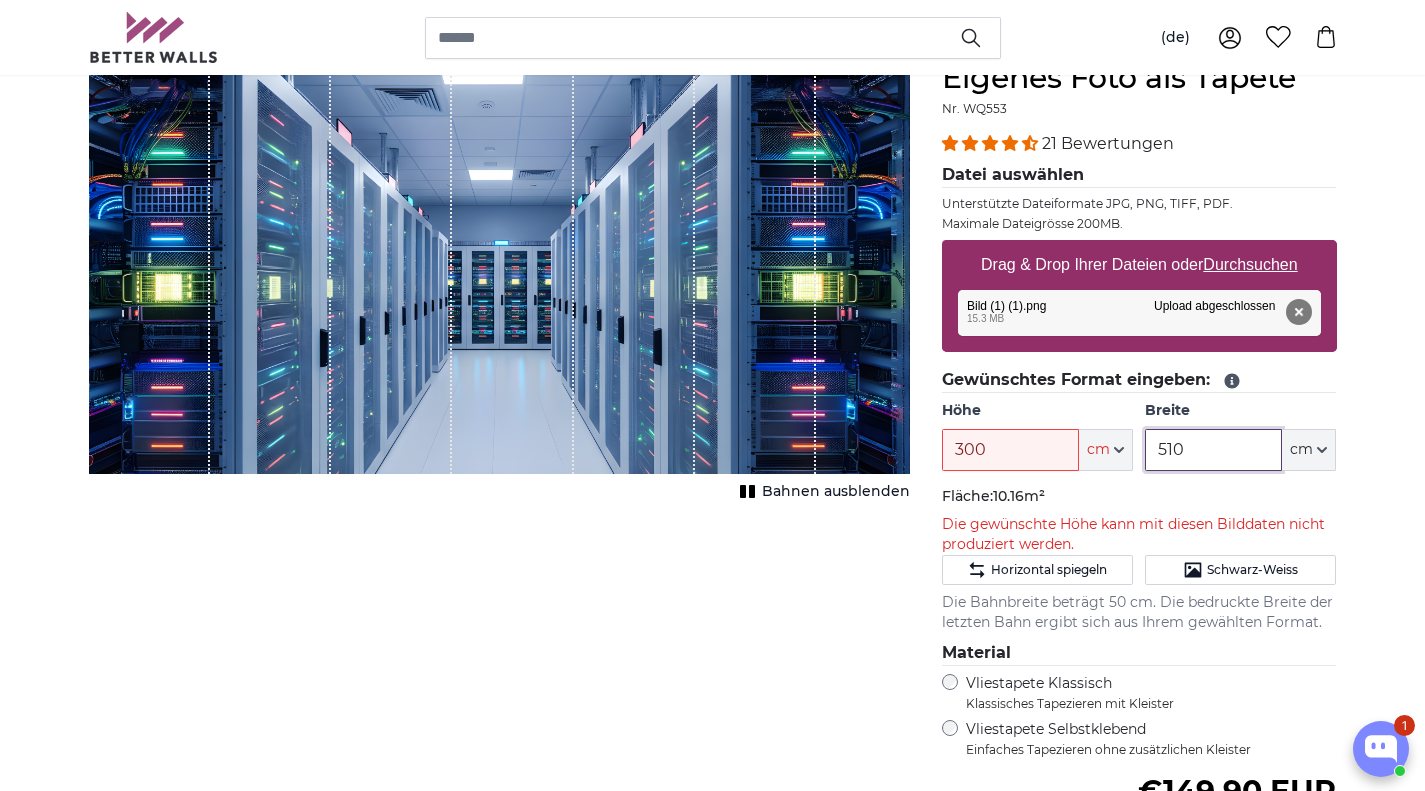 type on "510" 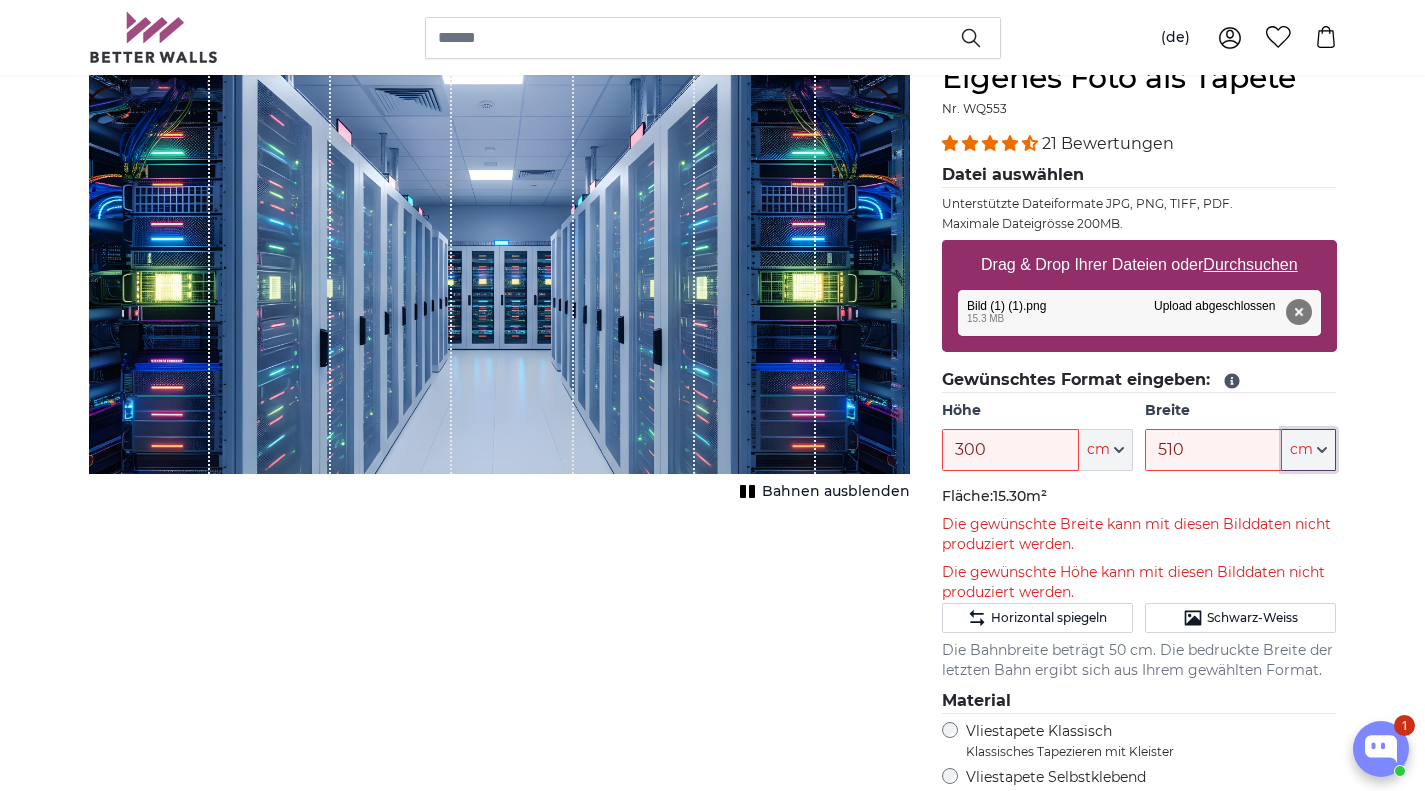 type 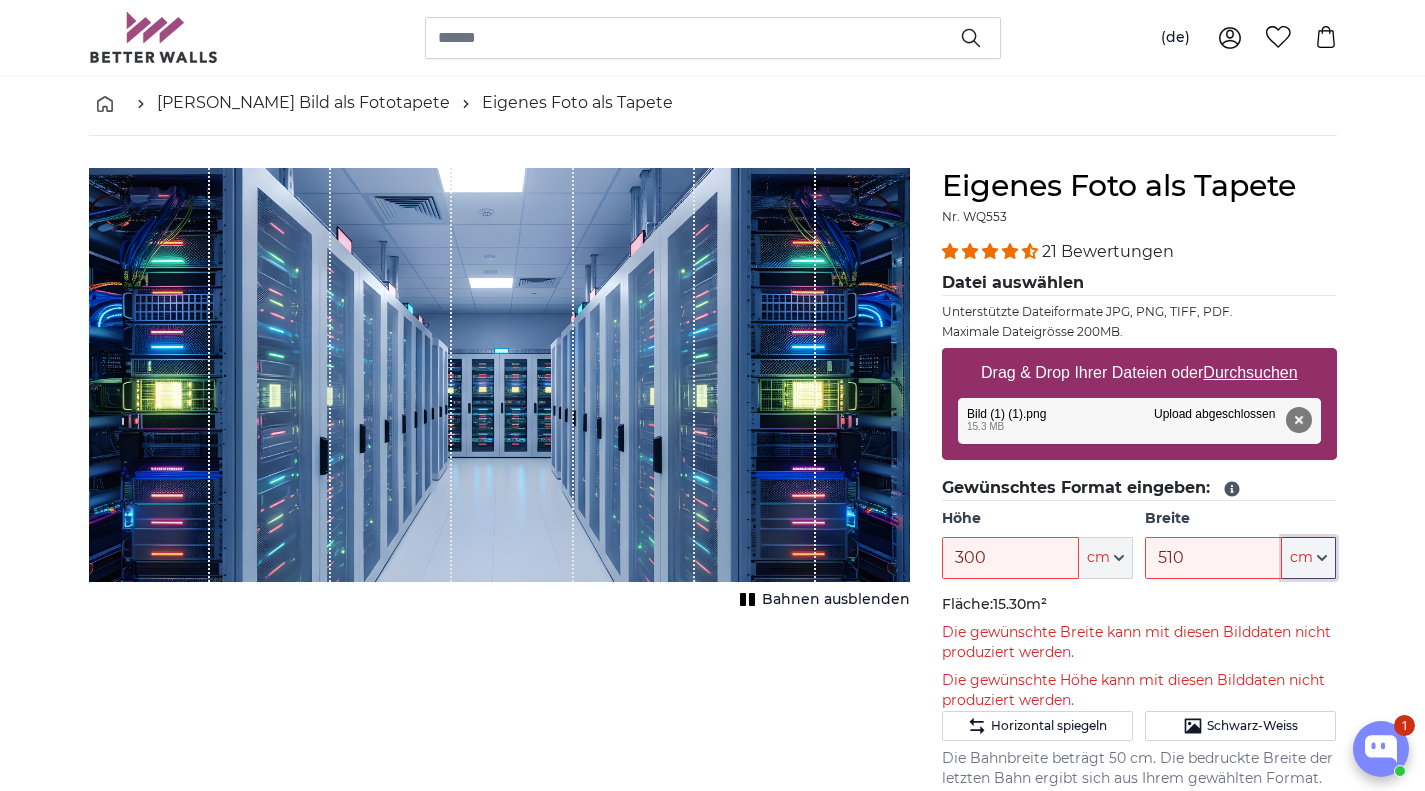 scroll, scrollTop: 88, scrollLeft: 0, axis: vertical 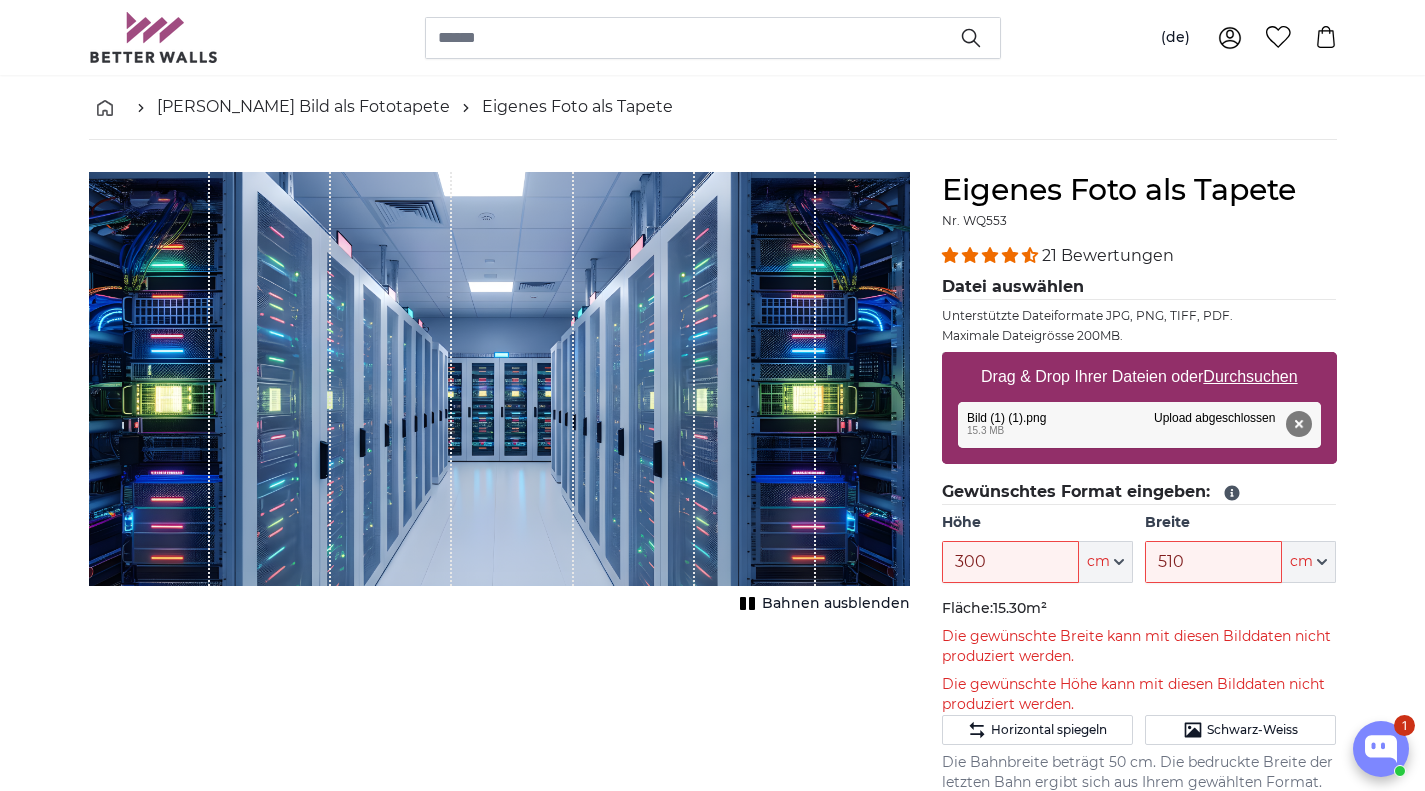 click on "Durchsuchen" at bounding box center [1250, 376] 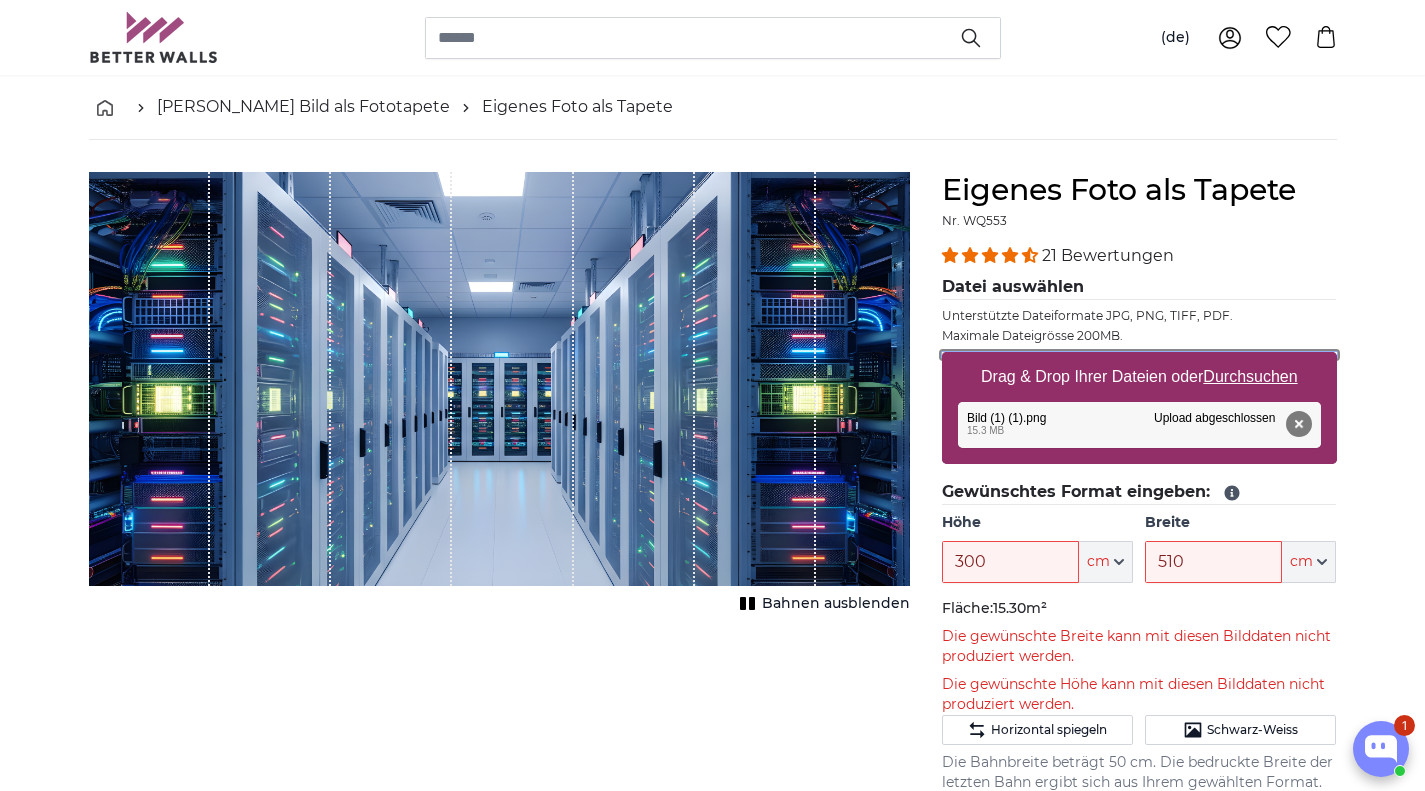 click on "Drag & Drop Ihrer Dateien oder  Durchsuchen" at bounding box center (1139, 355) 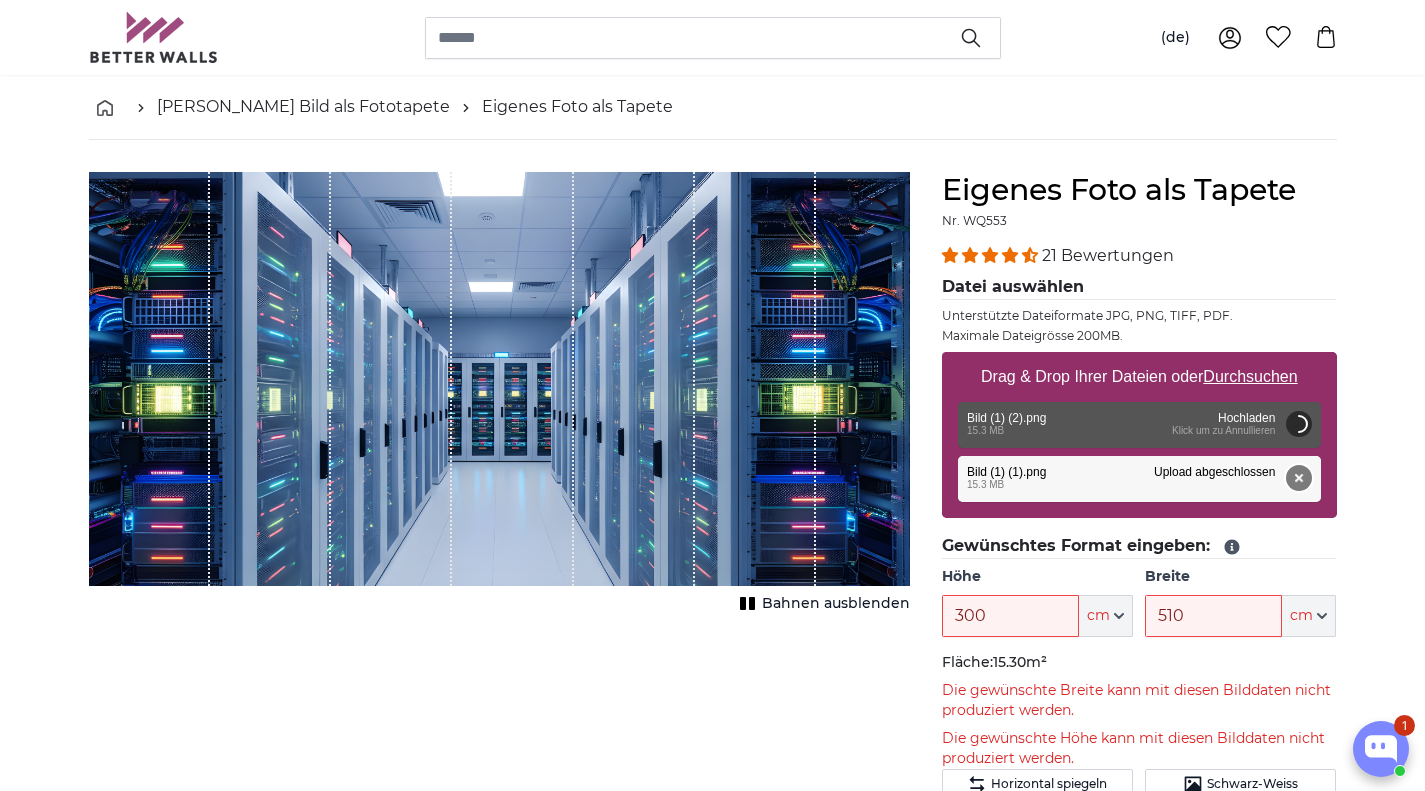 click on "Entfernen" at bounding box center (1298, 478) 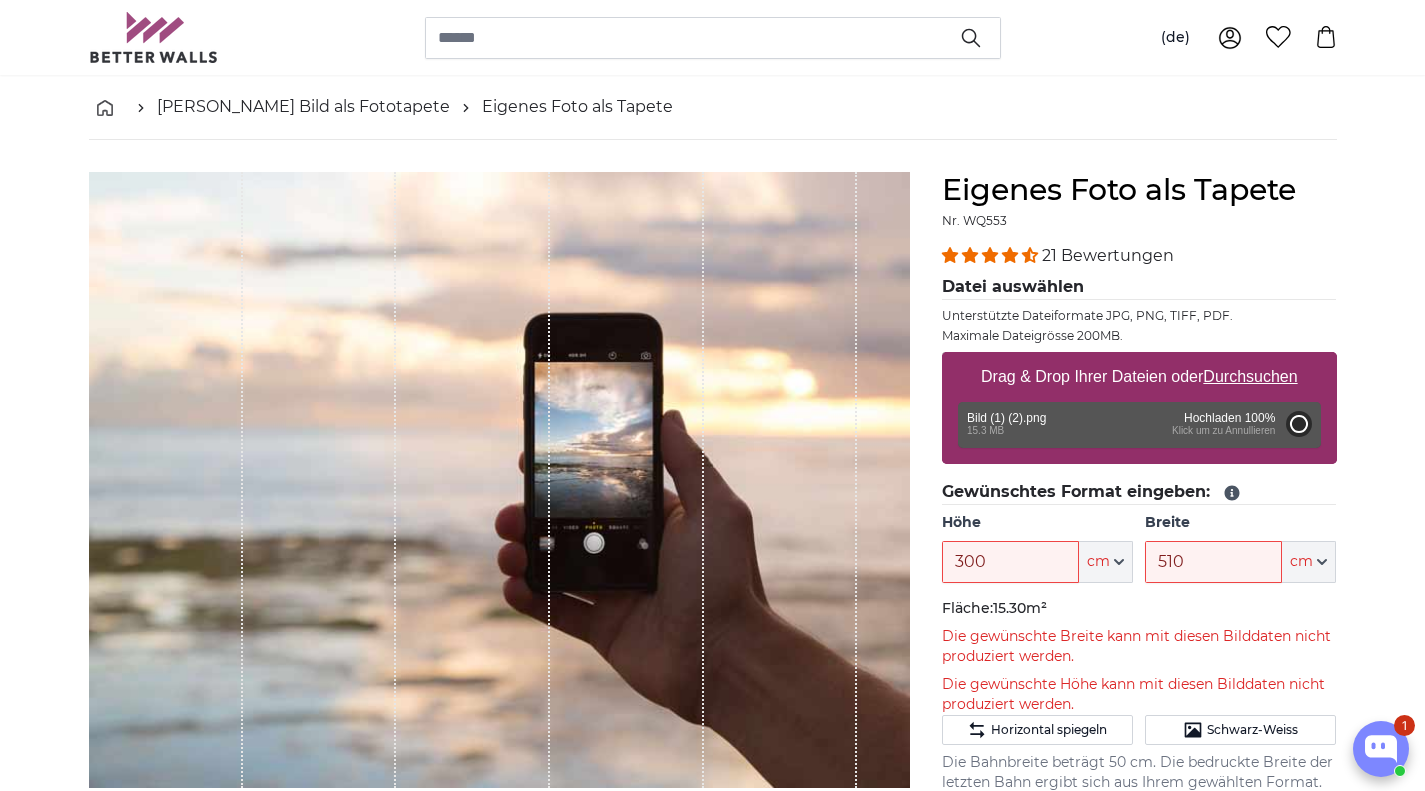 type on "171" 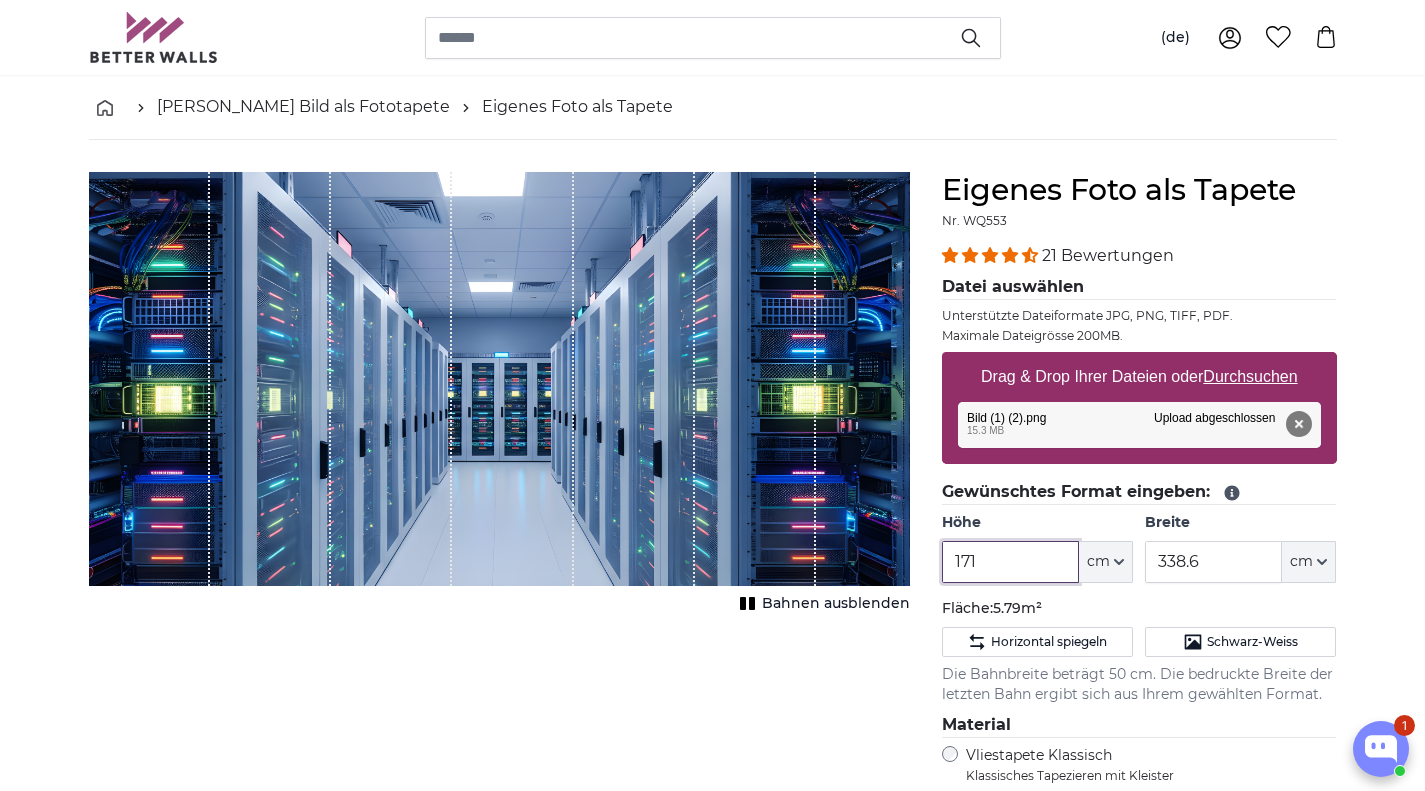 click on "171" at bounding box center (1010, 562) 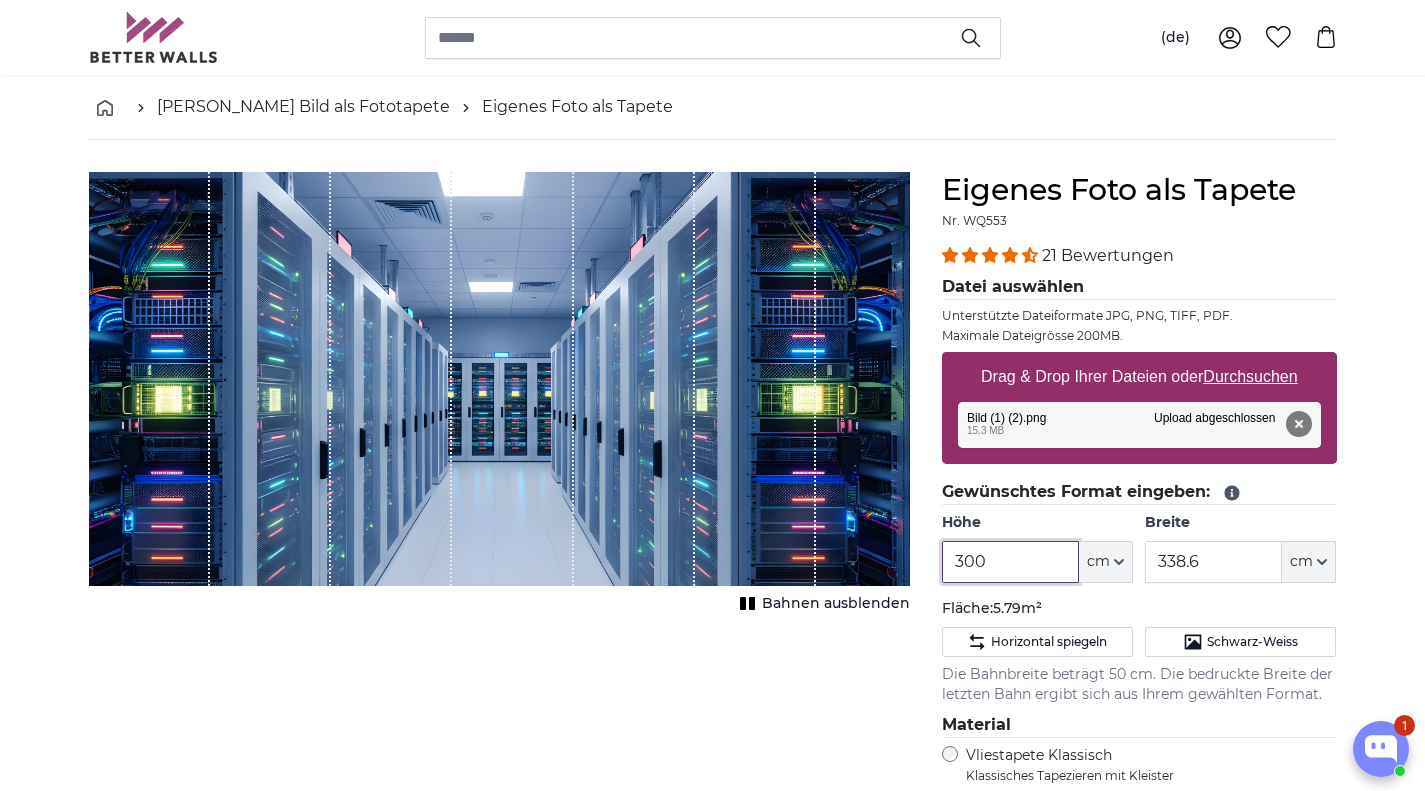 type on "300" 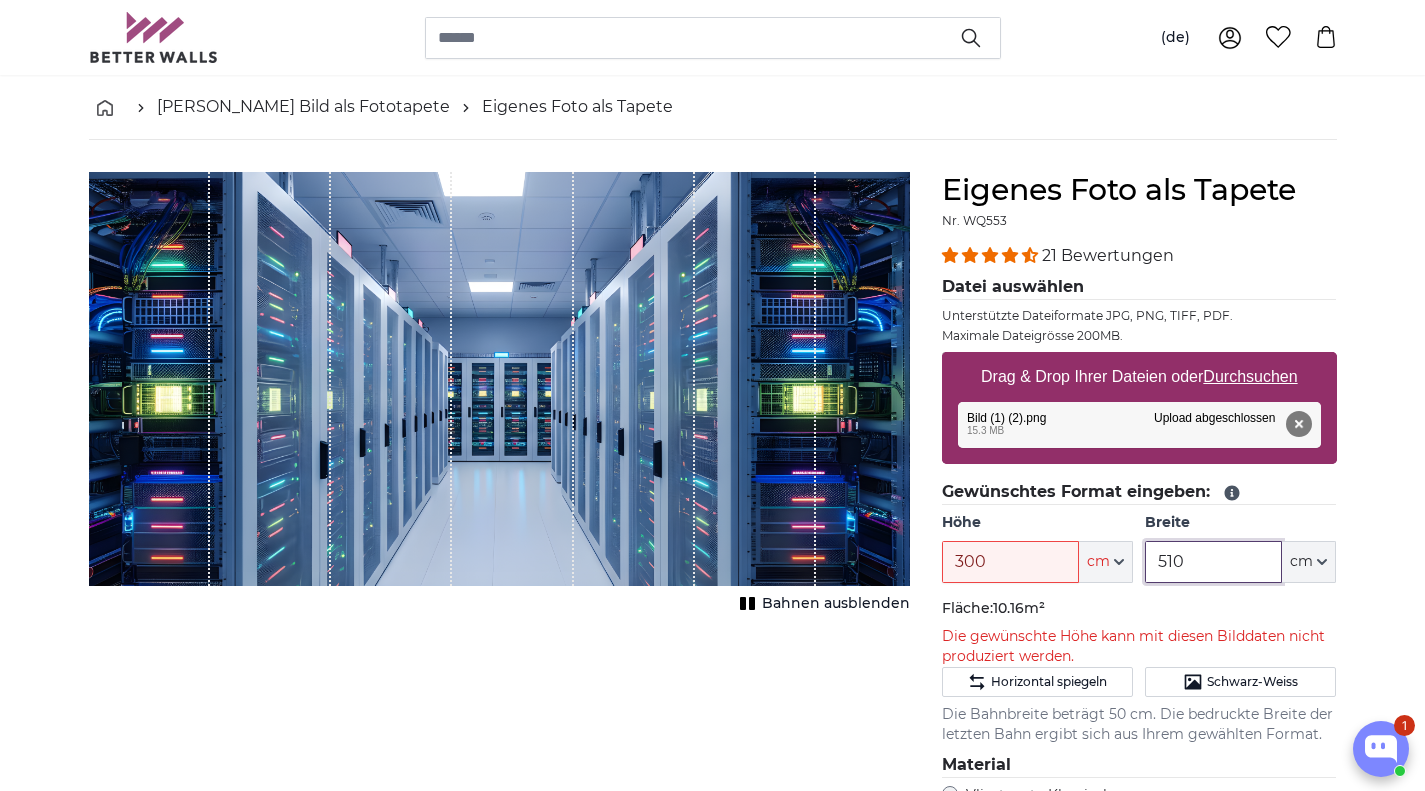 type on "510" 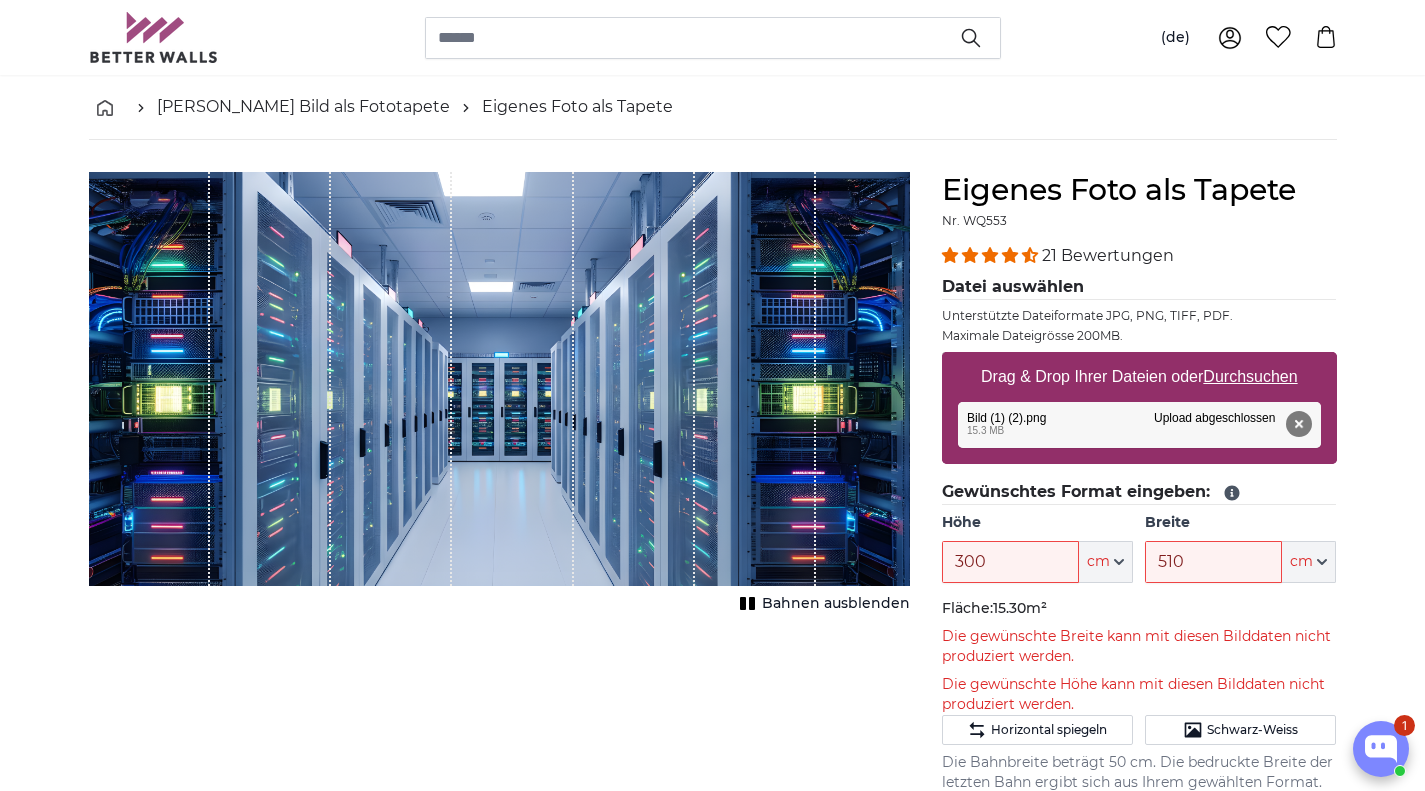 click on "Eigenes Foto als Tapete" at bounding box center [577, 107] 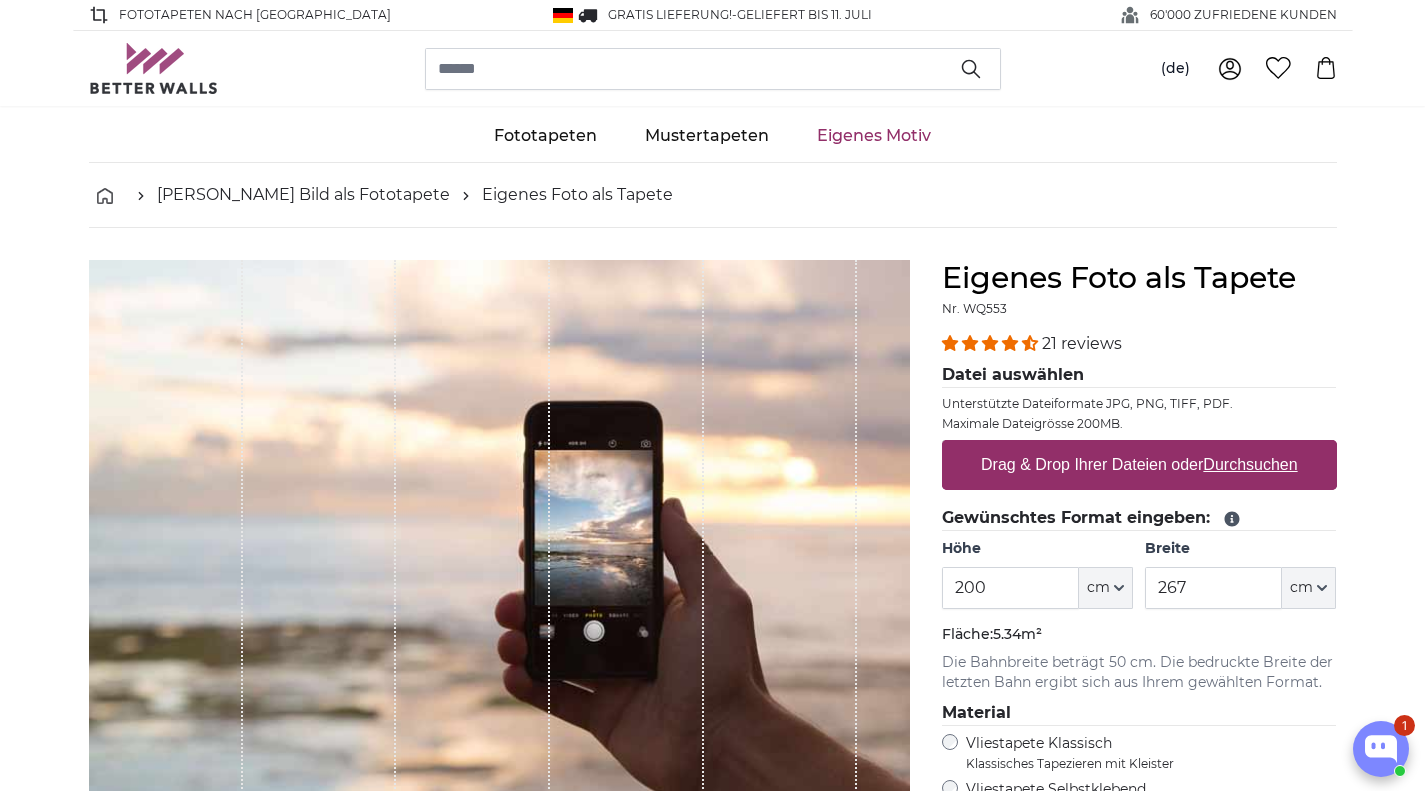 click on "Drag & Drop Ihrer Dateien oder  Durchsuchen" at bounding box center [1139, 465] 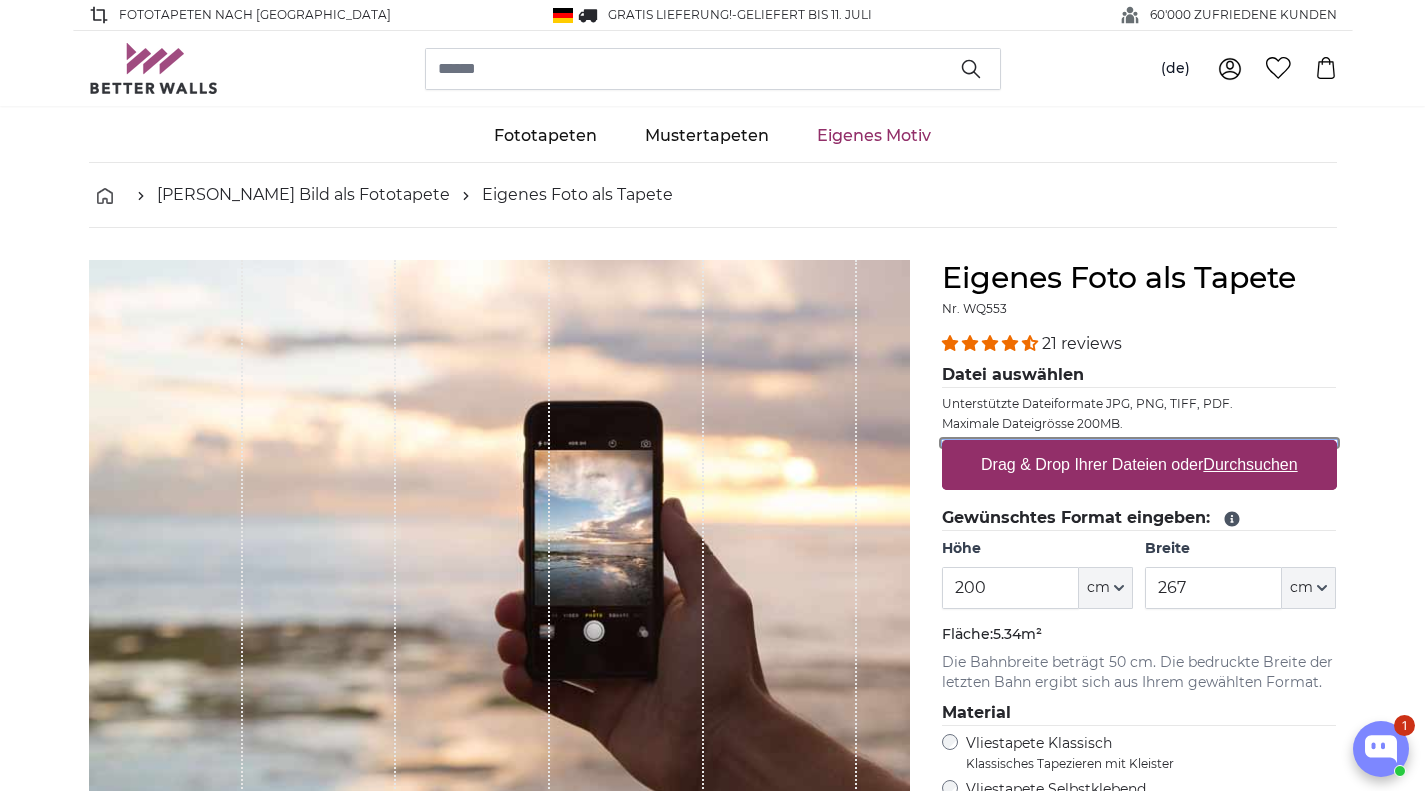 click on "Drag & Drop Ihrer Dateien oder  Durchsuchen" at bounding box center (1139, 443) 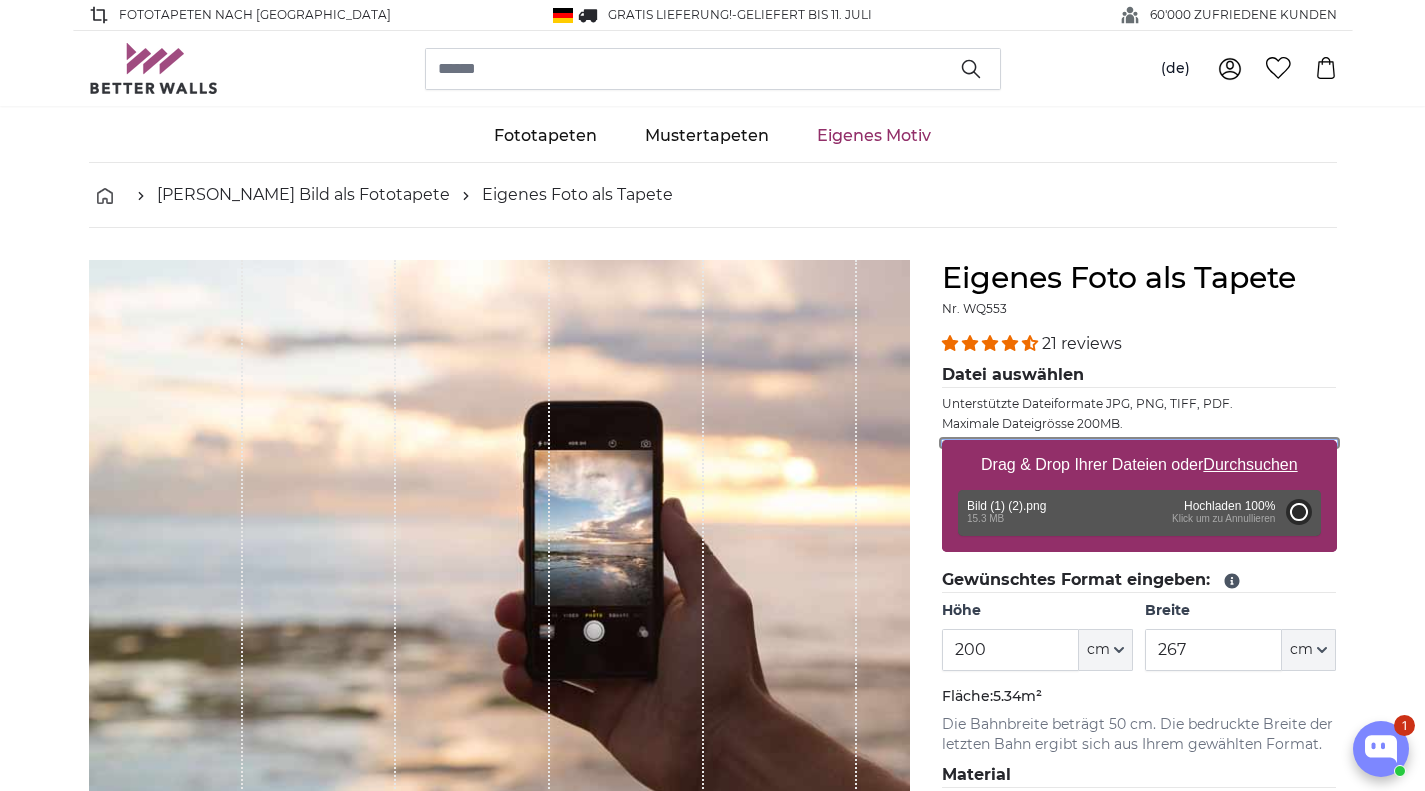 type on "171" 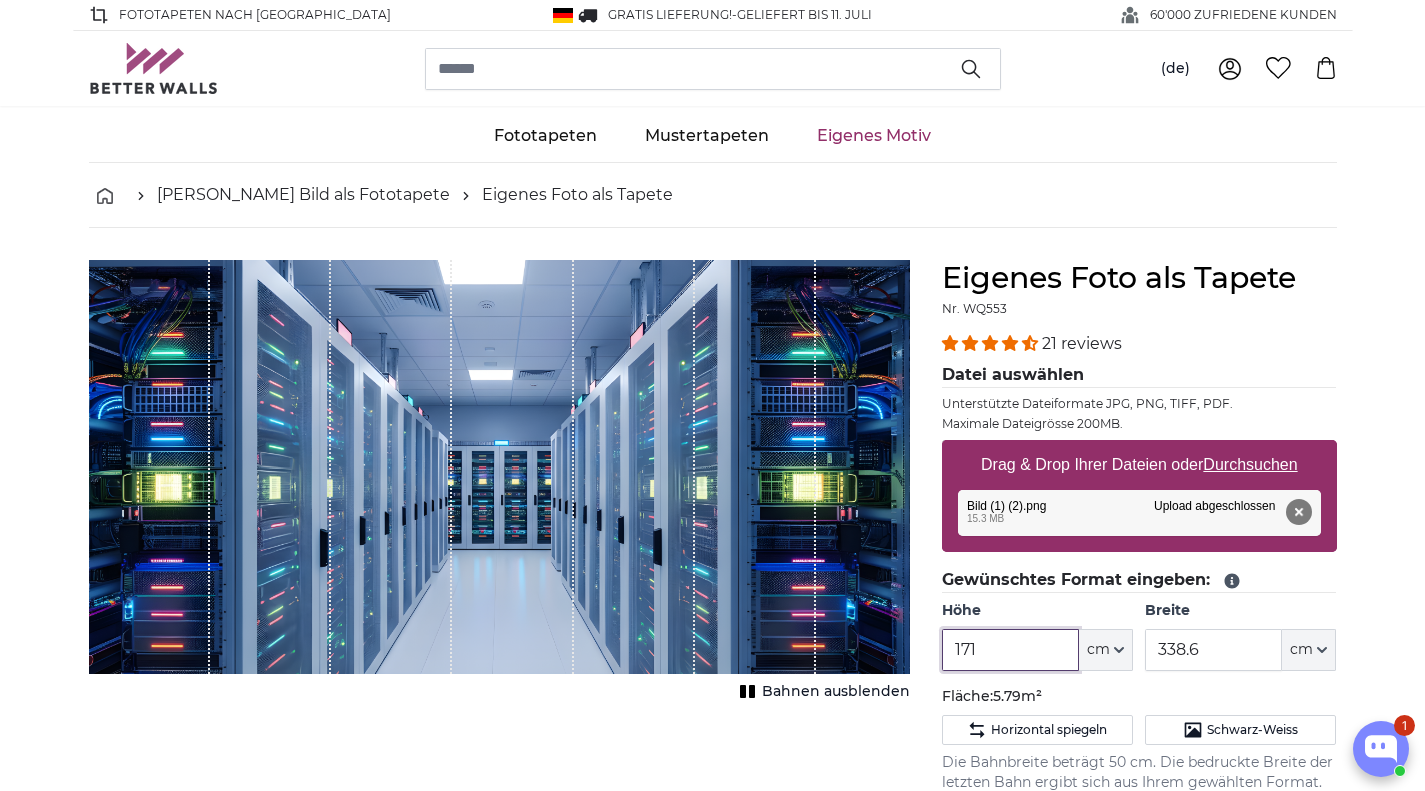 click on "171" at bounding box center (1010, 650) 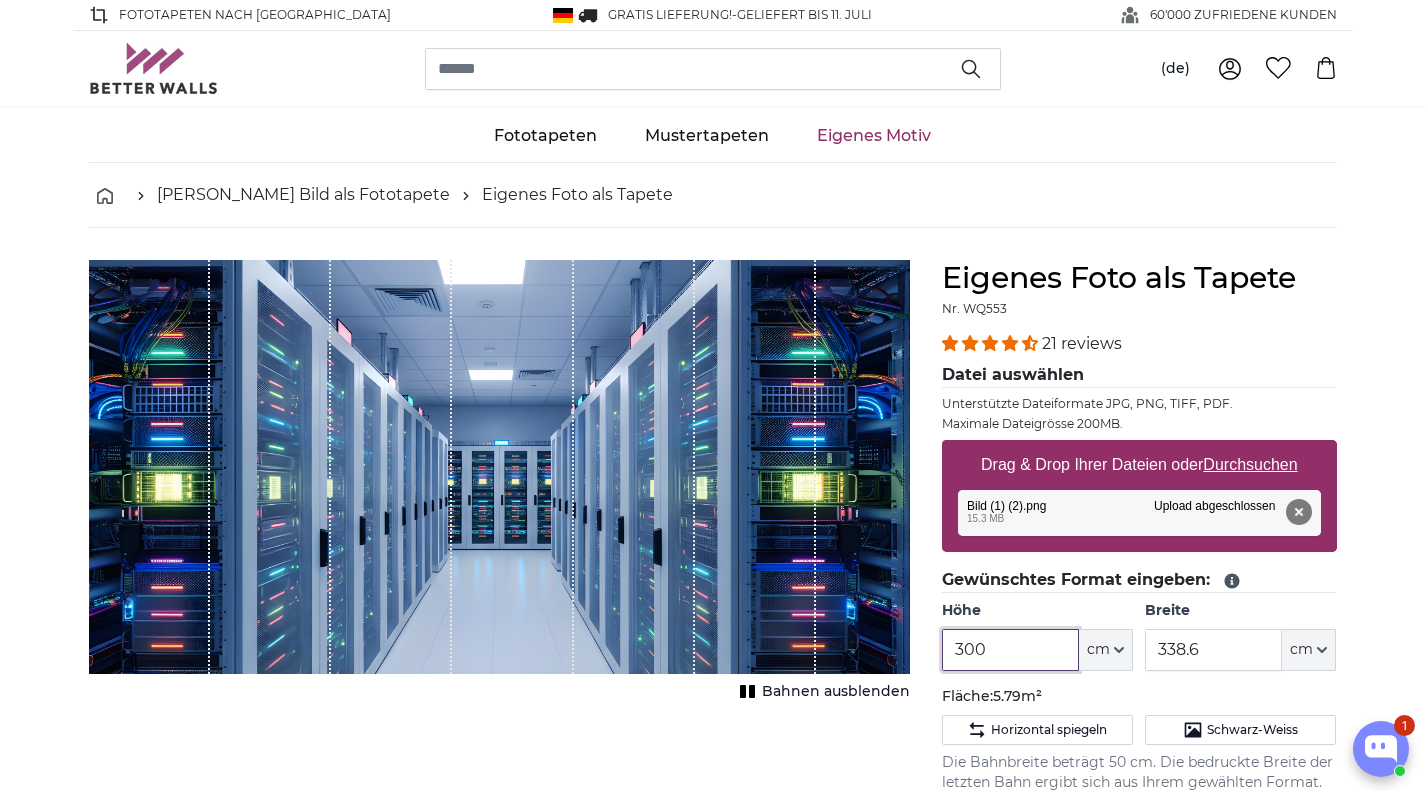 type on "300" 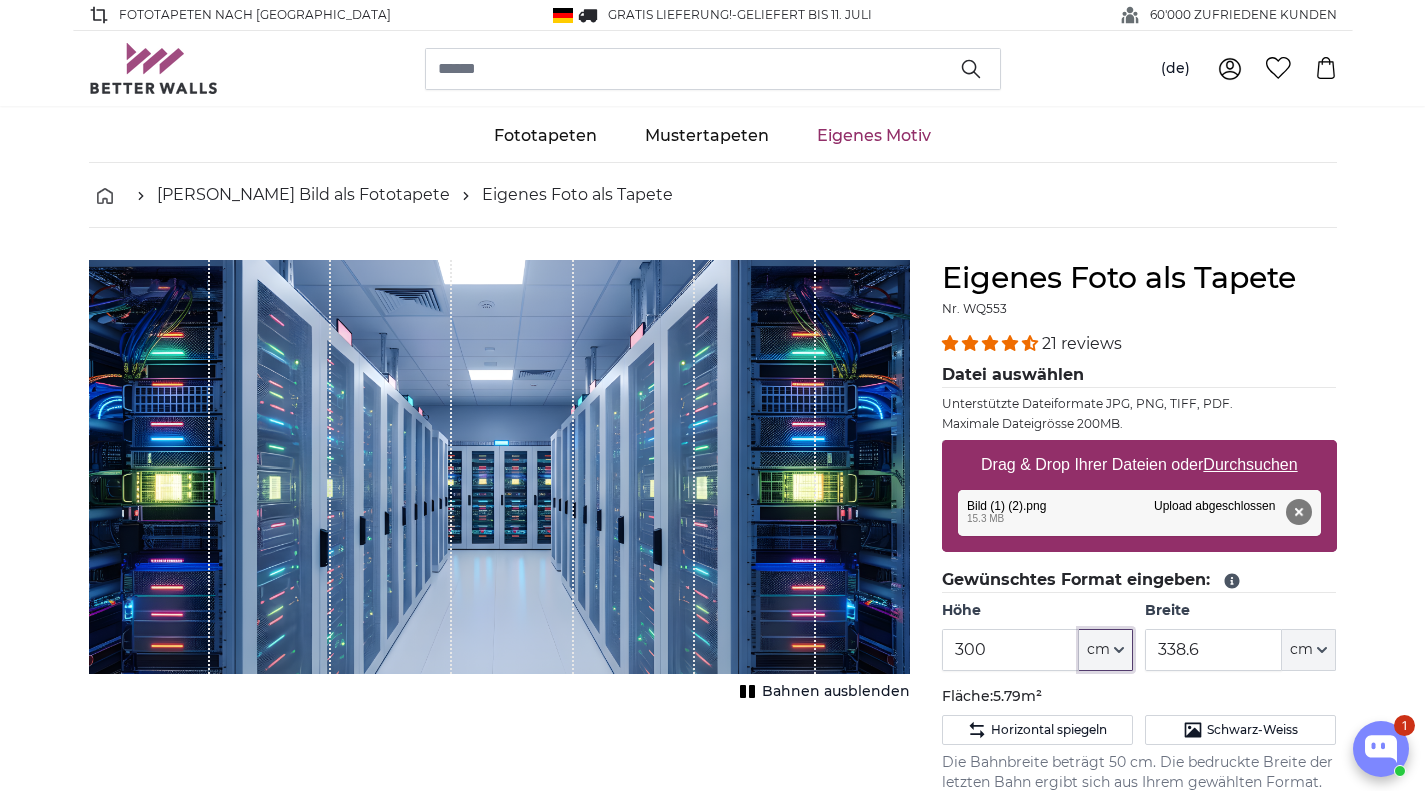 type 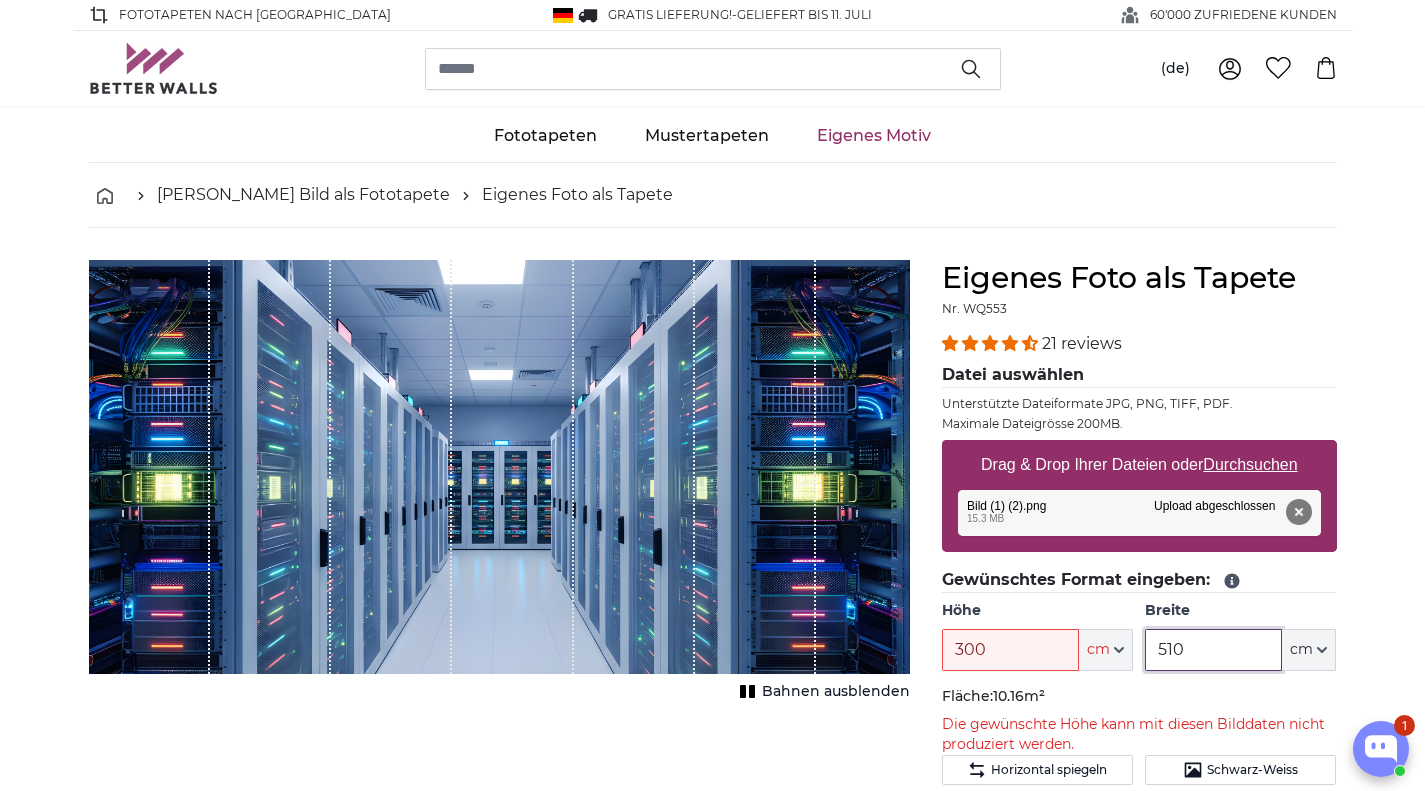 type on "510" 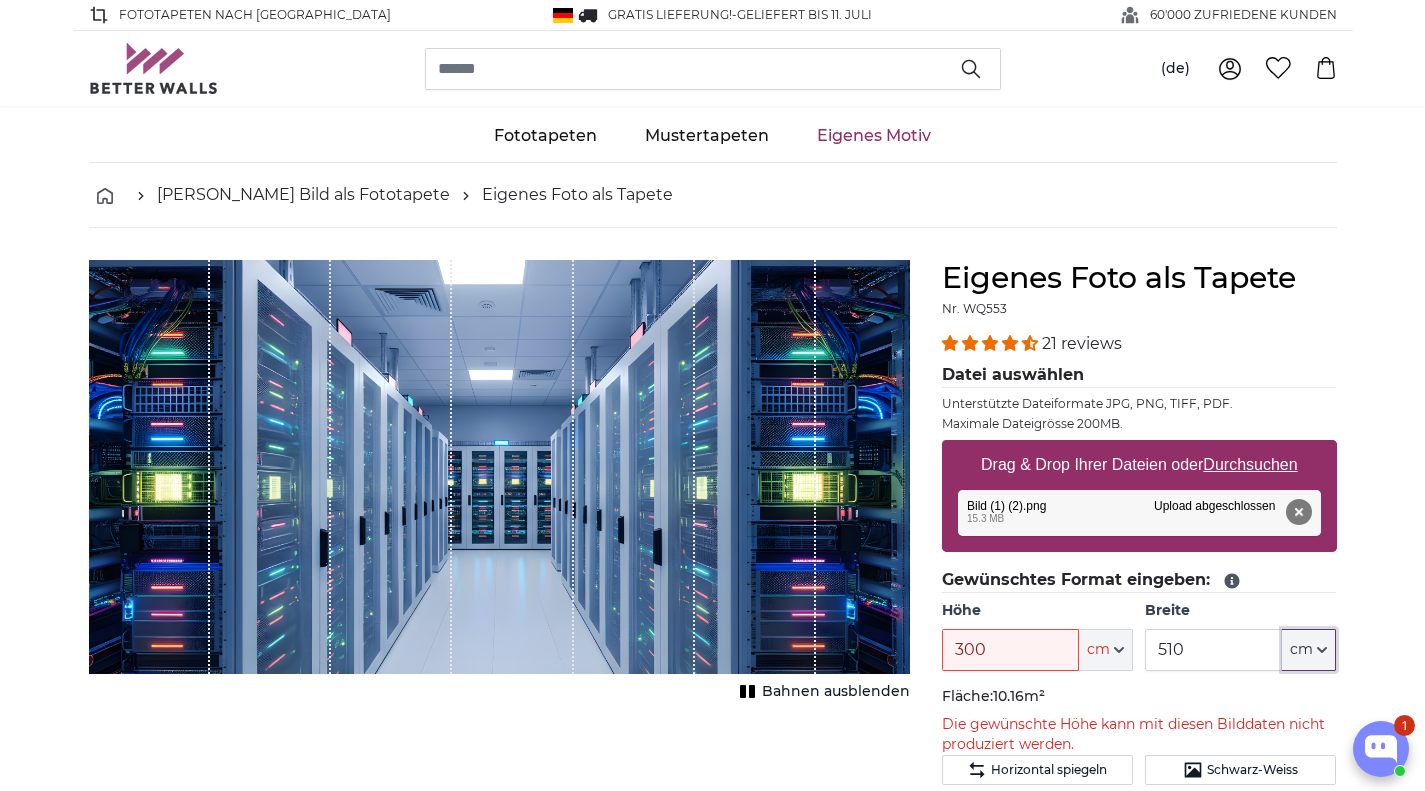 type 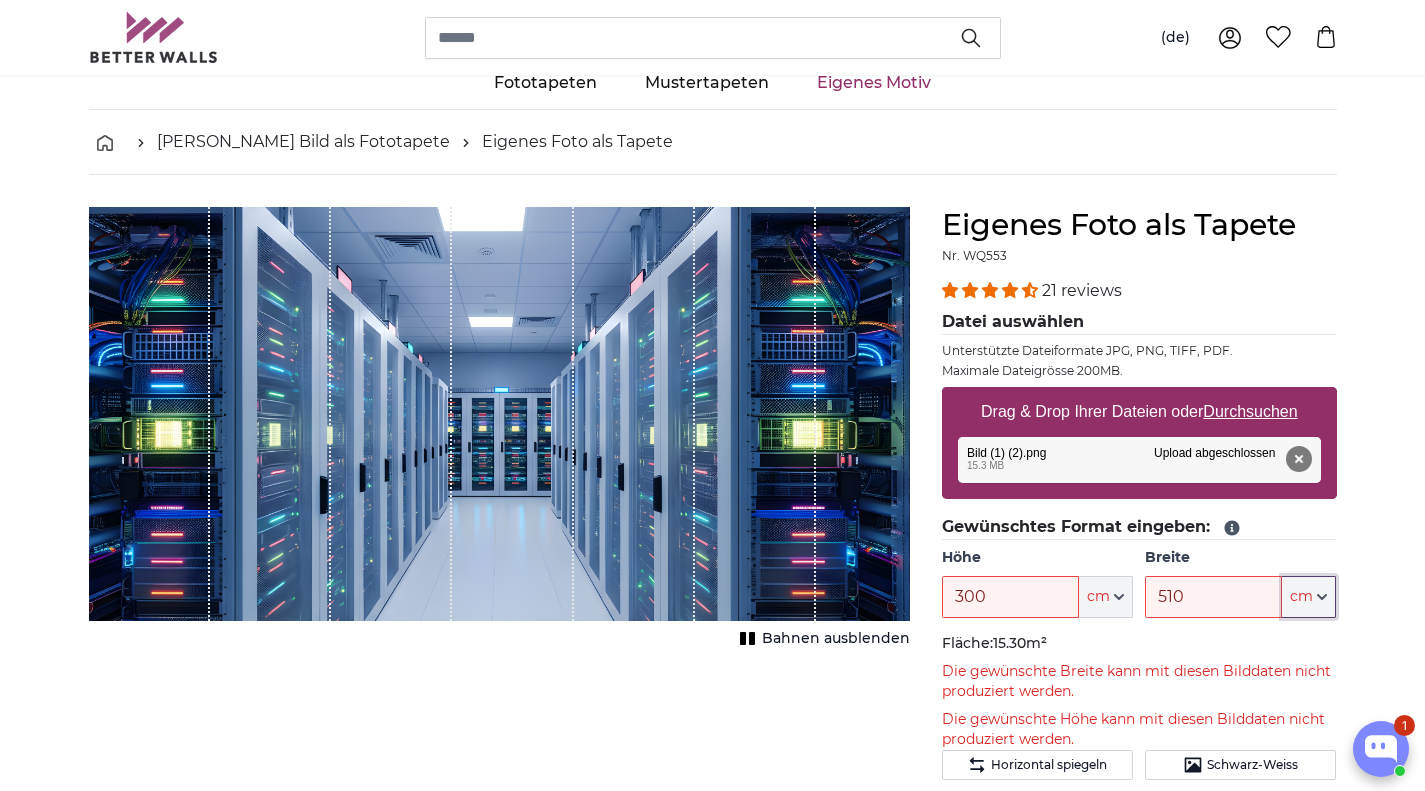 scroll, scrollTop: 54, scrollLeft: 0, axis: vertical 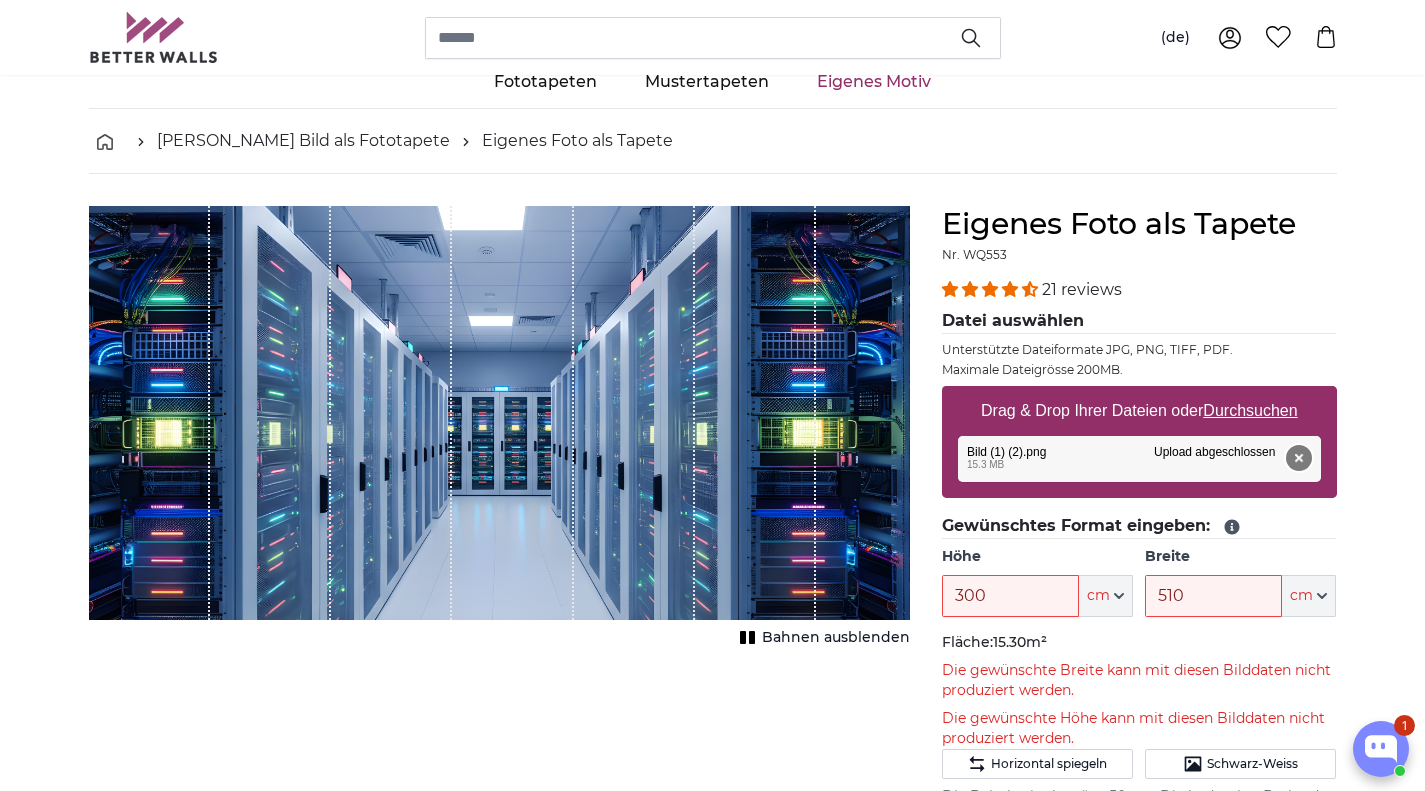 click on "Entfernen" at bounding box center [1298, 458] 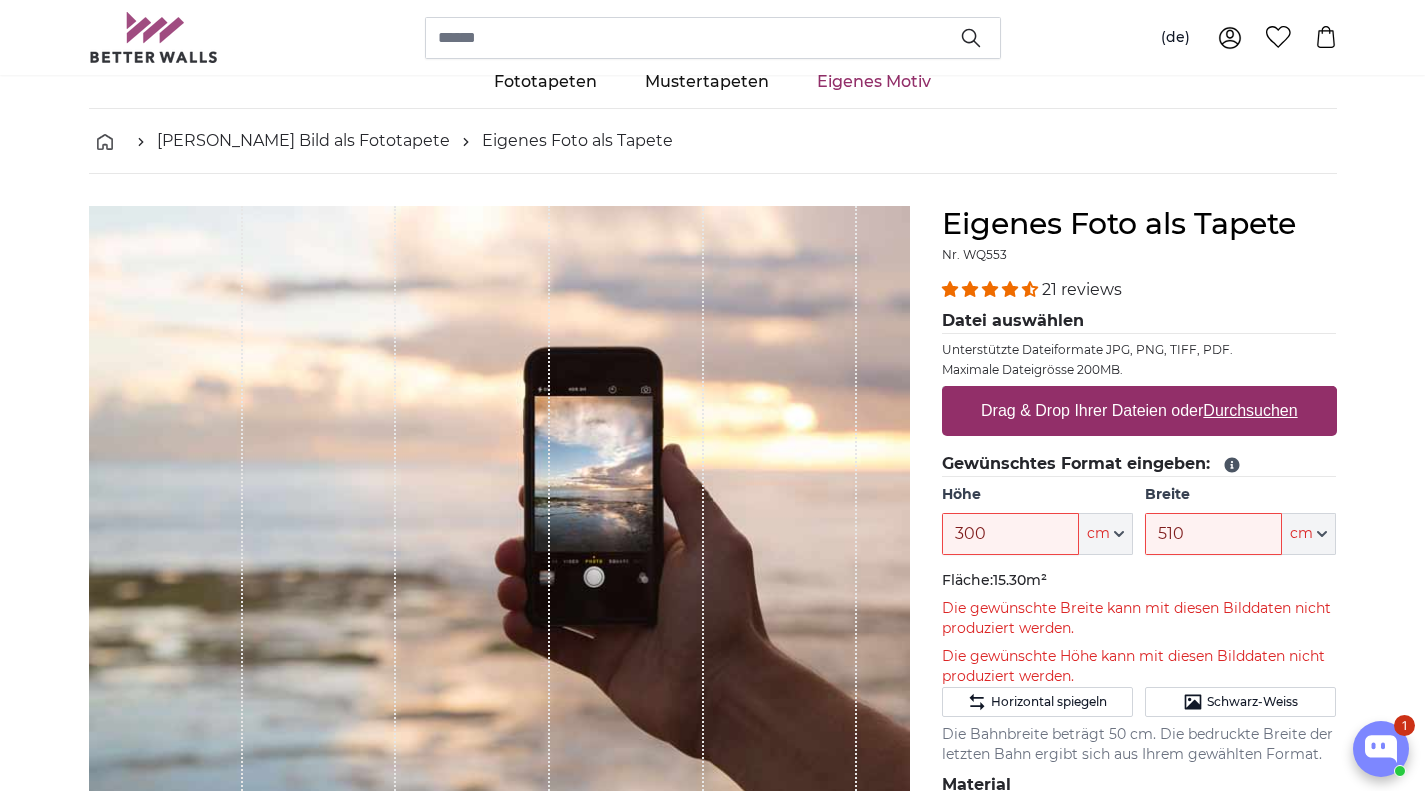 click on "Durchsuchen" at bounding box center (1250, 410) 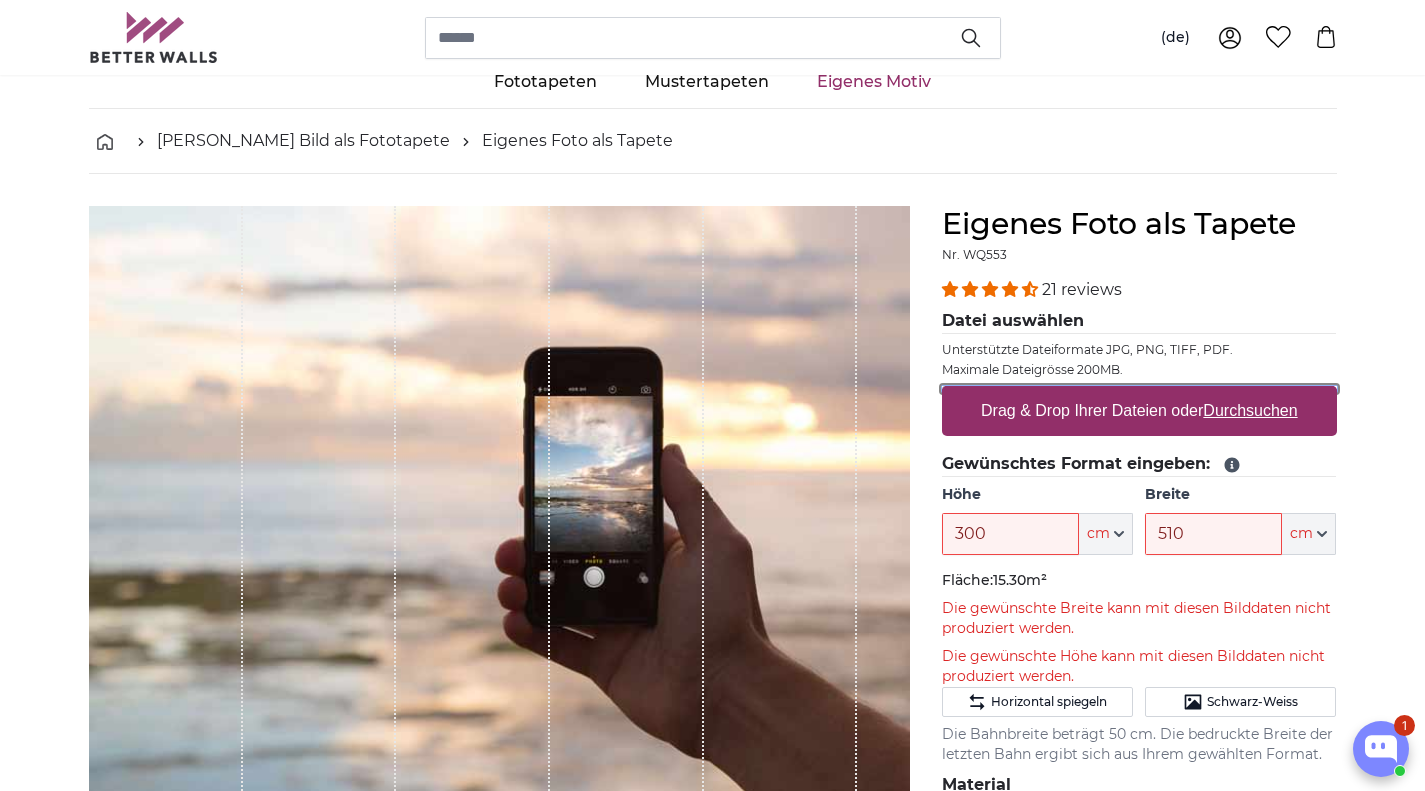 click on "Drag & Drop Ihrer Dateien oder  Durchsuchen" at bounding box center (1139, 389) 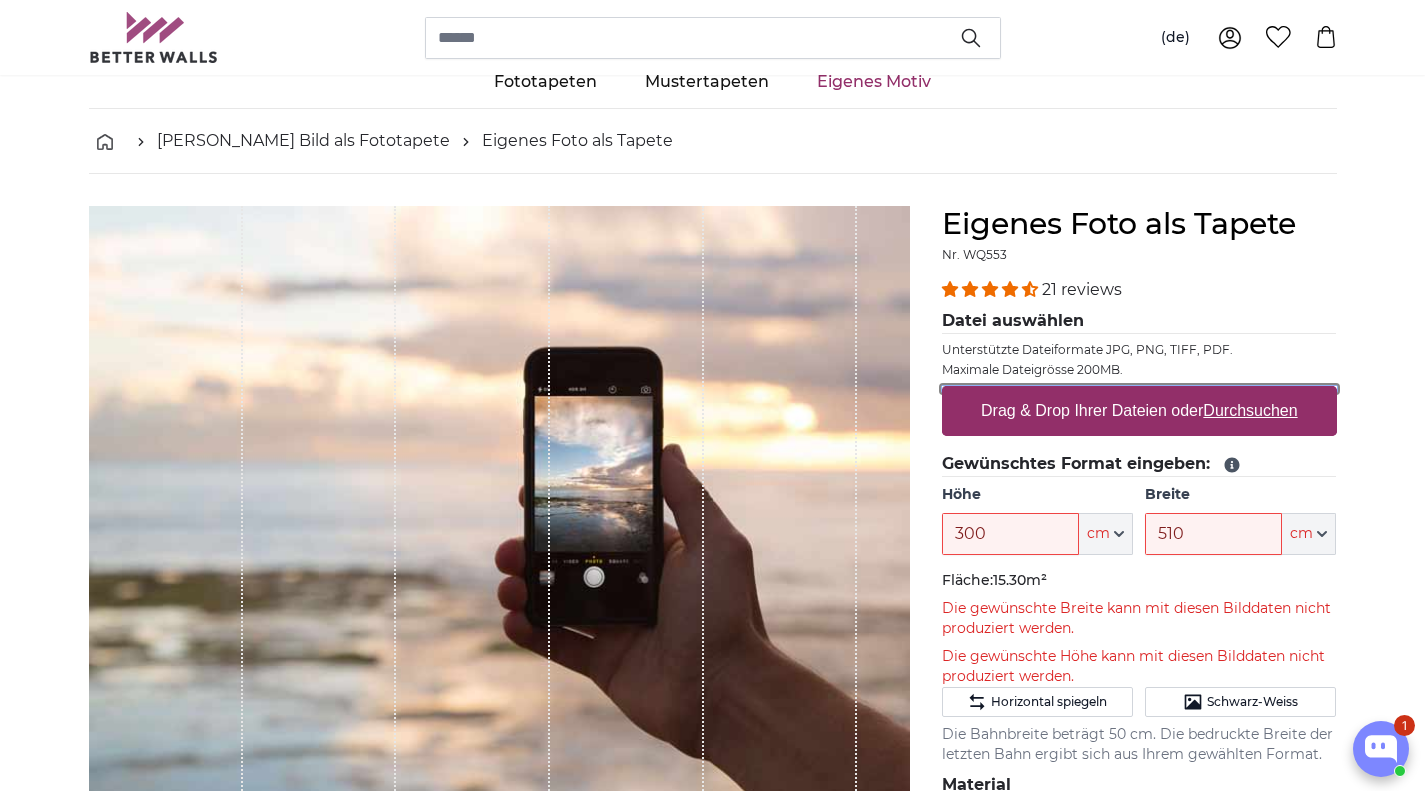 type on "**********" 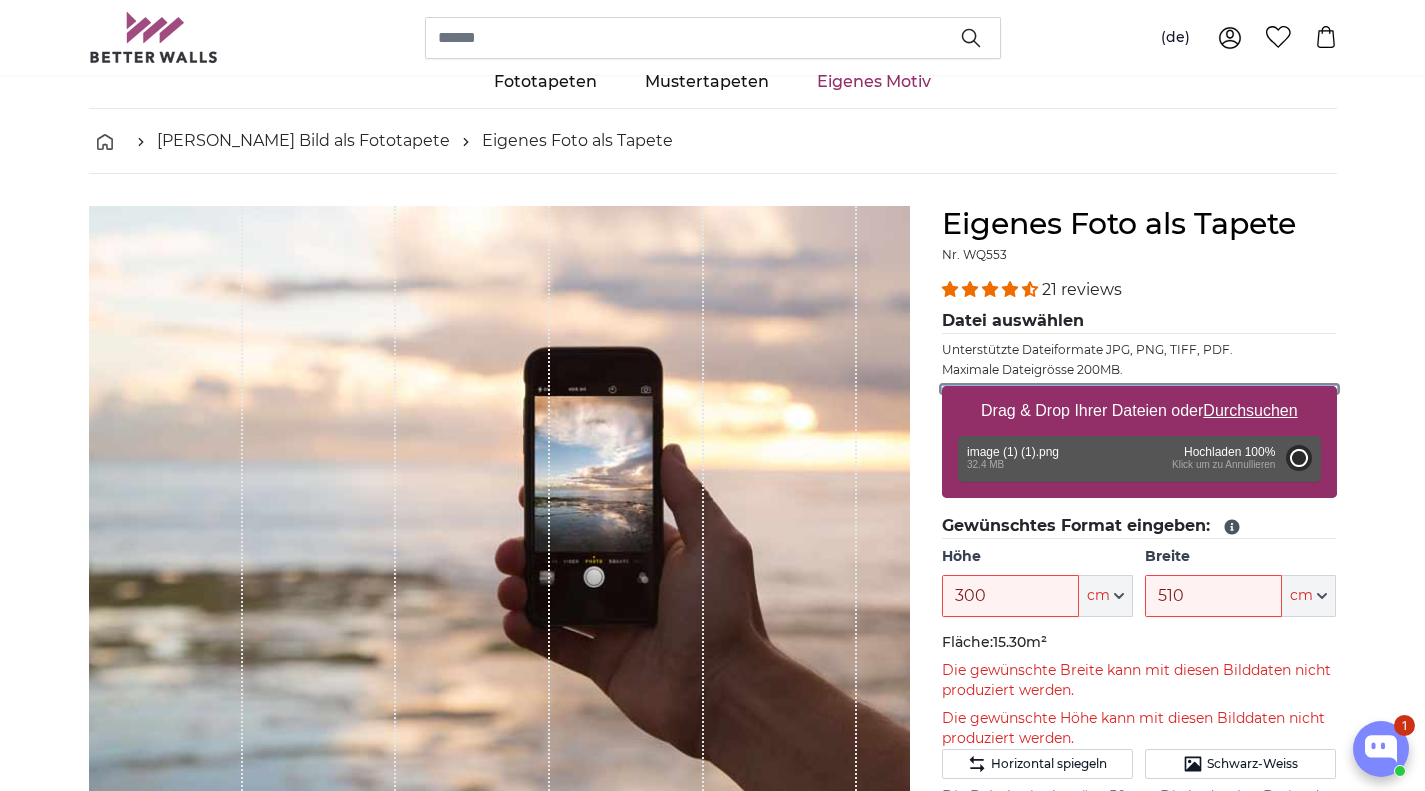 type on "200" 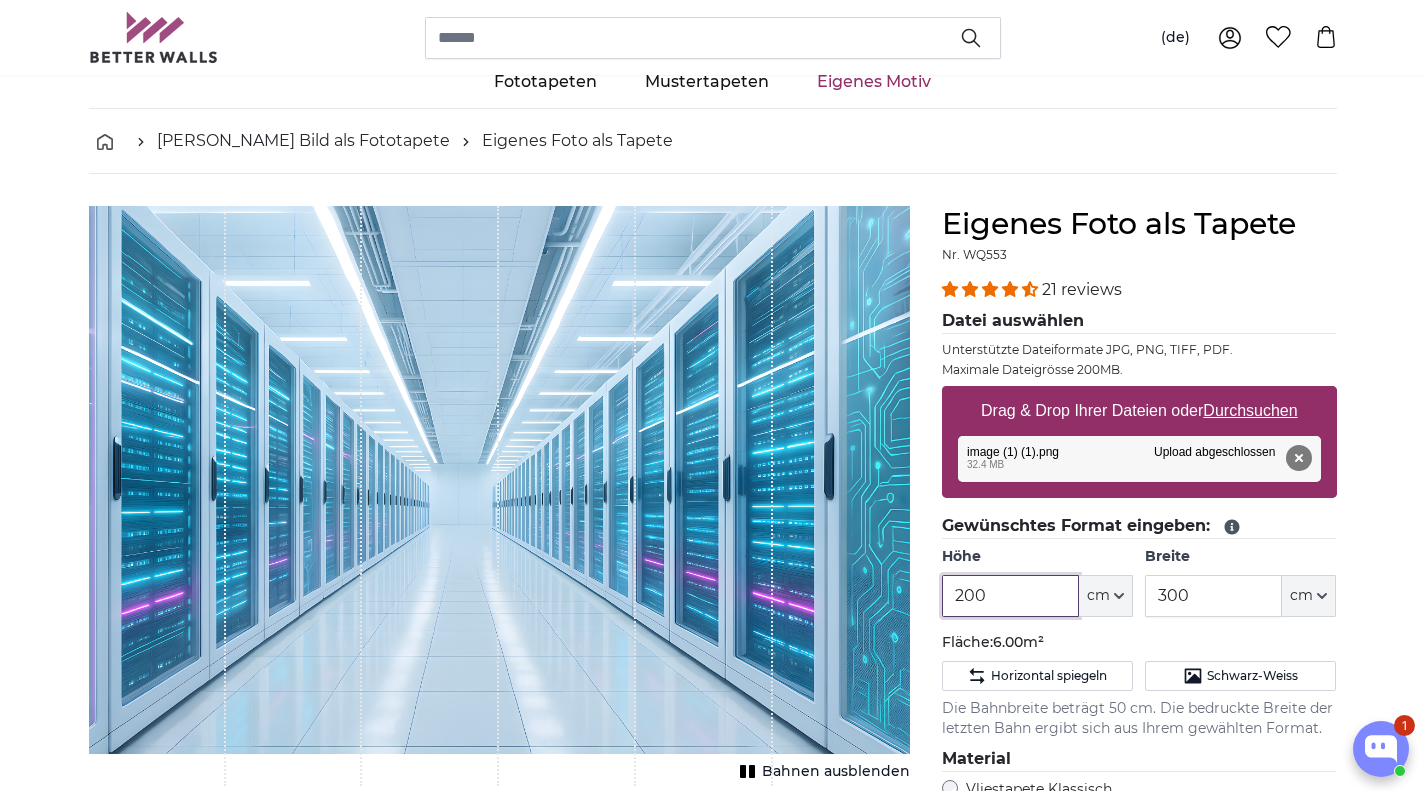 click on "200" at bounding box center [1010, 596] 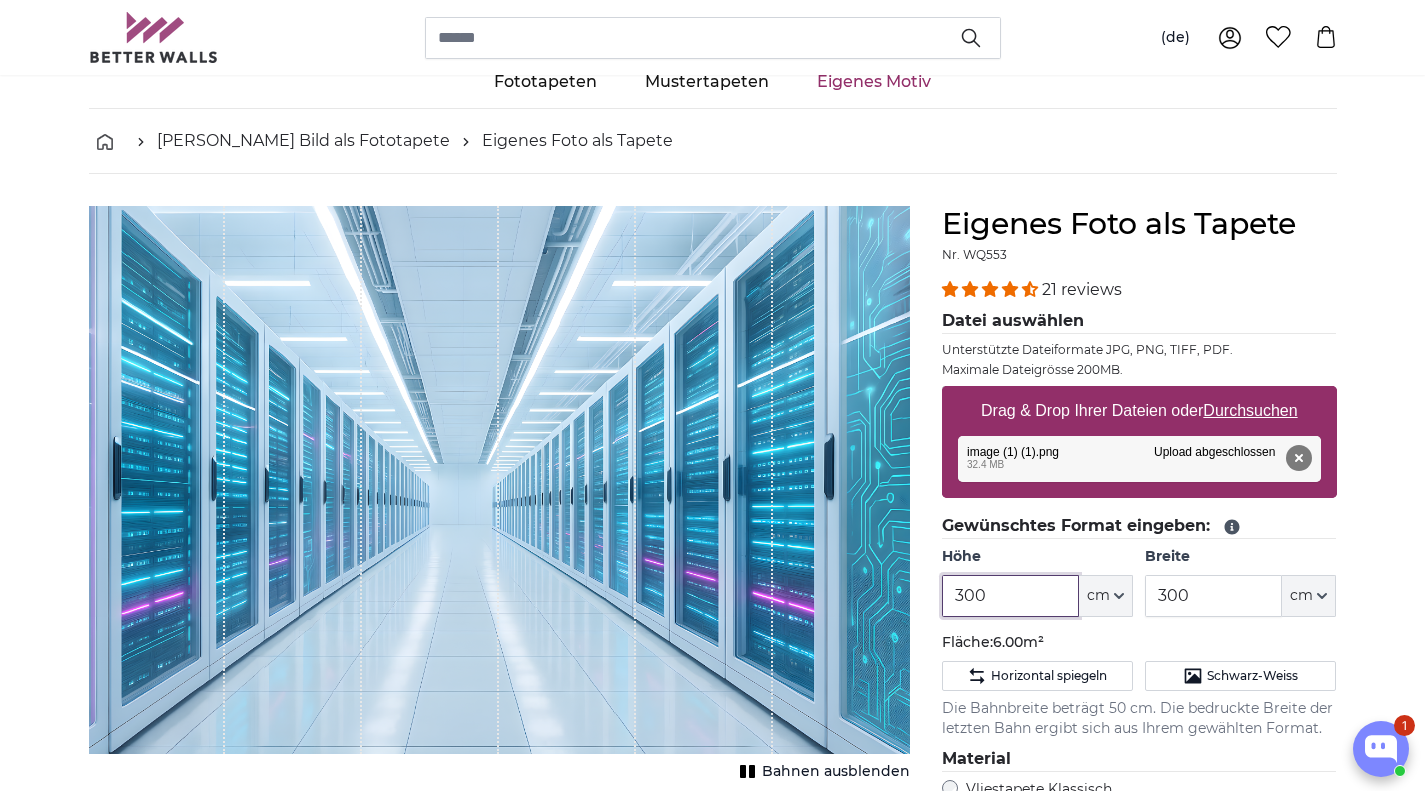 type on "300" 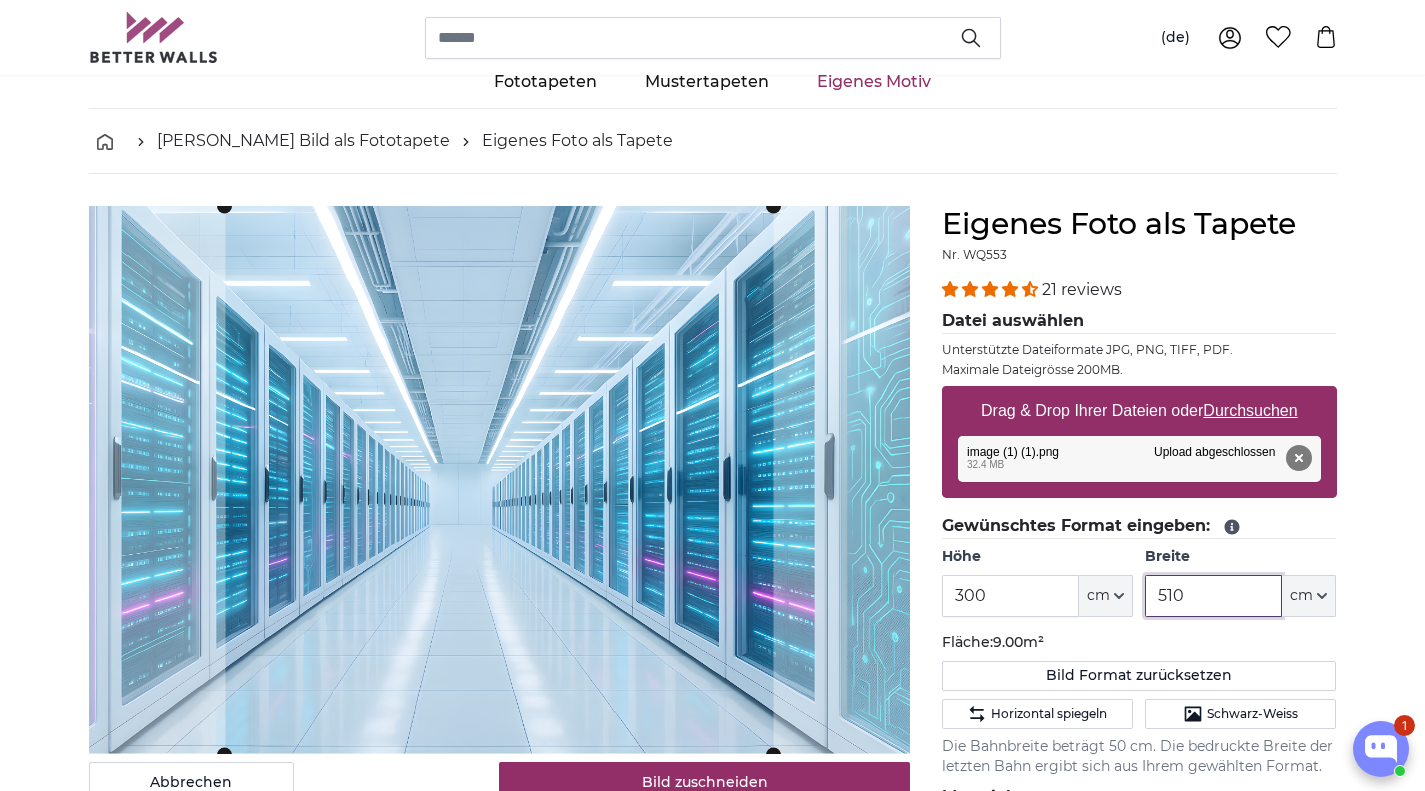 type on "510" 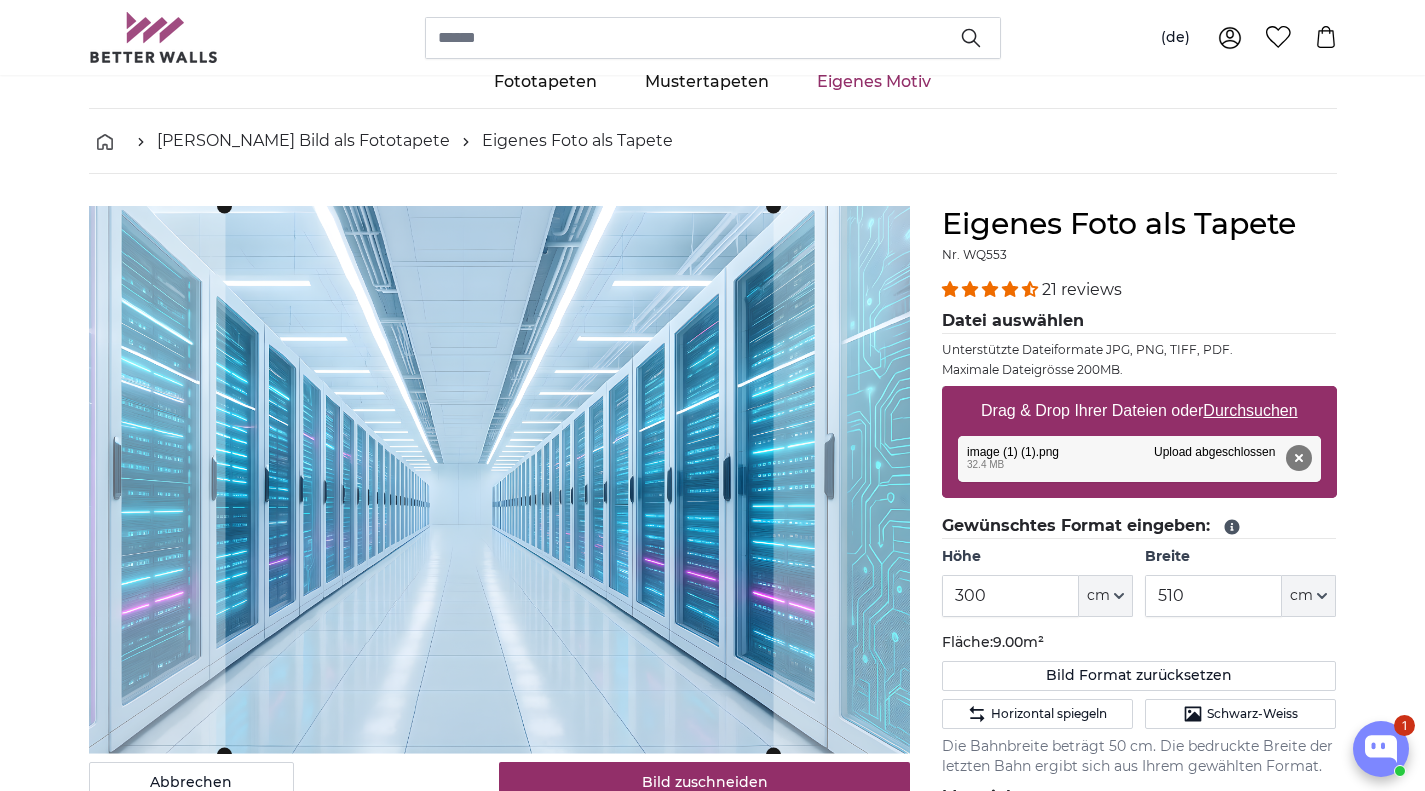 type 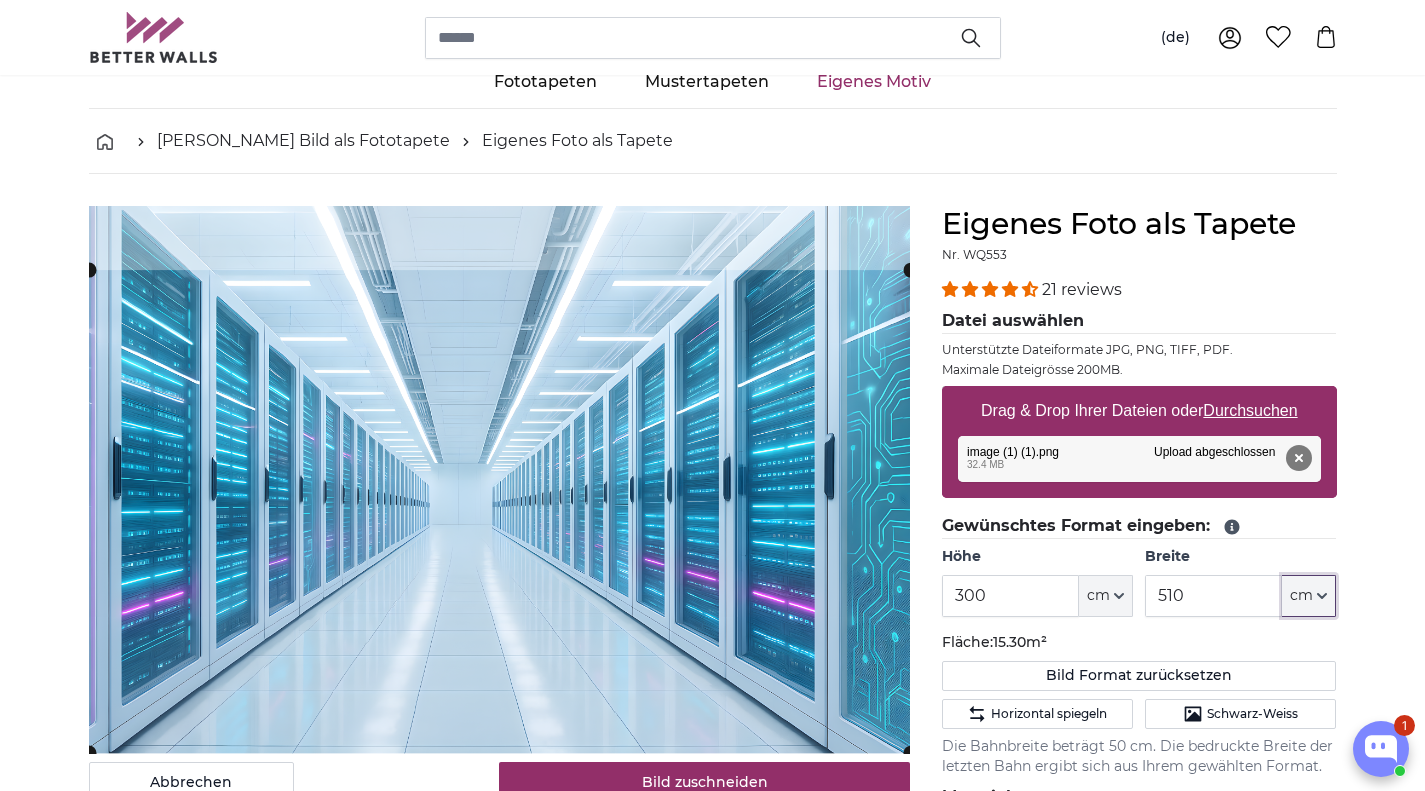 click 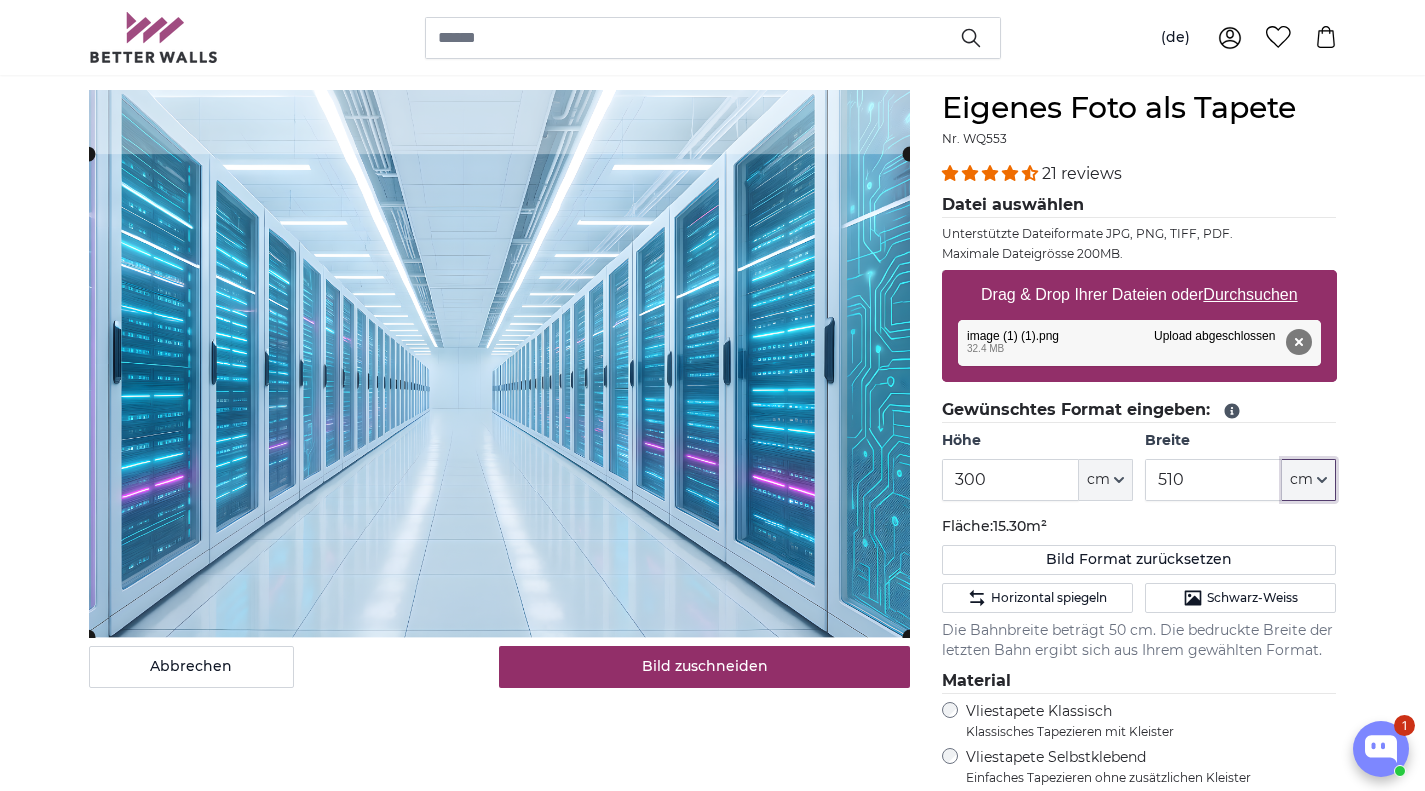 scroll, scrollTop: 171, scrollLeft: 0, axis: vertical 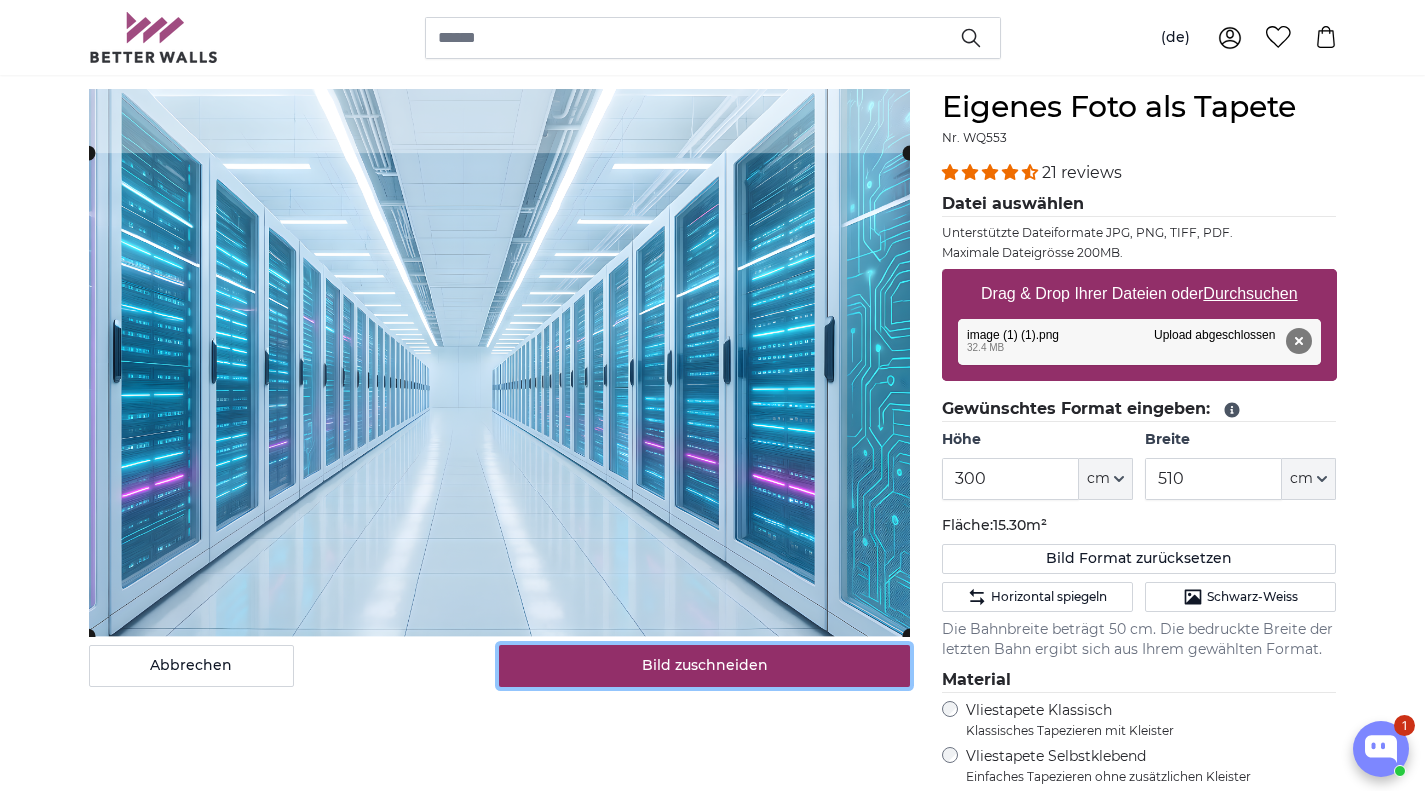 click on "Bild zuschneiden" at bounding box center [704, 666] 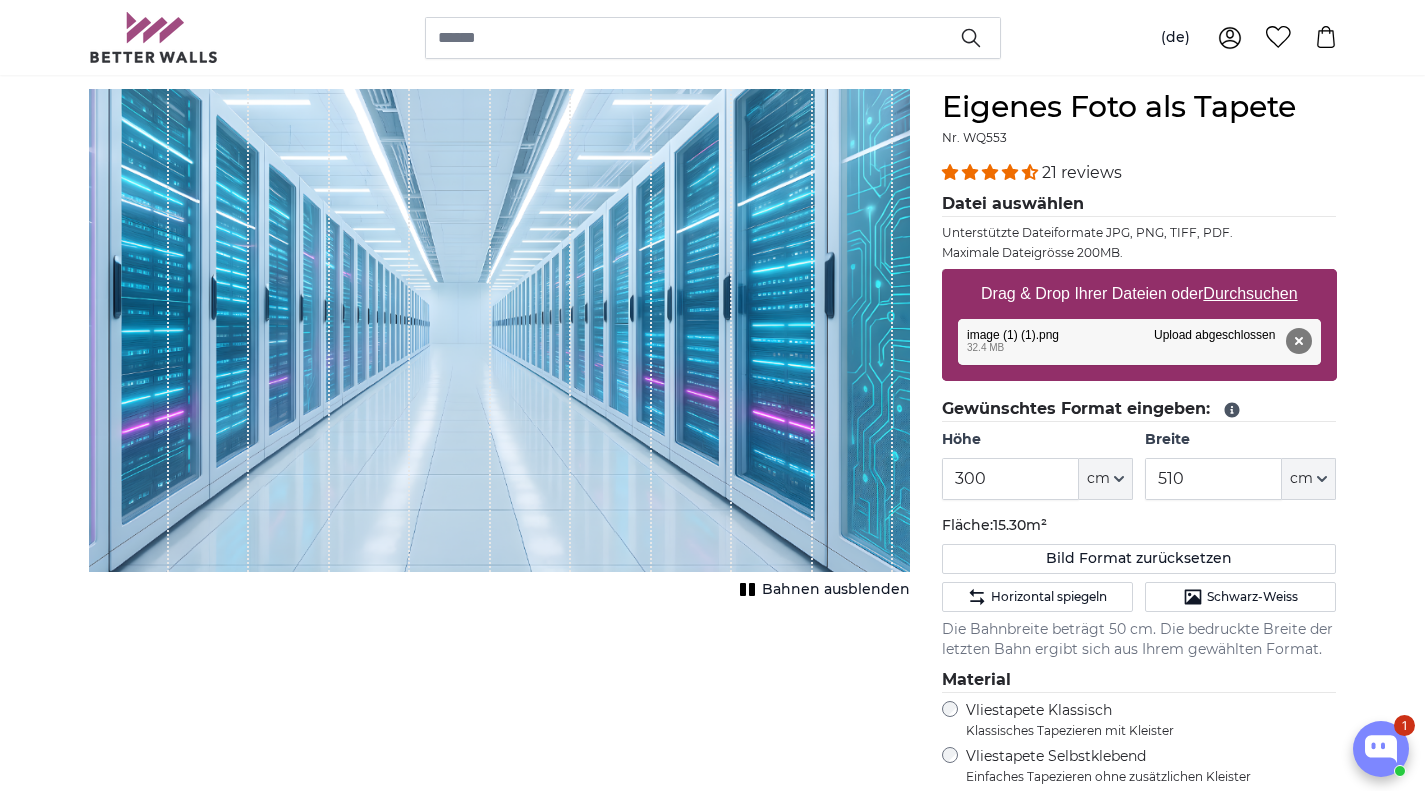 drag, startPoint x: 590, startPoint y: 377, endPoint x: 594, endPoint y: 408, distance: 31.257 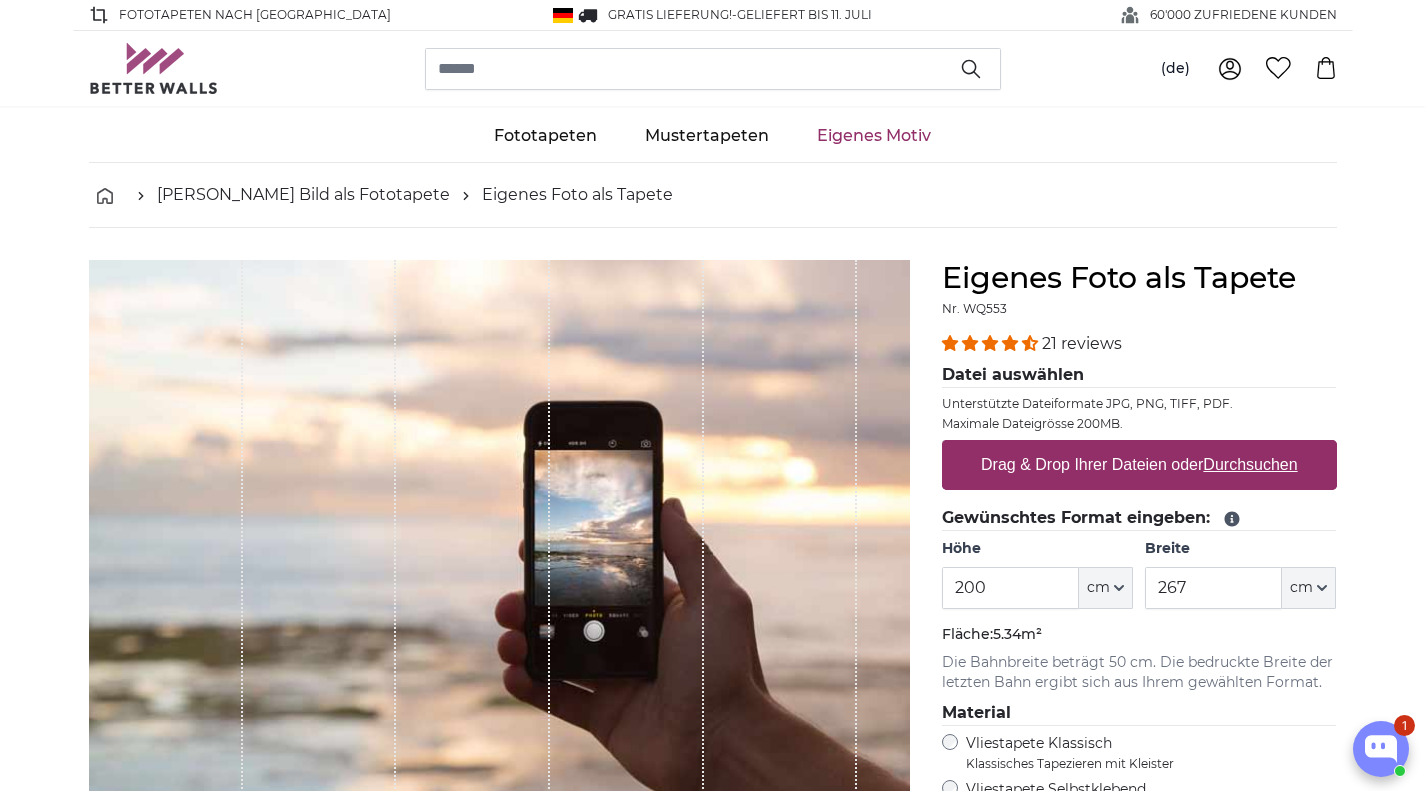 click on "Durchsuchen" at bounding box center (1250, 464) 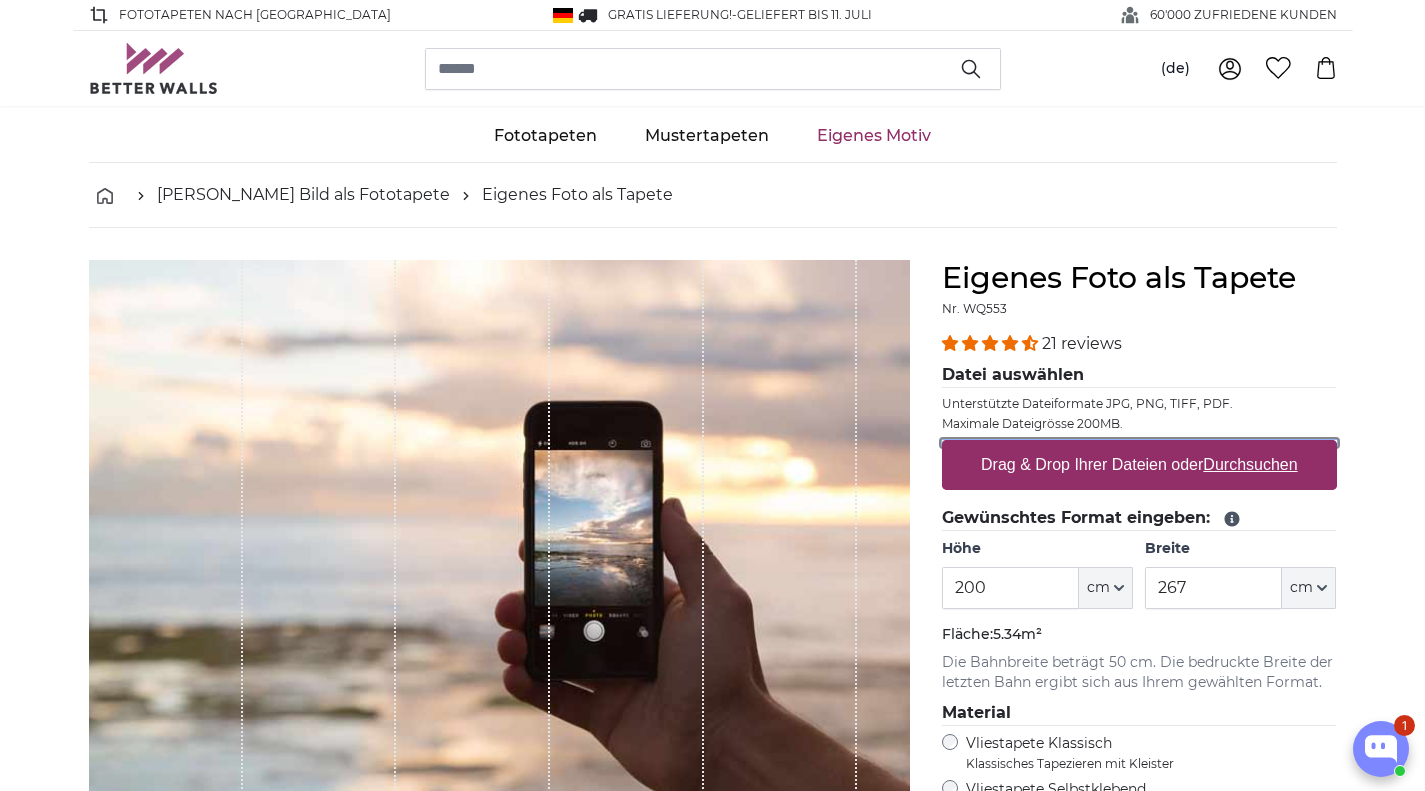 click on "Drag & Drop Ihrer Dateien oder  Durchsuchen" at bounding box center [1139, 443] 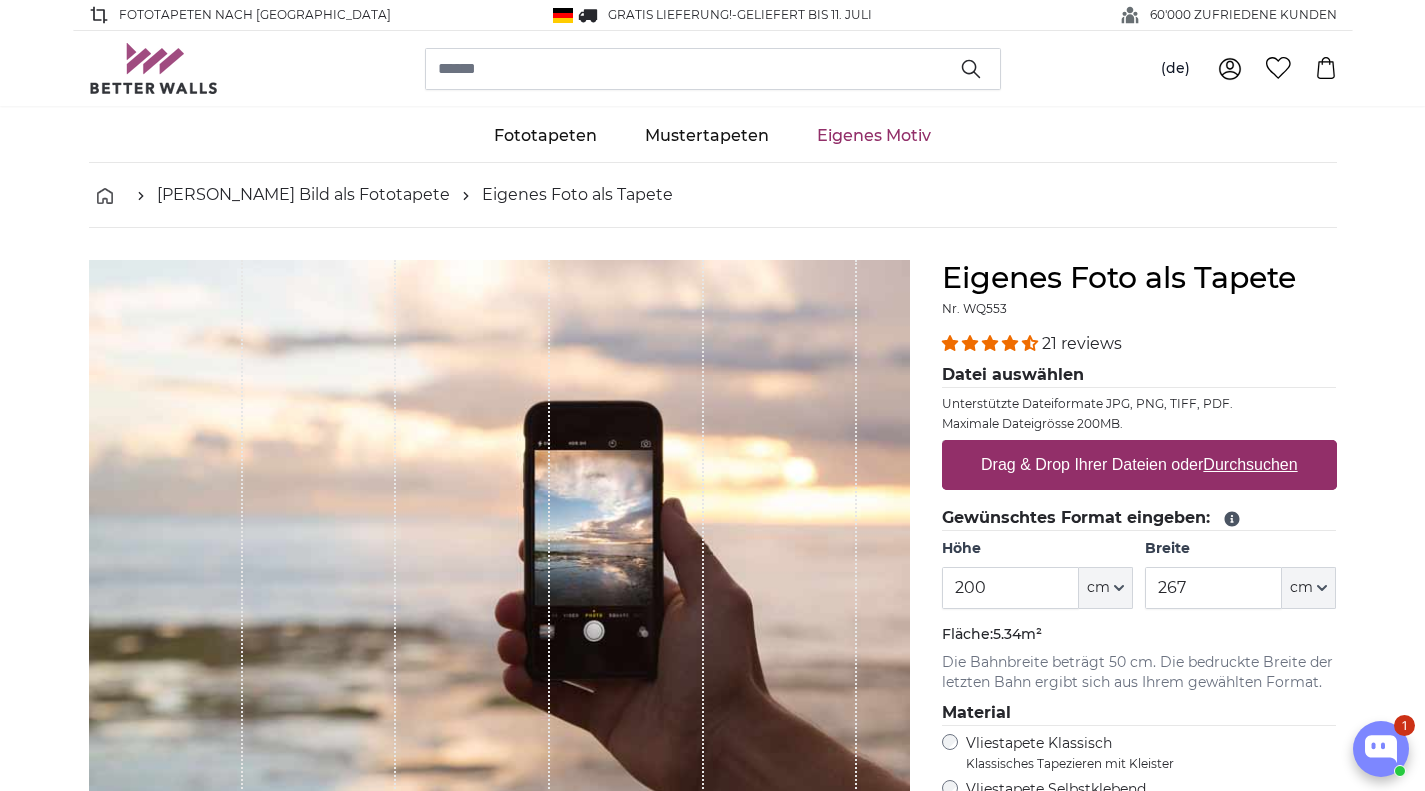 click on "Drag & Drop Ihrer Dateien oder  Durchsuchen" at bounding box center [1139, 465] 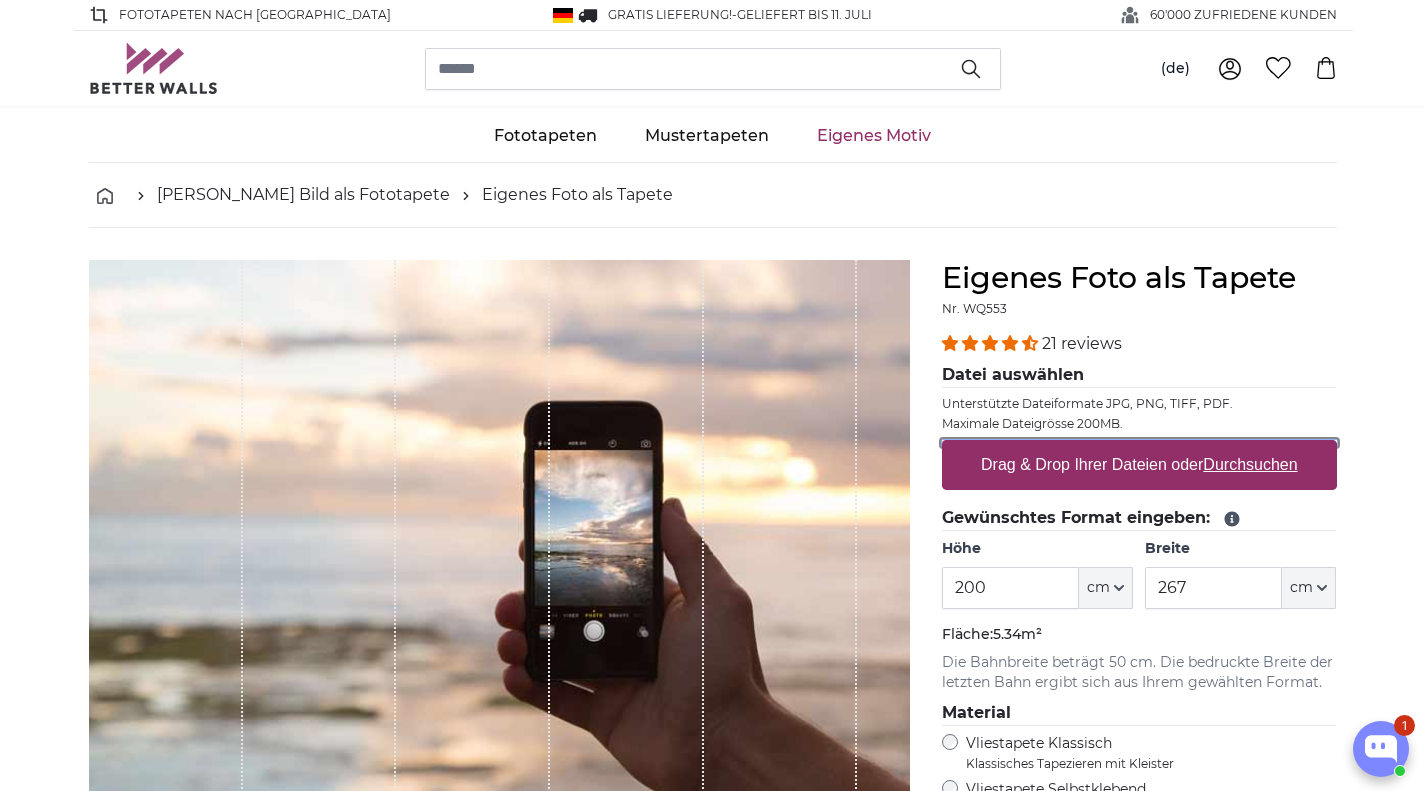 click on "Drag & Drop Ihrer Dateien oder  Durchsuchen" at bounding box center [1139, 443] 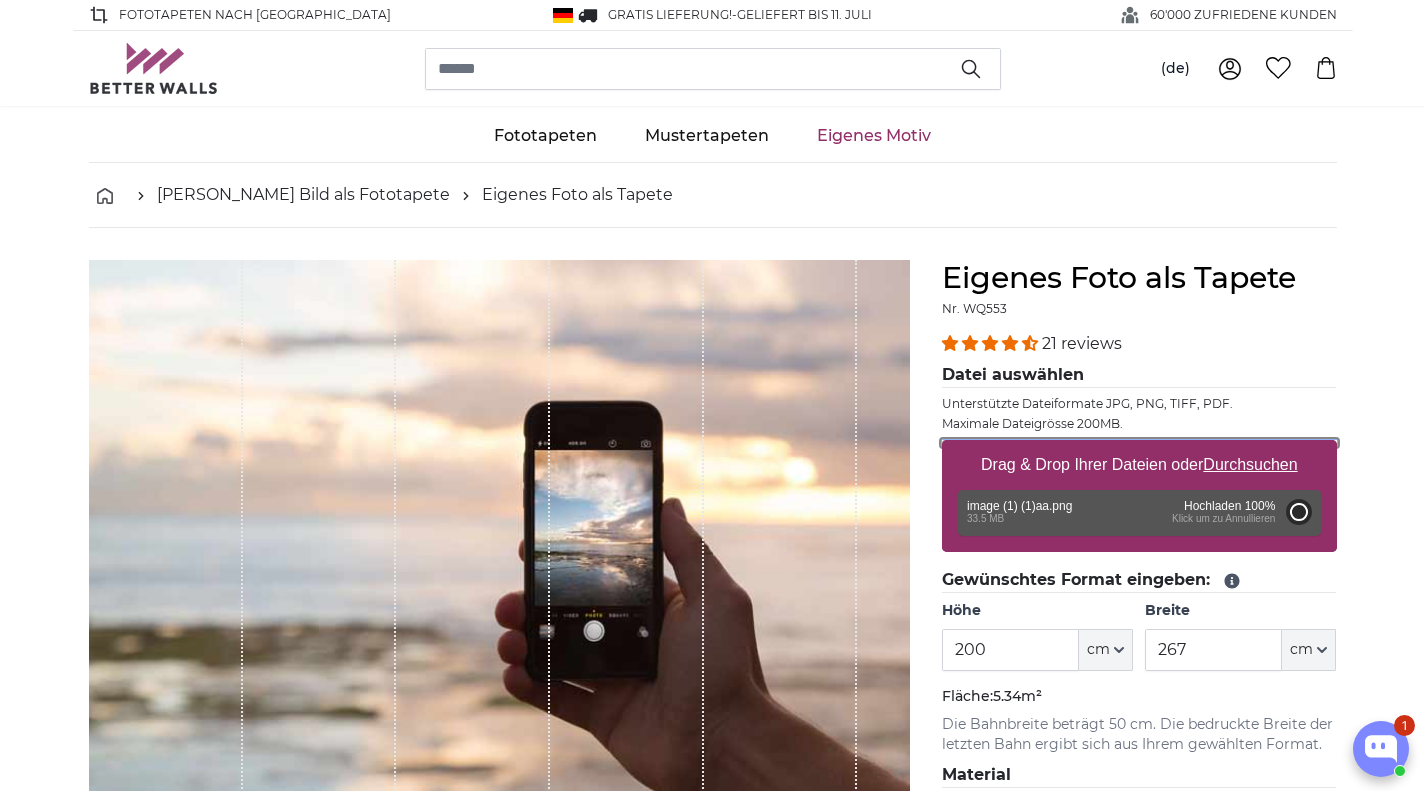 type on "300" 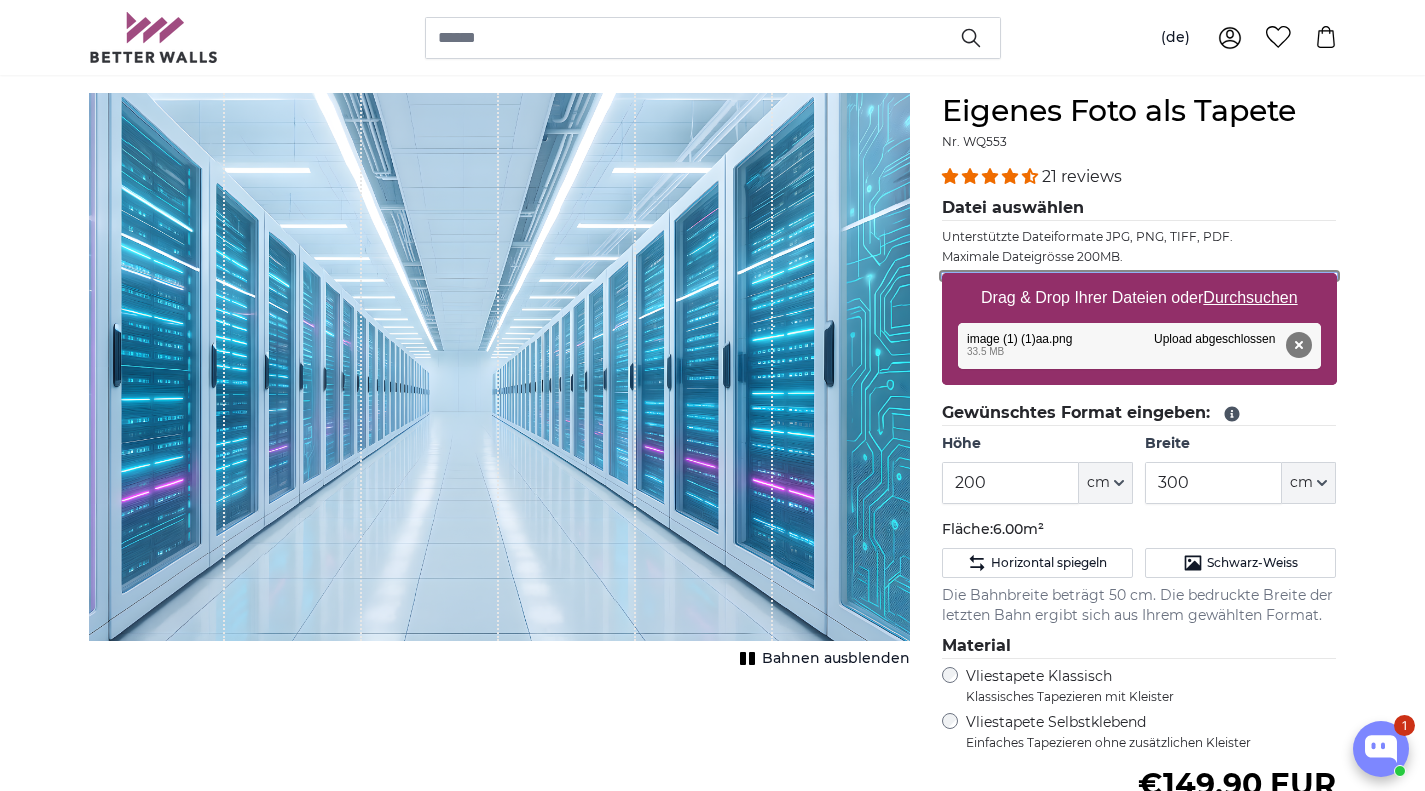scroll, scrollTop: 168, scrollLeft: 0, axis: vertical 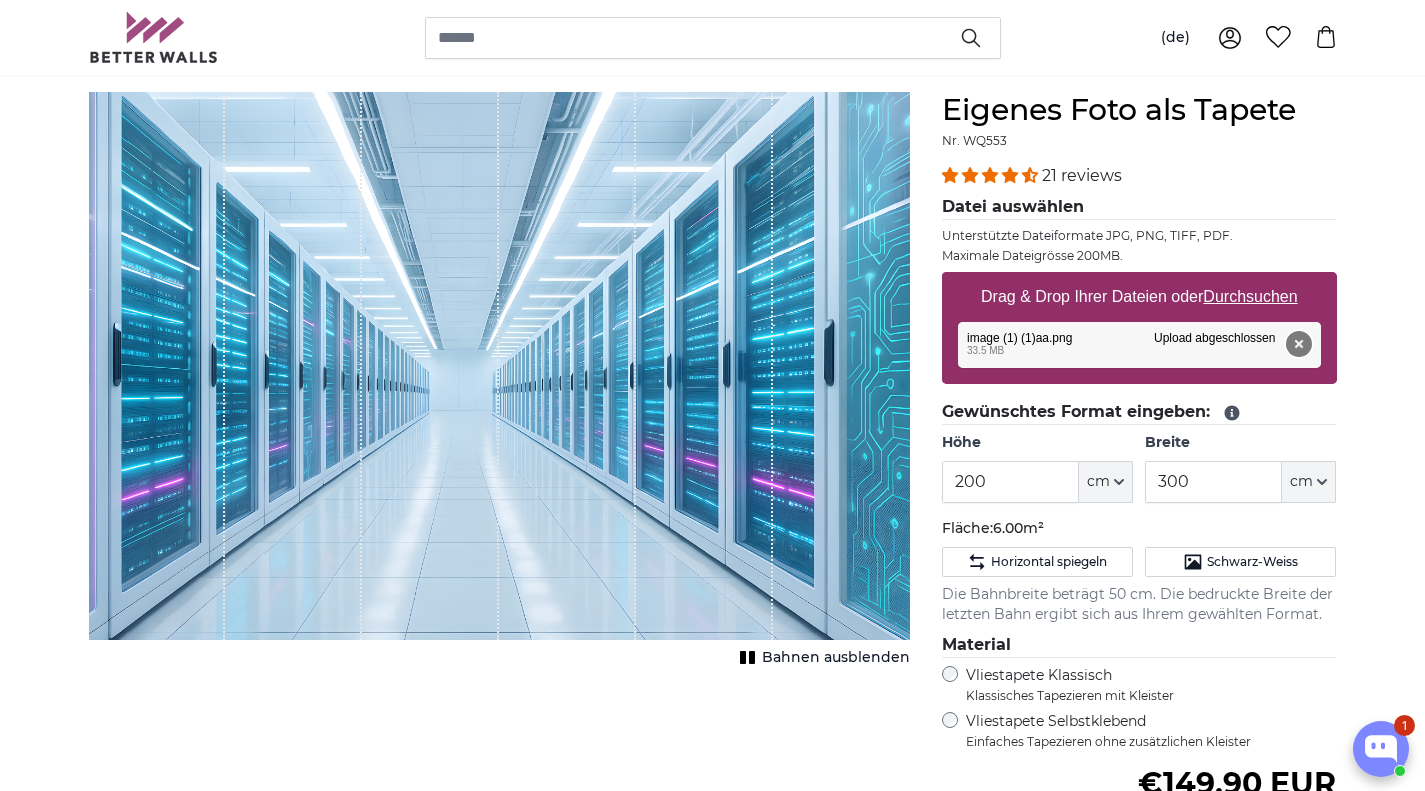 click on "Entfernen" at bounding box center (1298, 344) 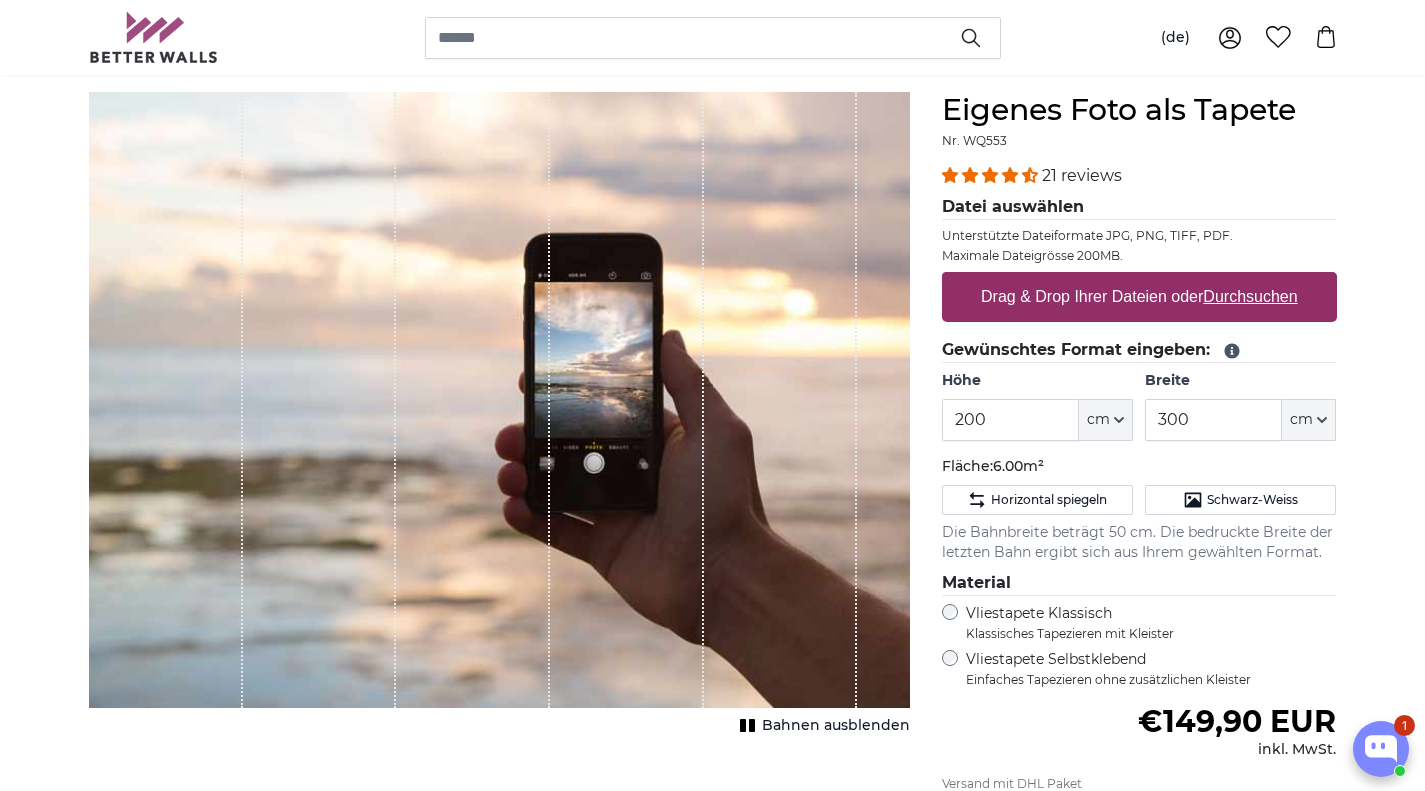click on "Durchsuchen" at bounding box center [1250, 296] 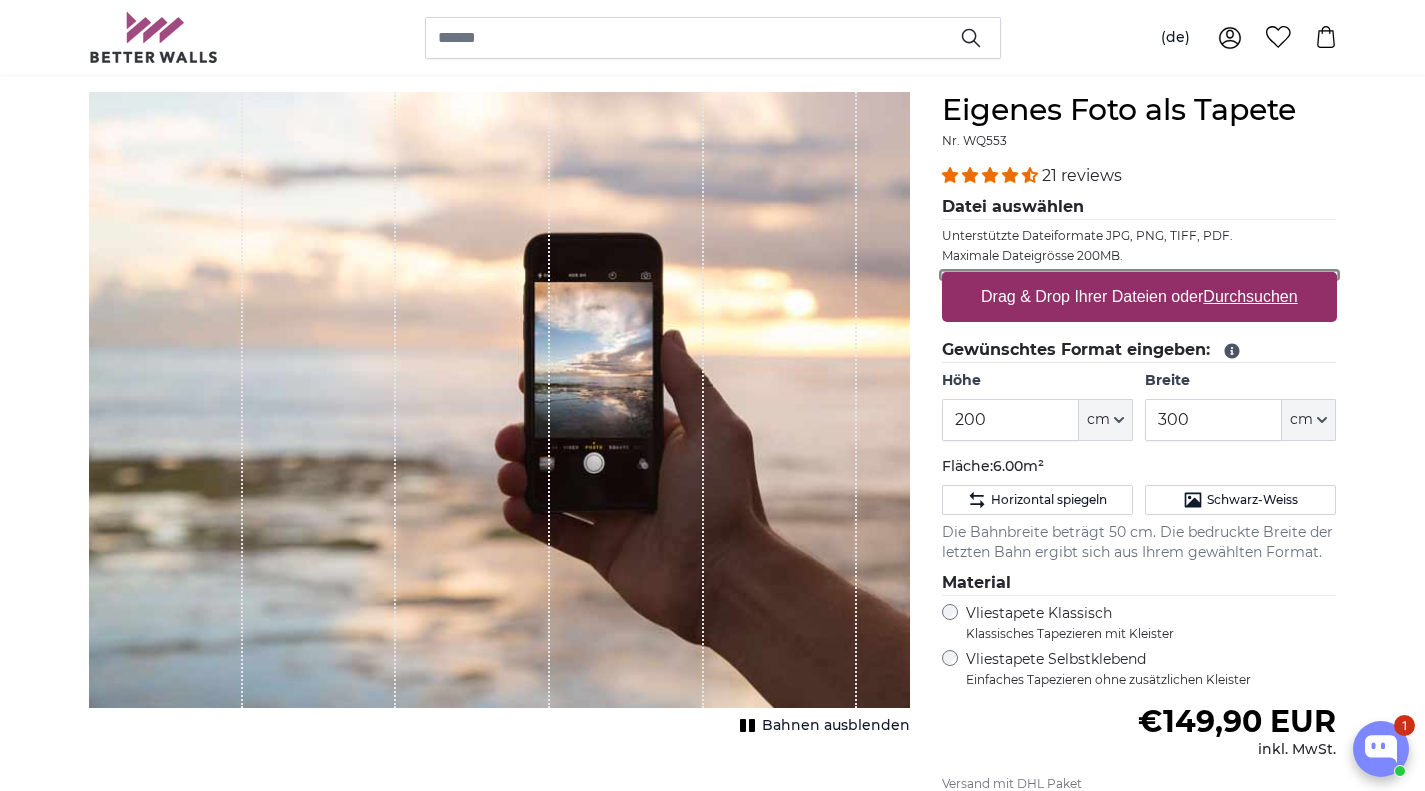 click on "Drag & Drop Ihrer Dateien oder  Durchsuchen" at bounding box center (1139, 275) 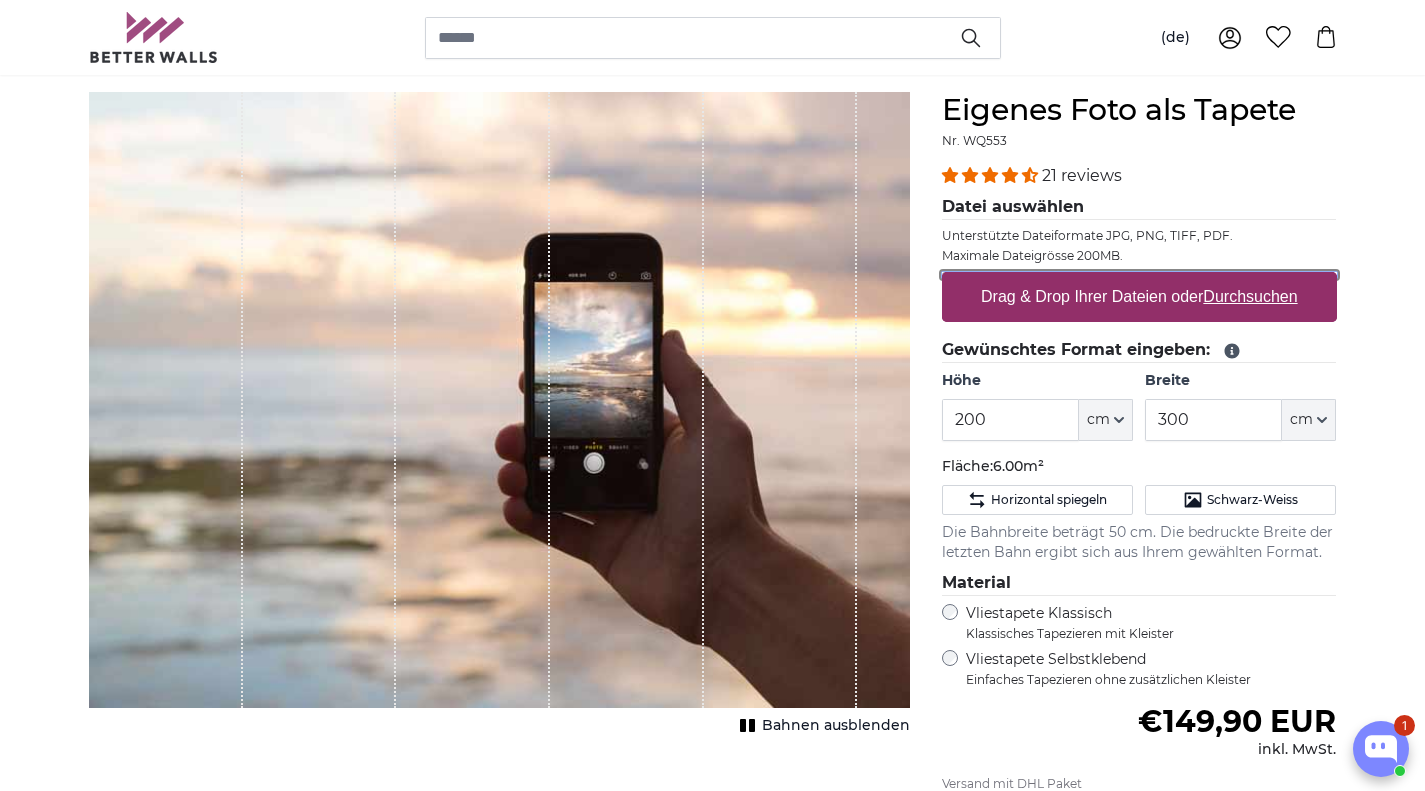 type on "**********" 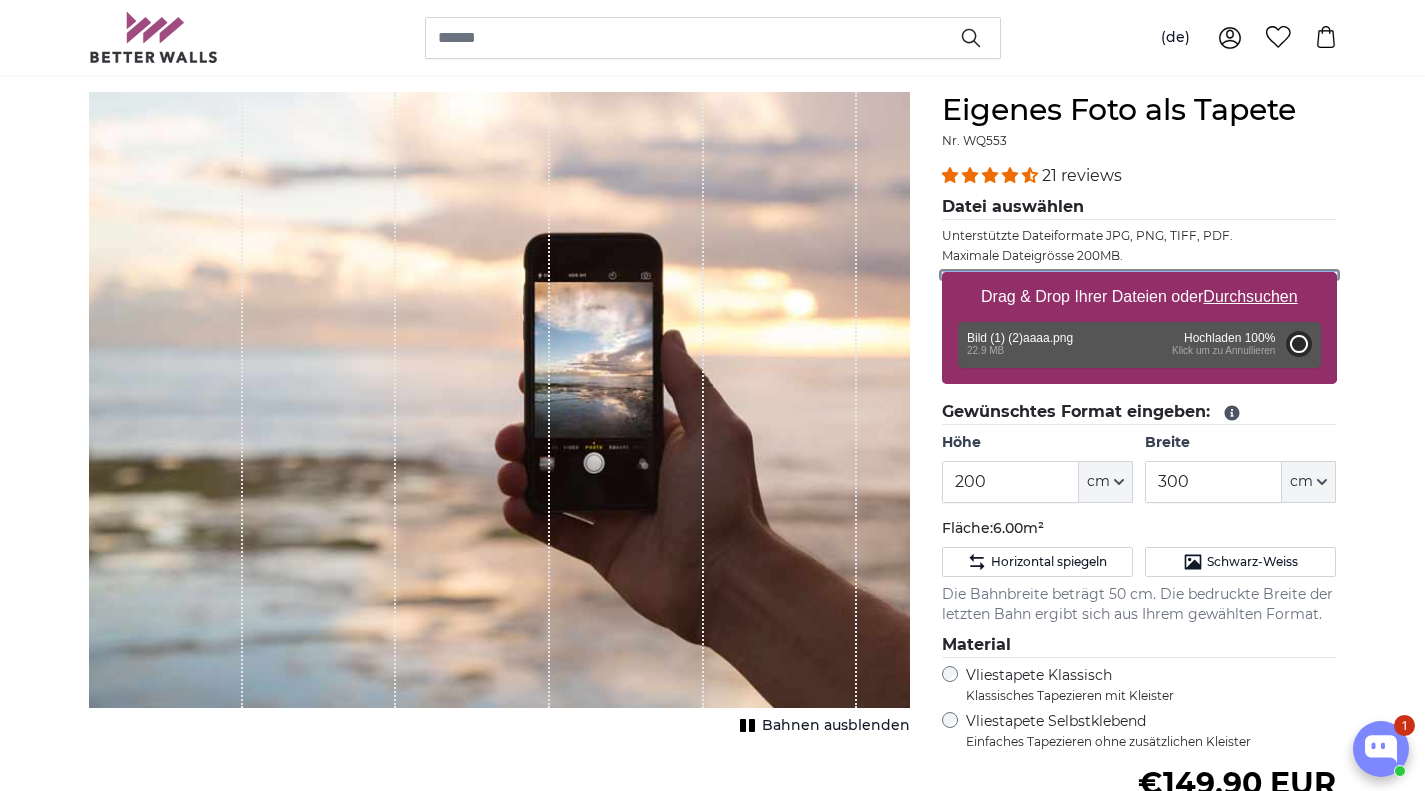 type on "396" 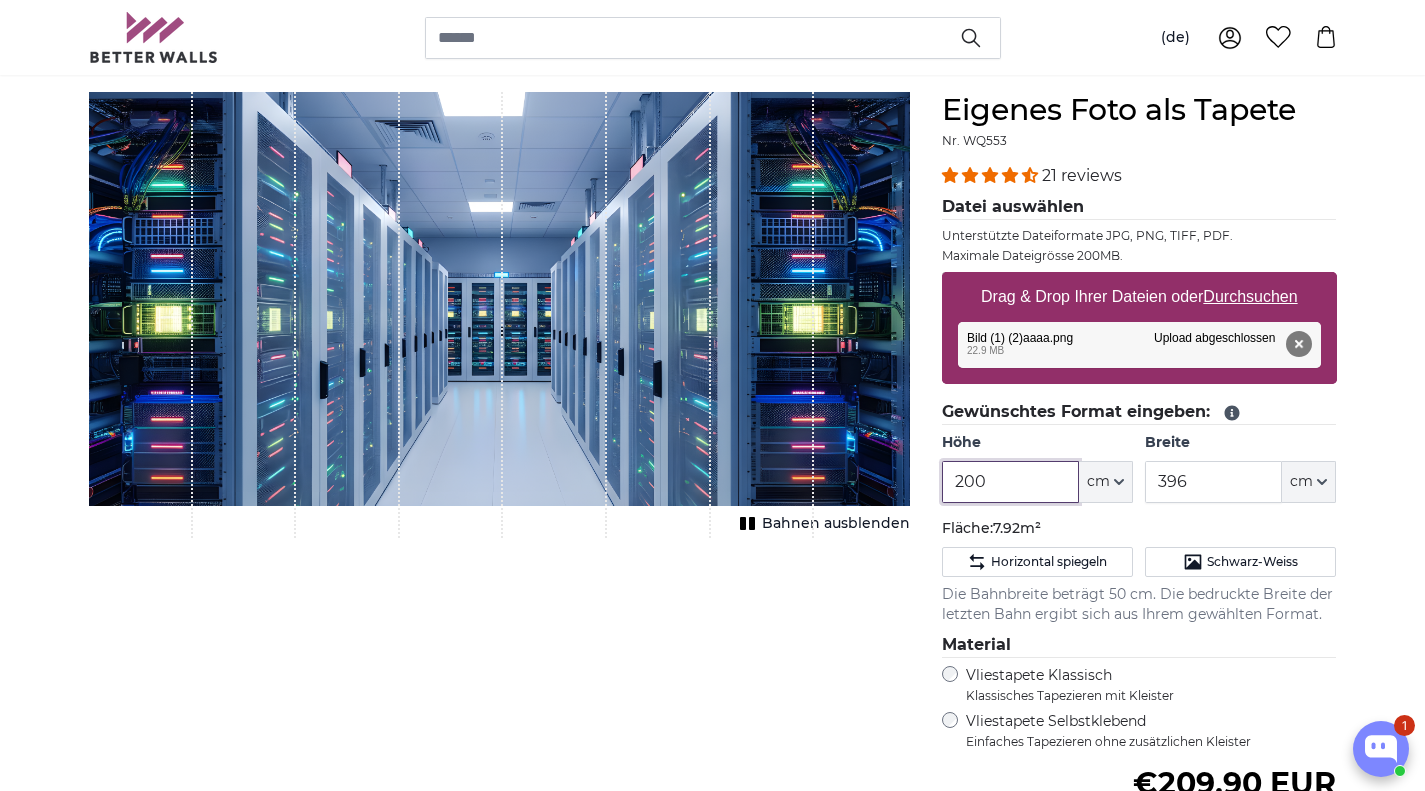 click on "200" at bounding box center [1010, 482] 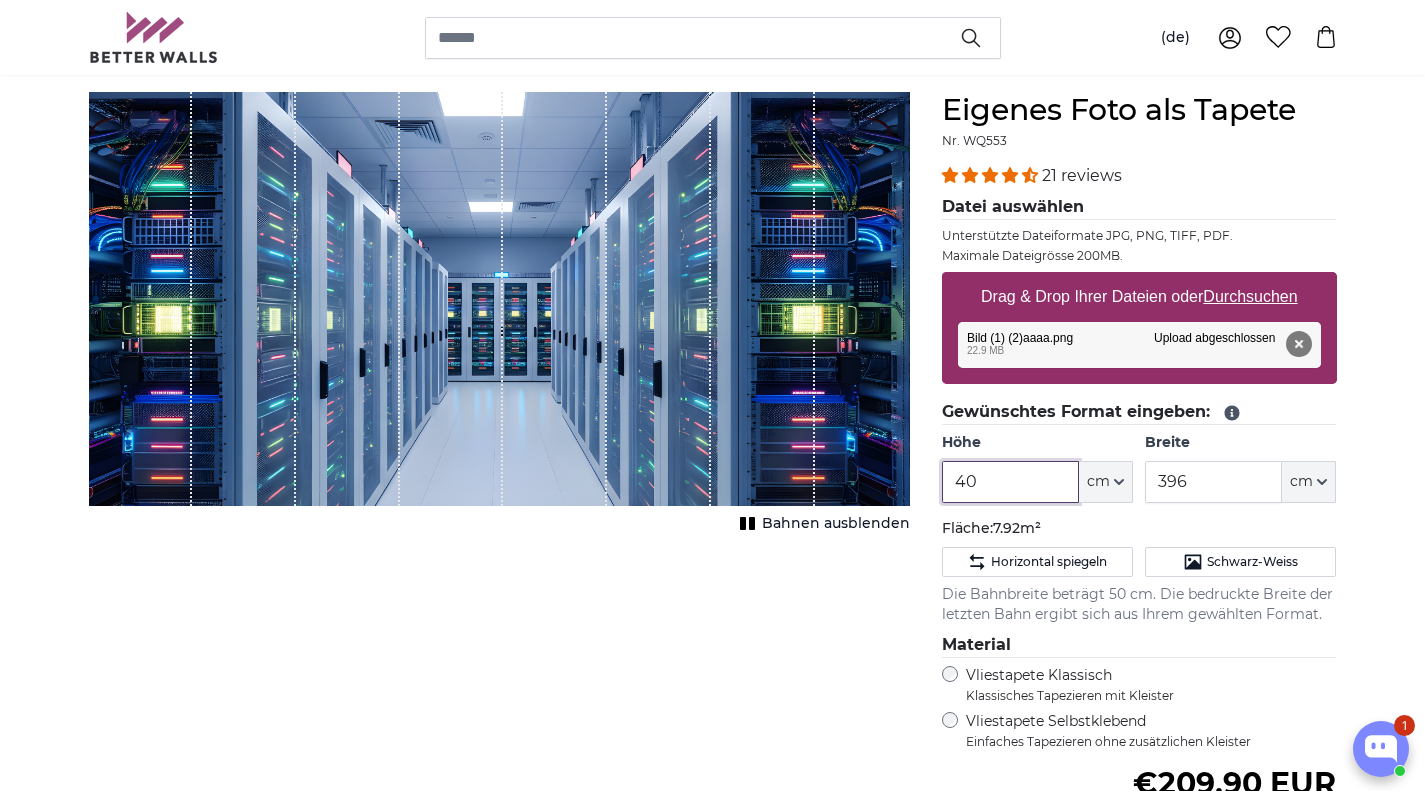 type on "4" 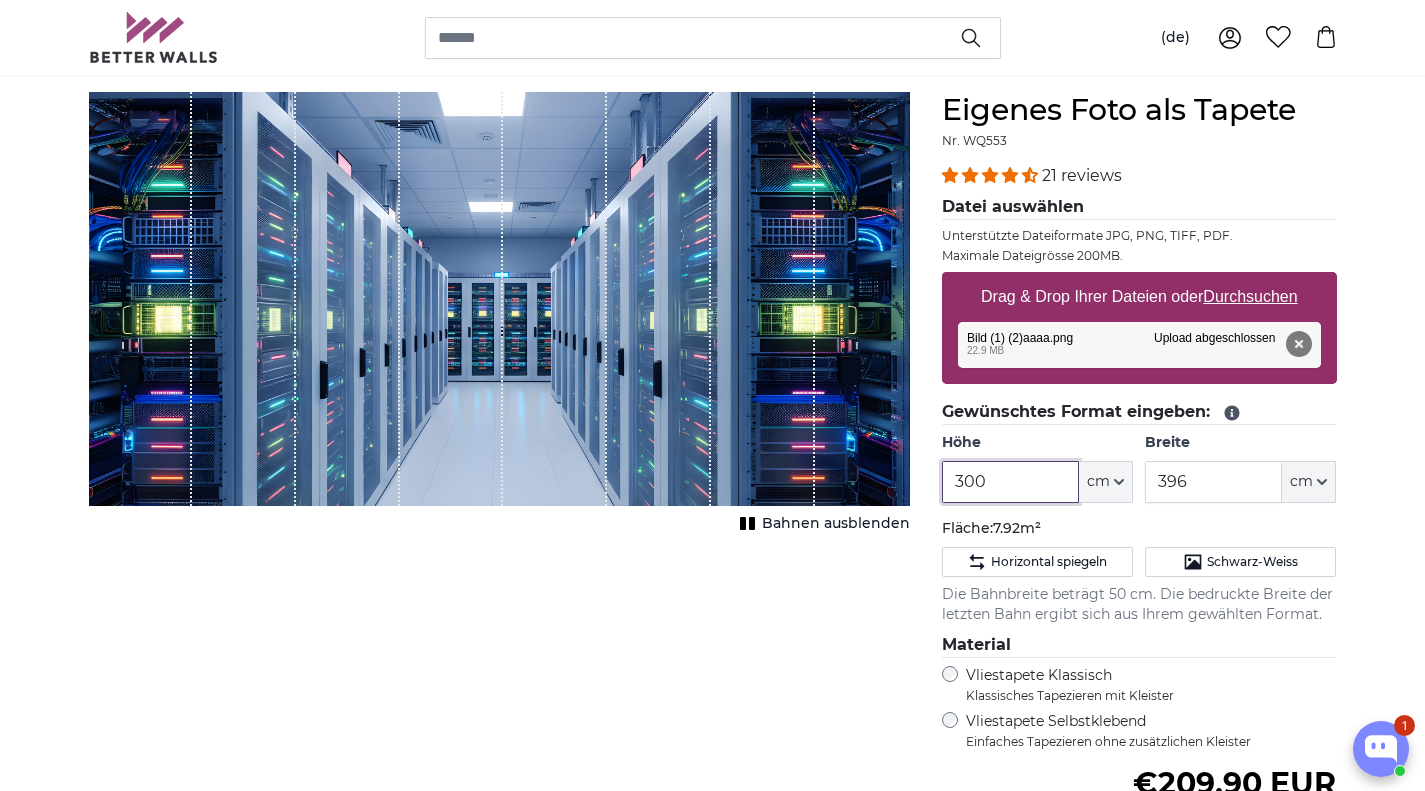 type on "300" 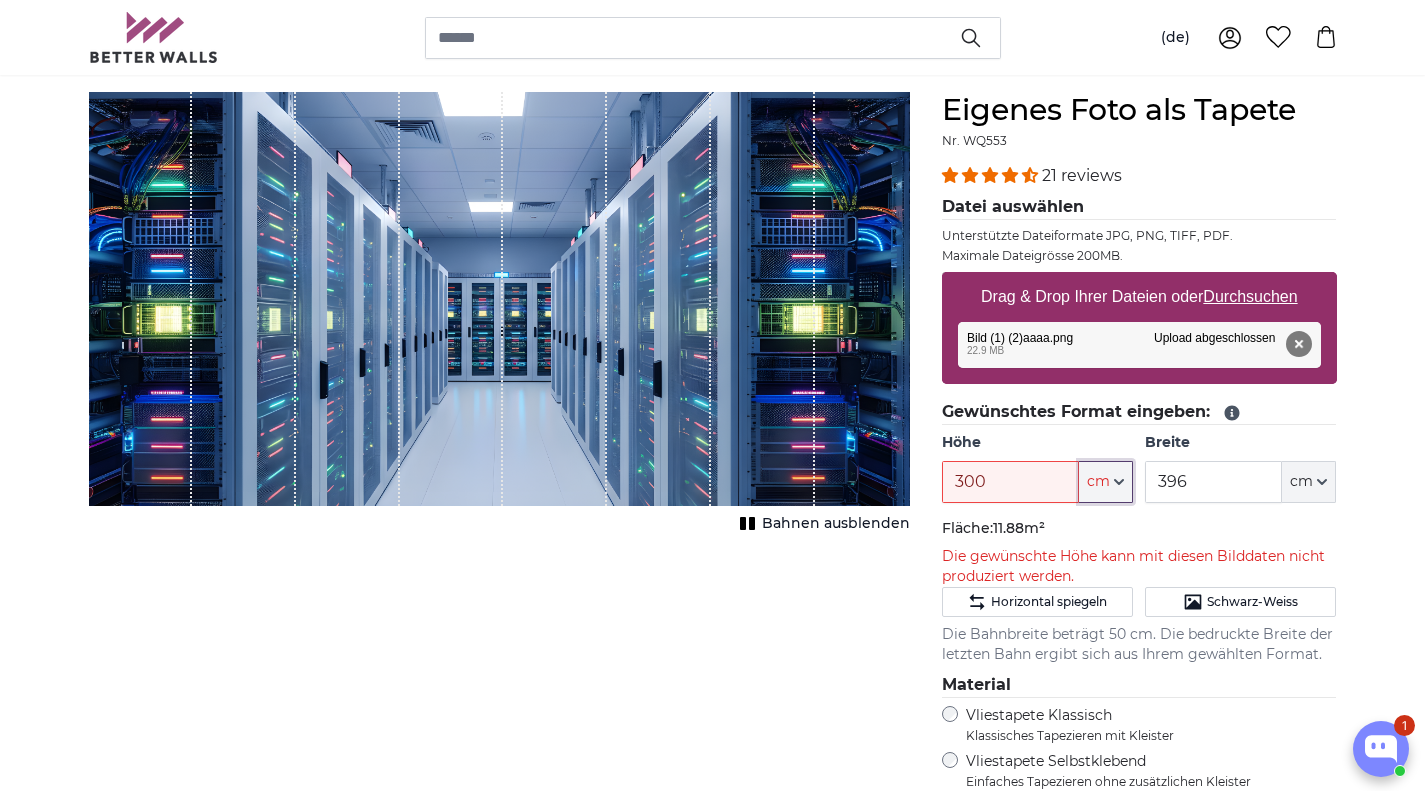 type 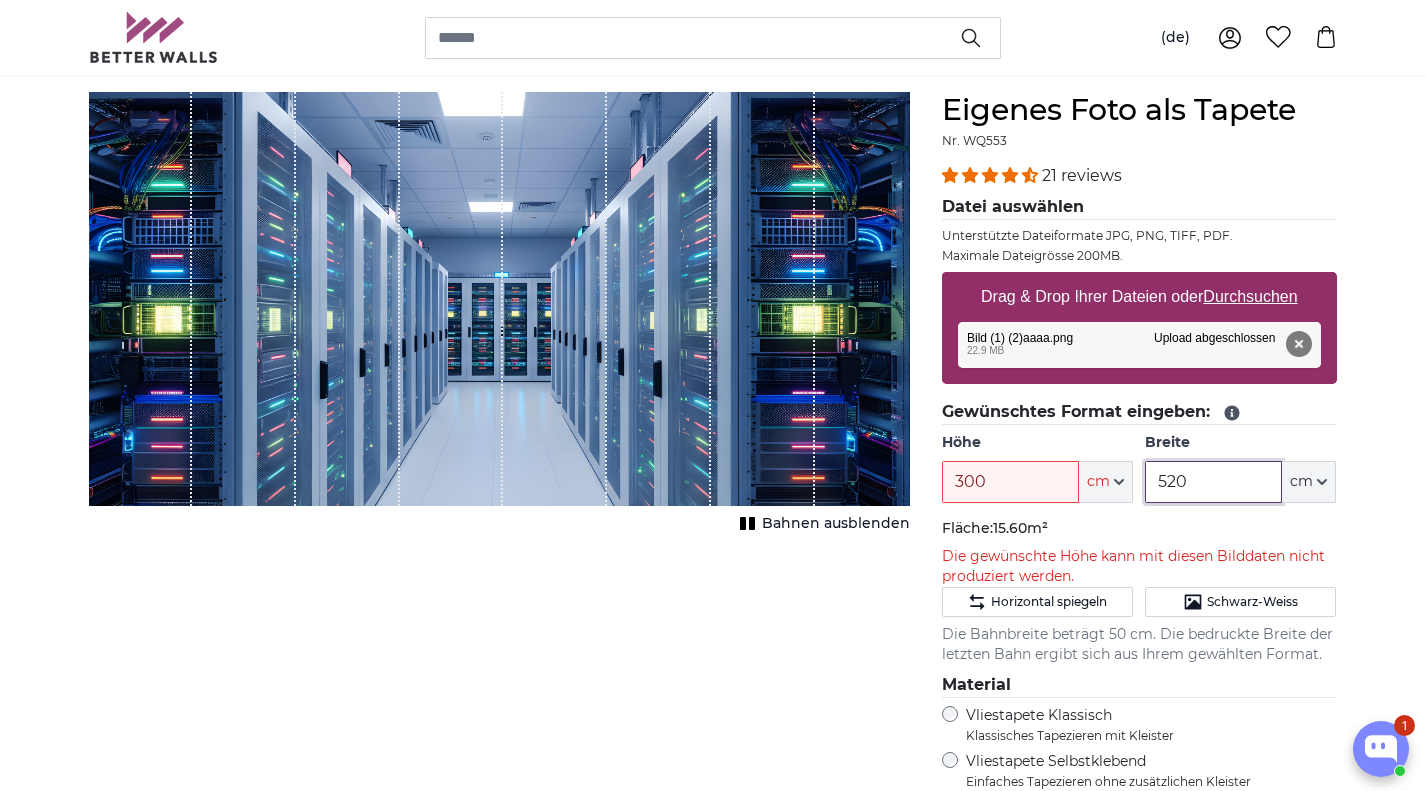 type on "520" 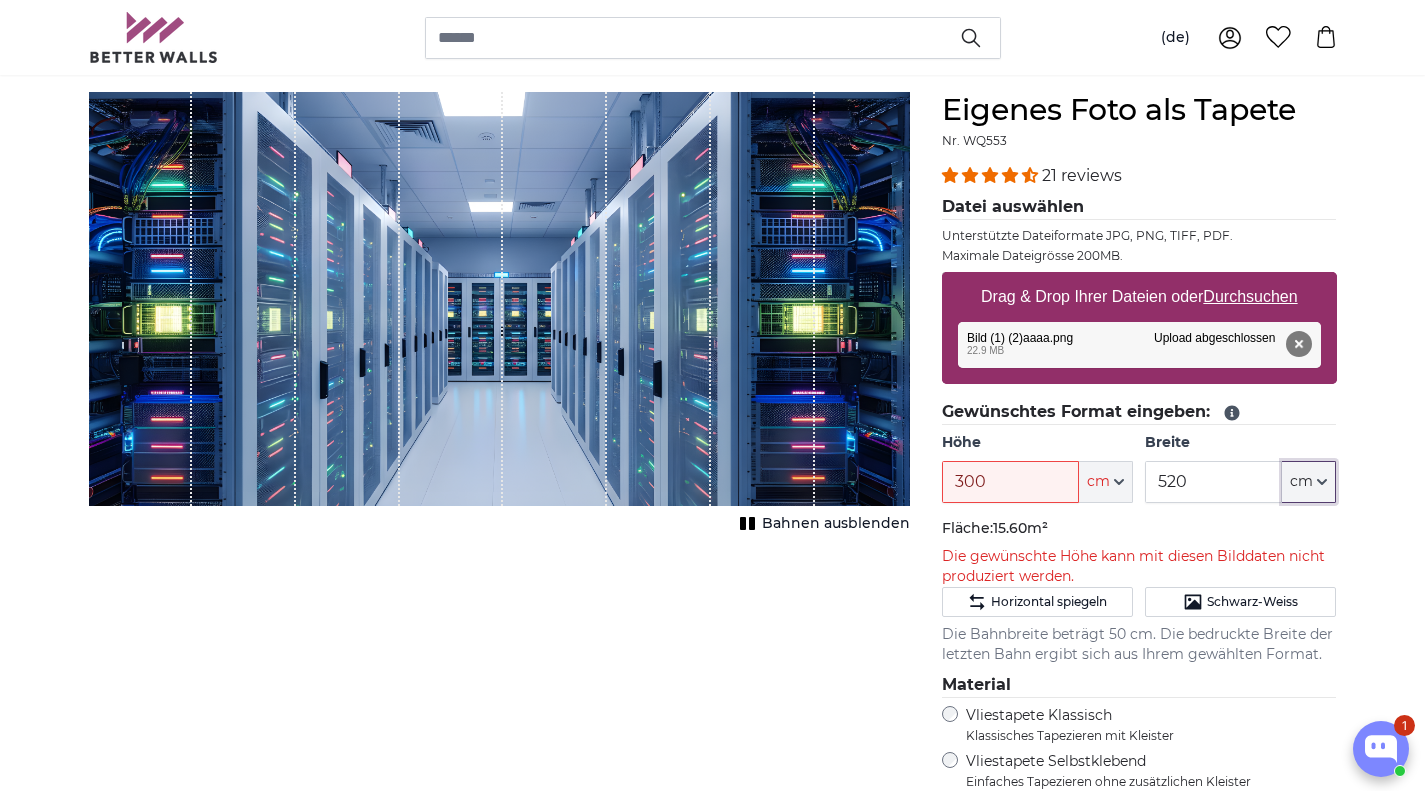 type 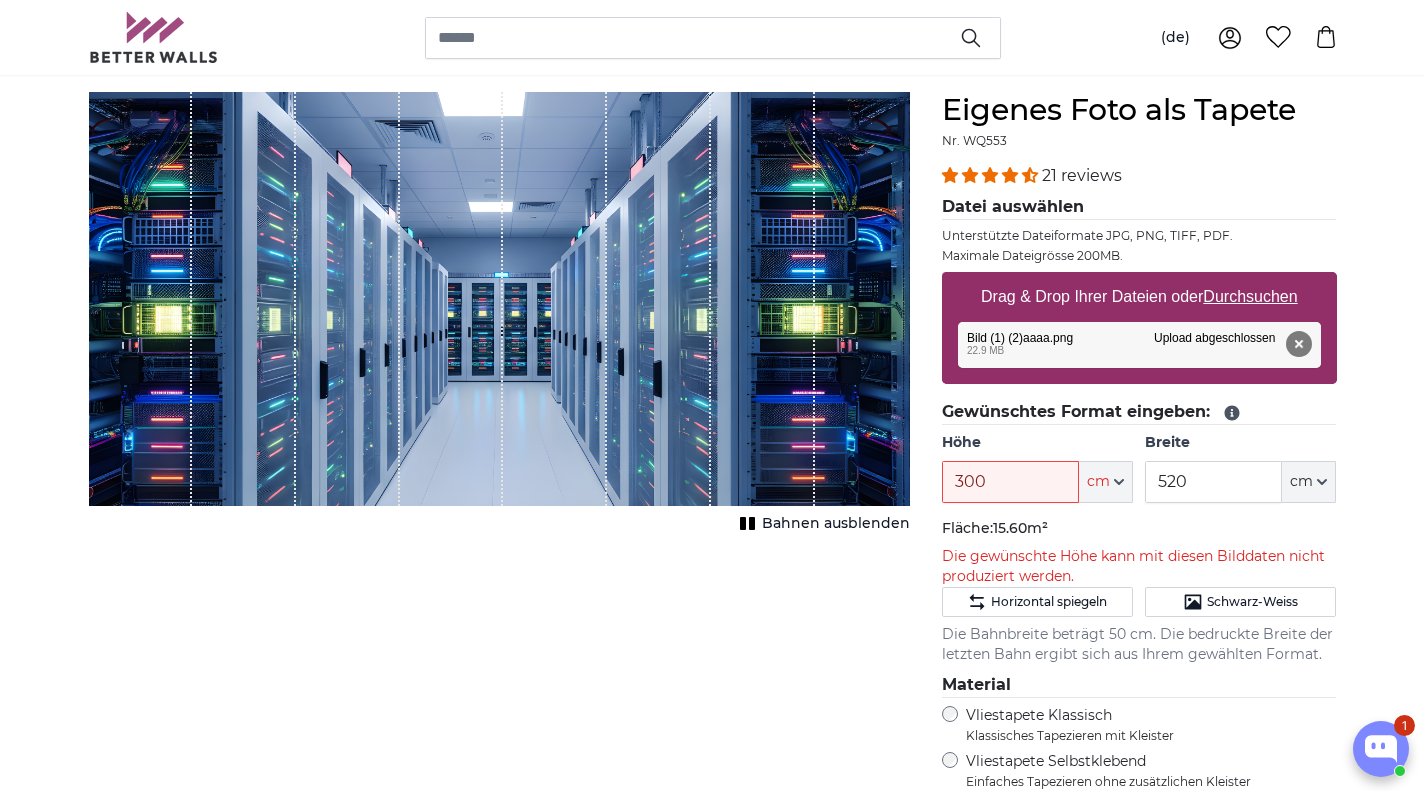 click on "15.60m²" 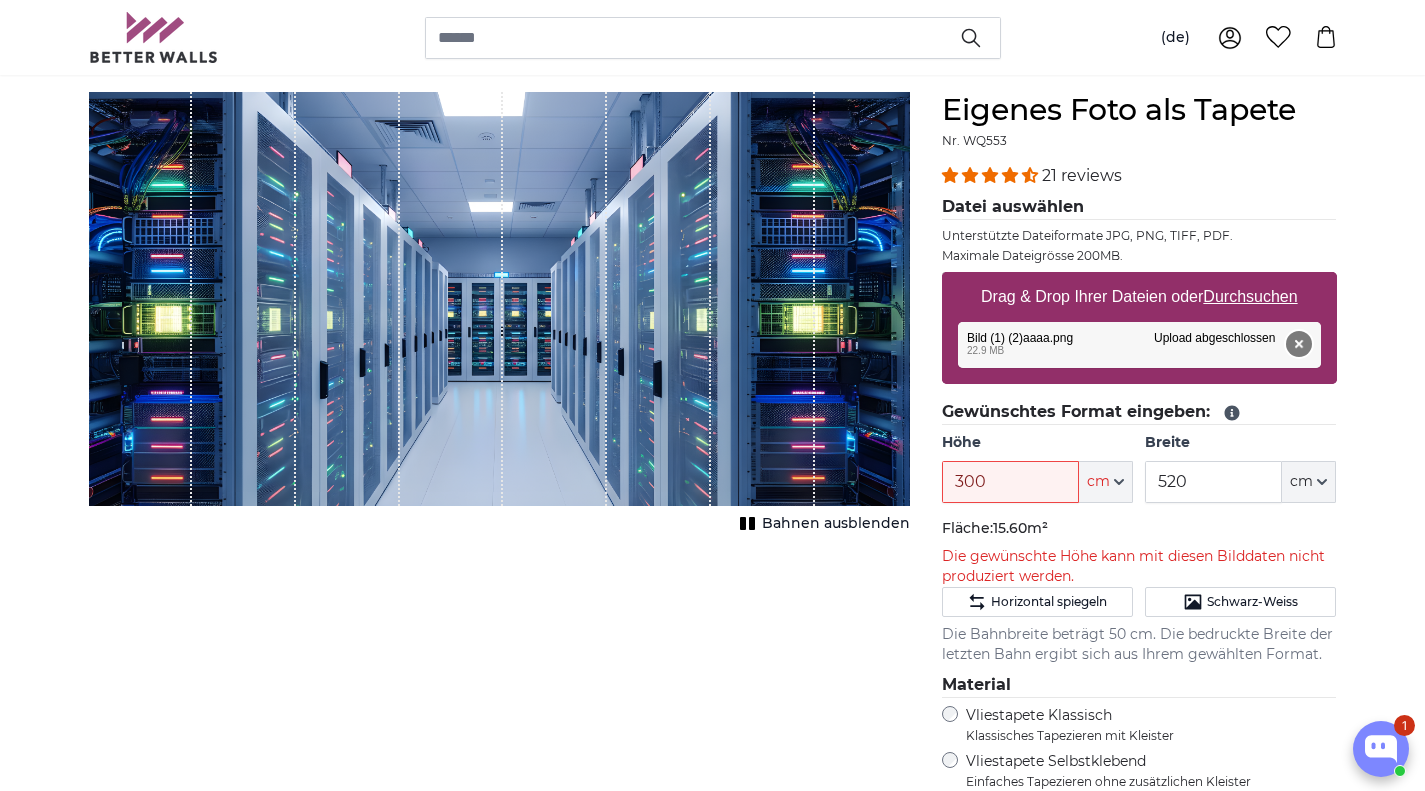 click on "Entfernen" at bounding box center (1298, 344) 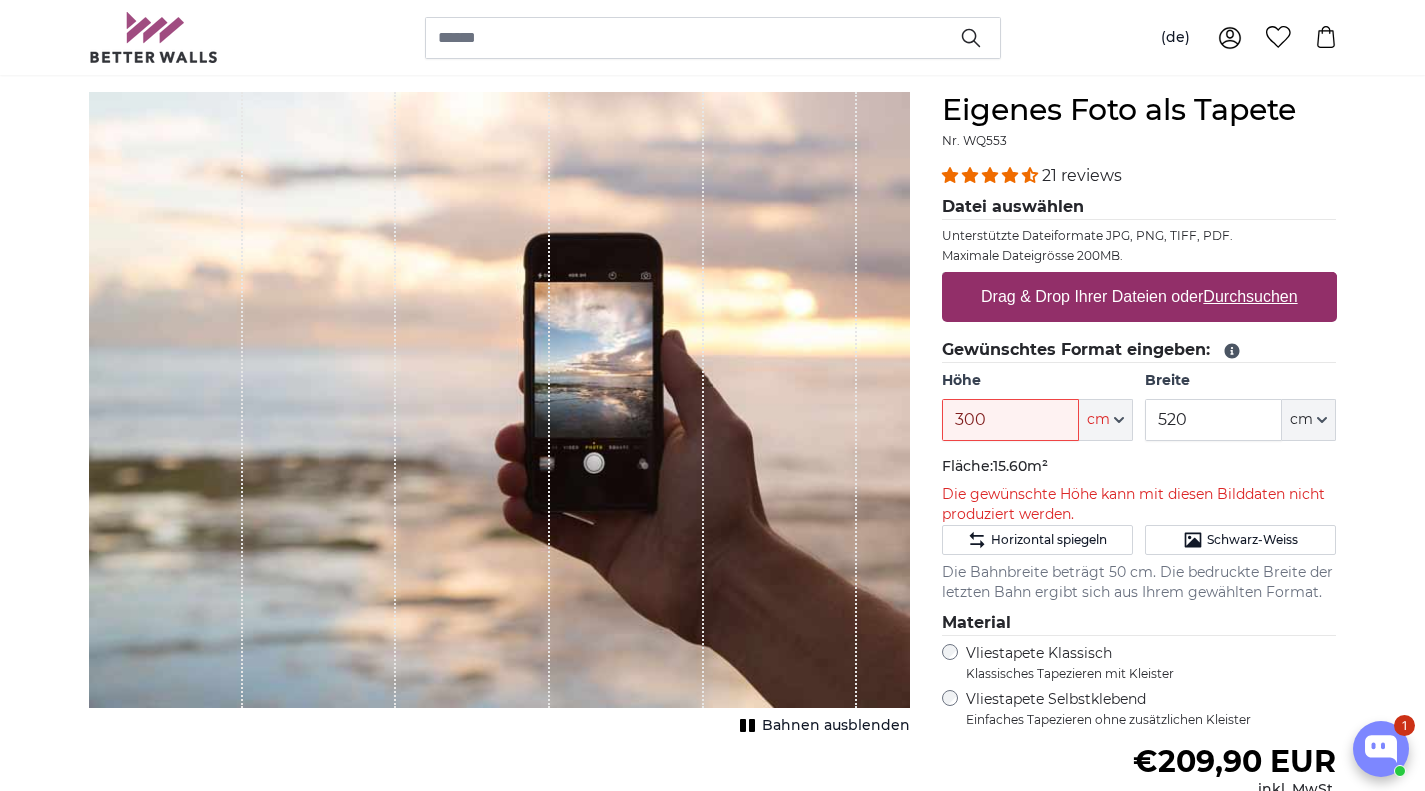 click on "Durchsuchen" at bounding box center [1250, 296] 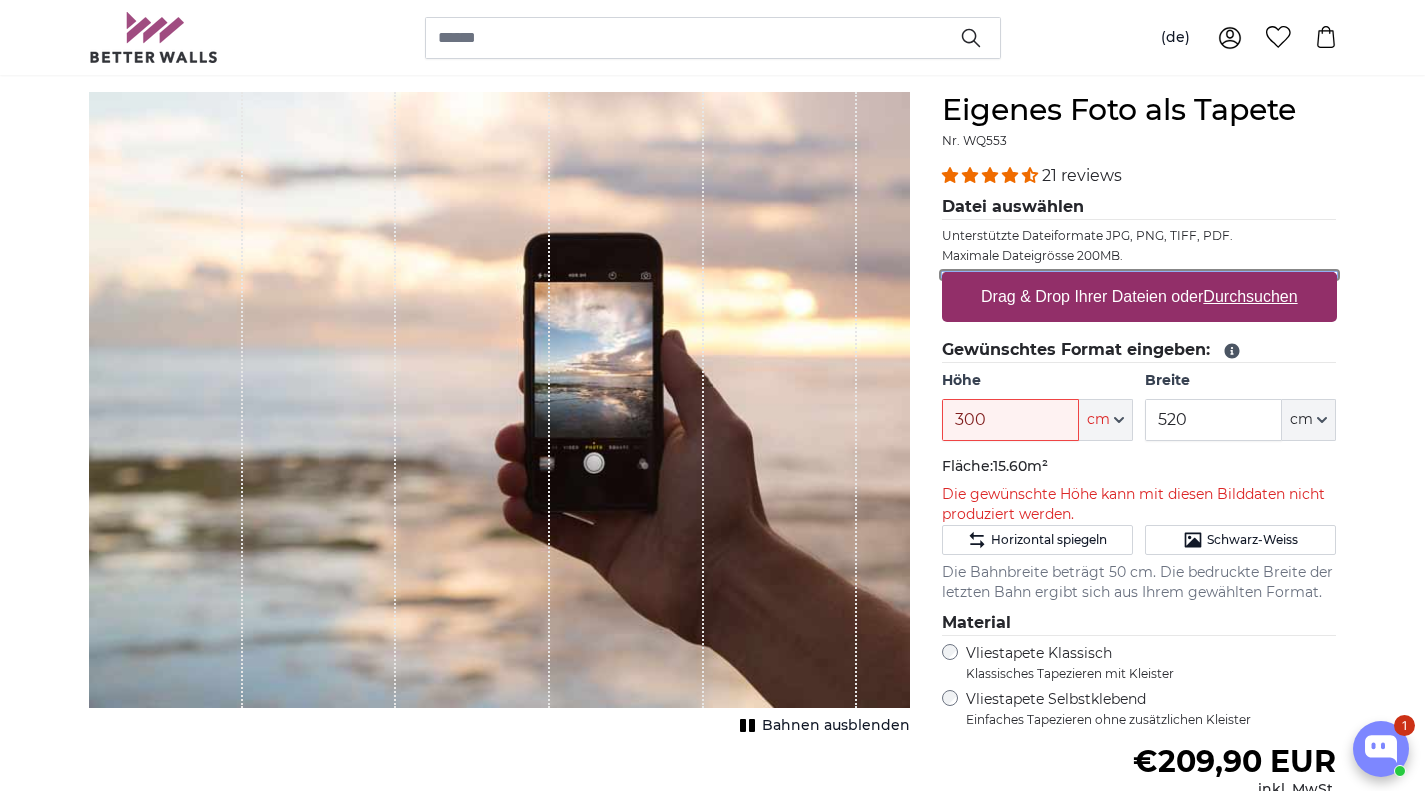 click on "Drag & Drop Ihrer Dateien oder  Durchsuchen" at bounding box center [1139, 275] 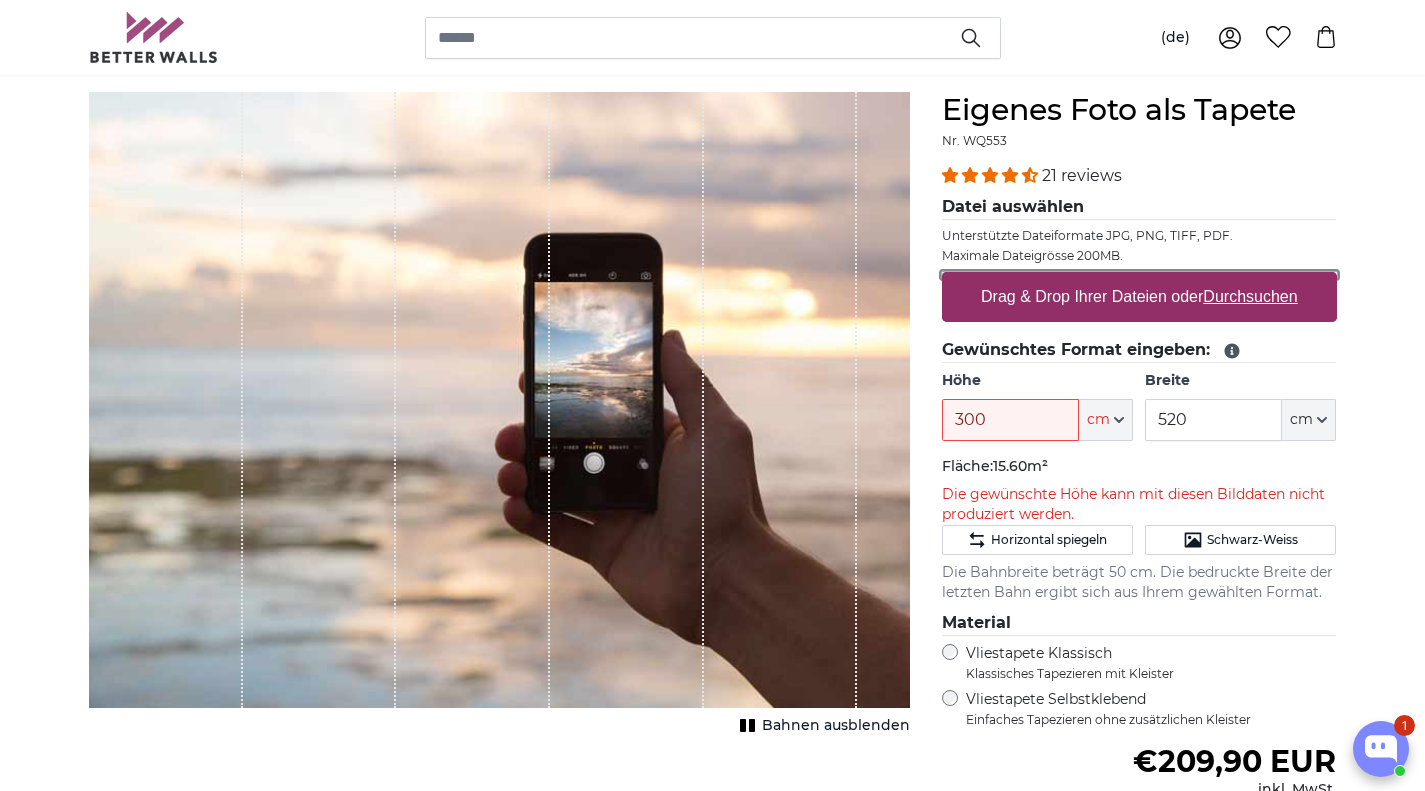 type on "**********" 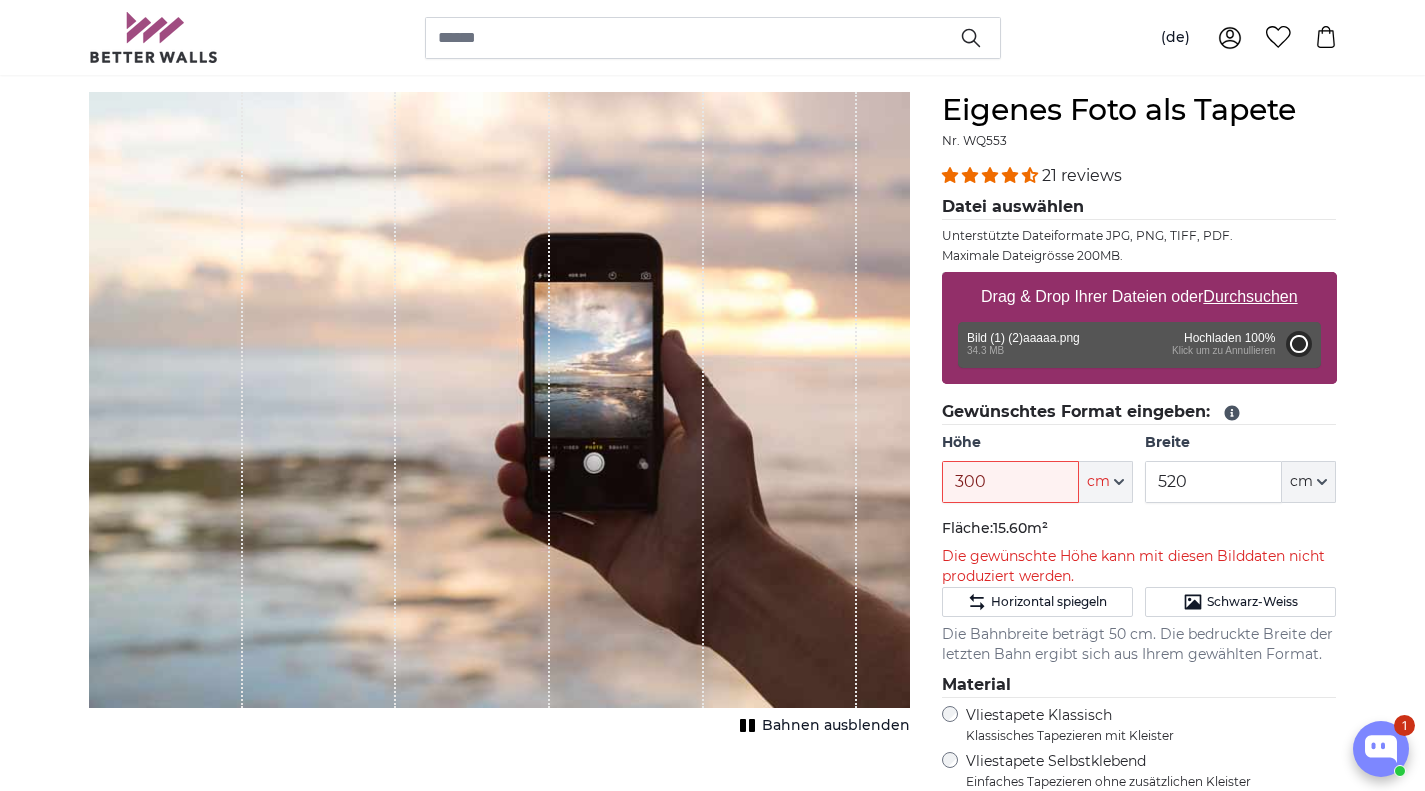 type on "200" 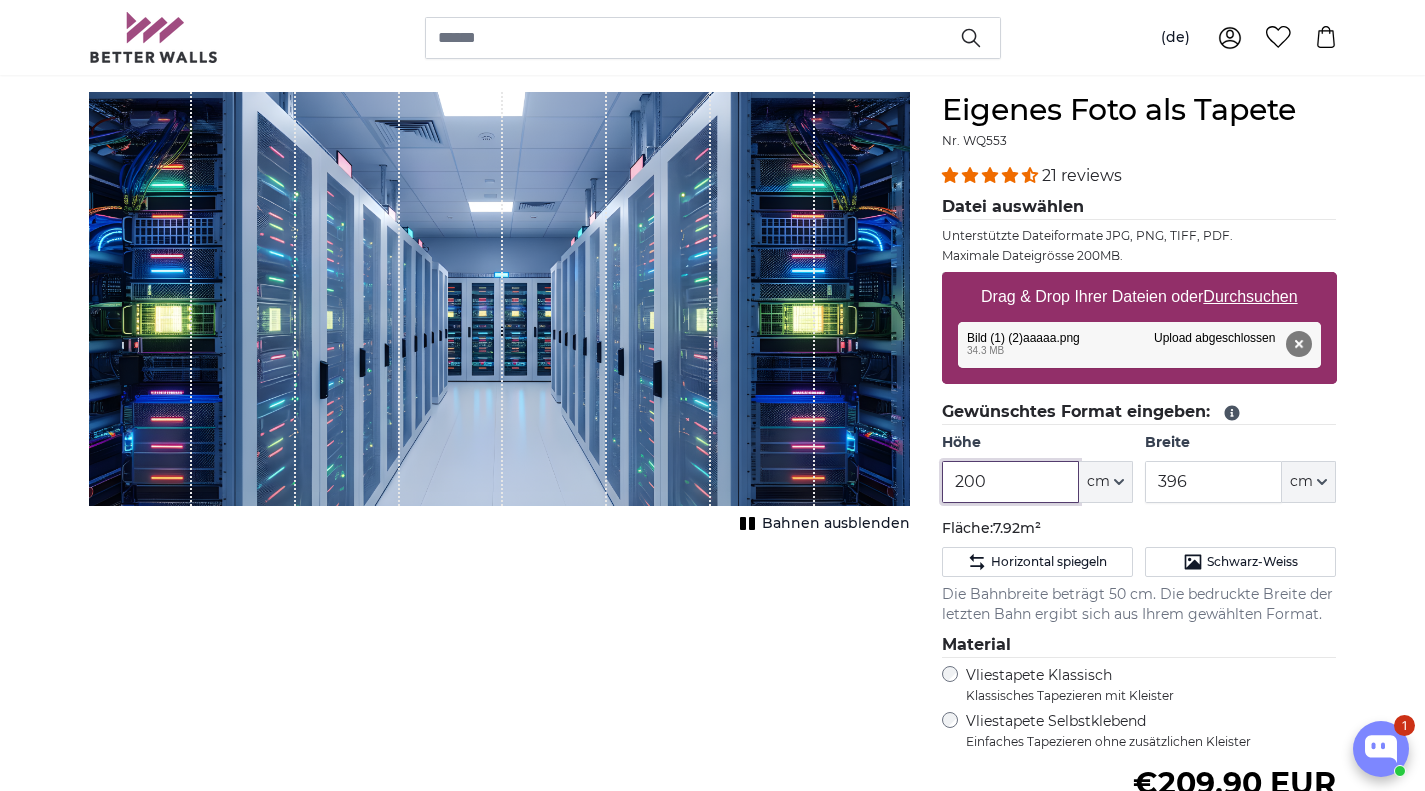 click on "200" at bounding box center (1010, 482) 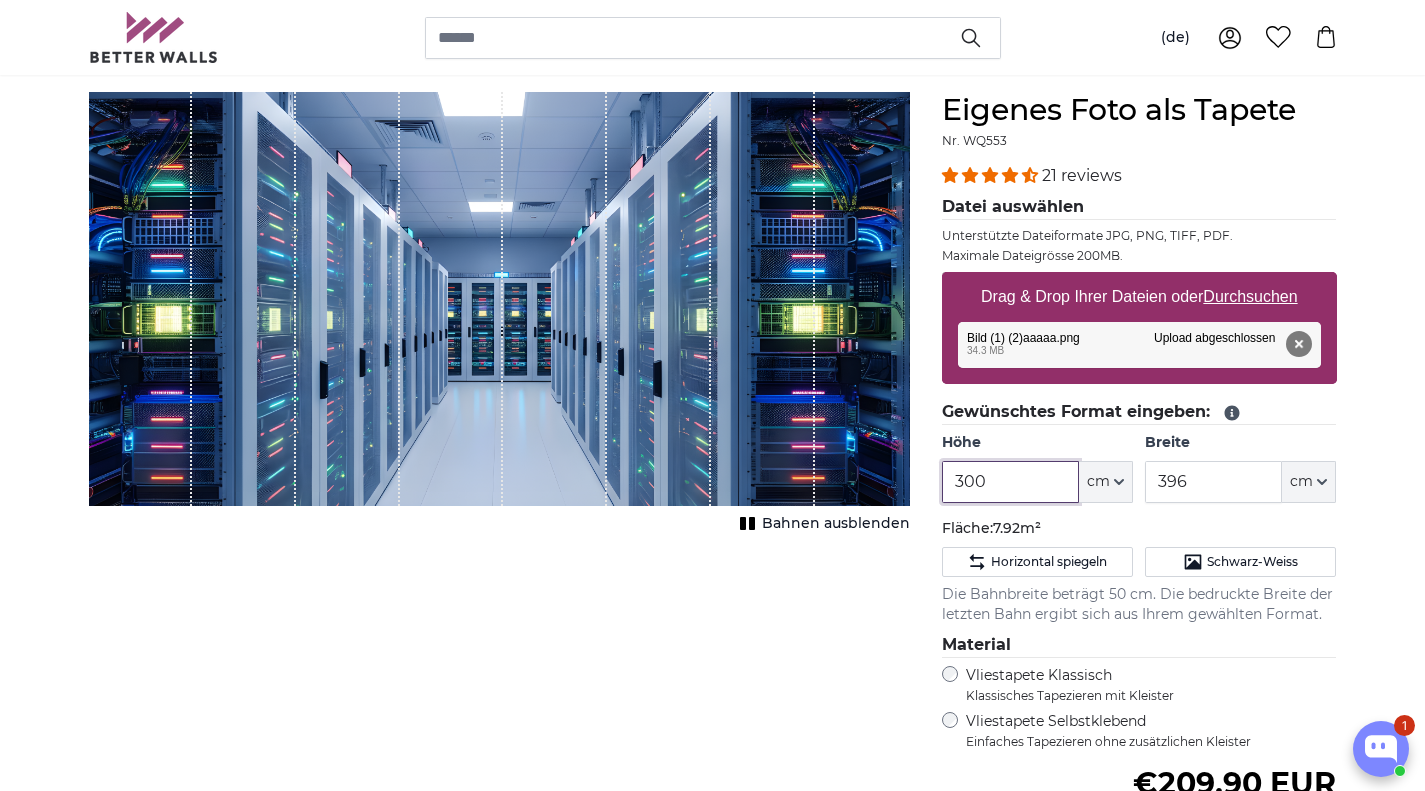 type on "300" 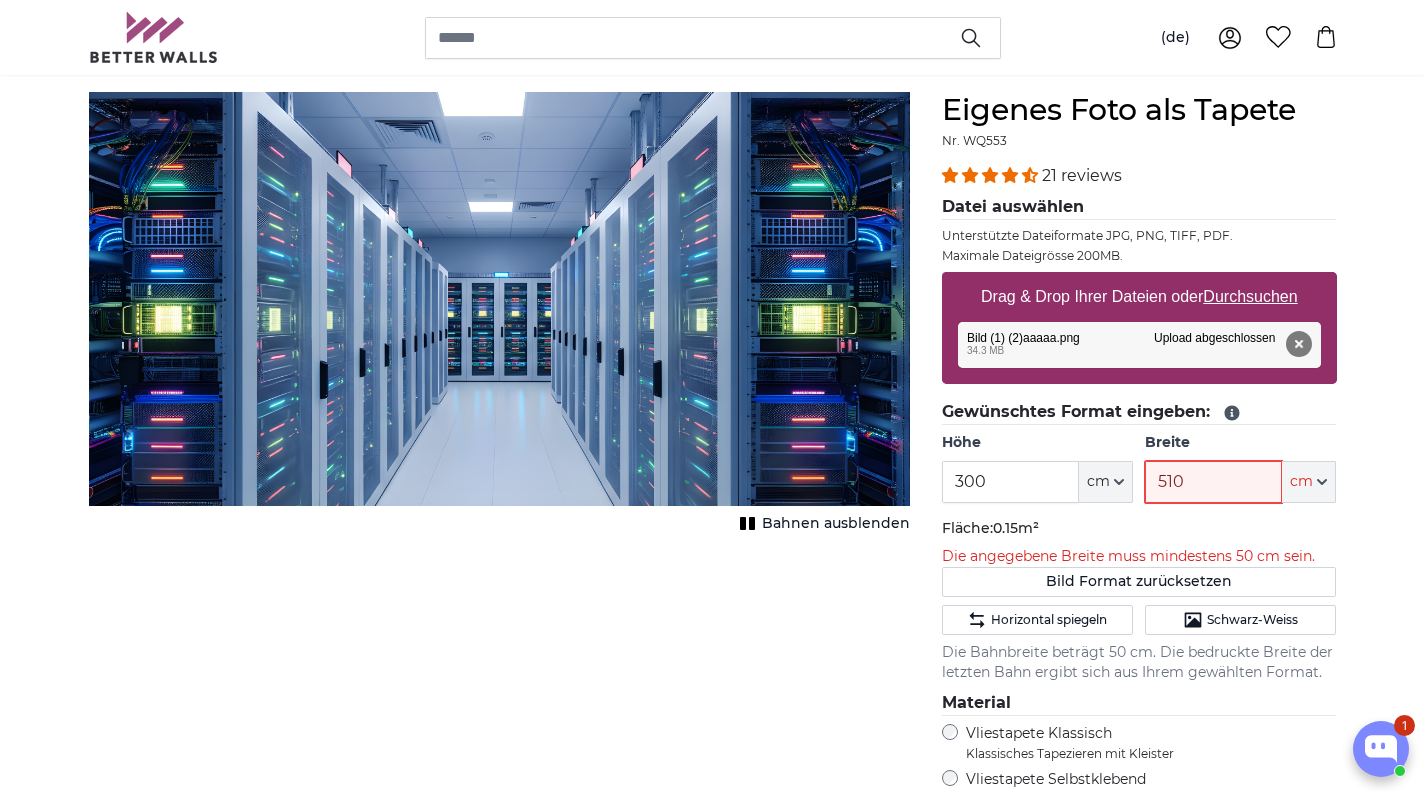 type on "510" 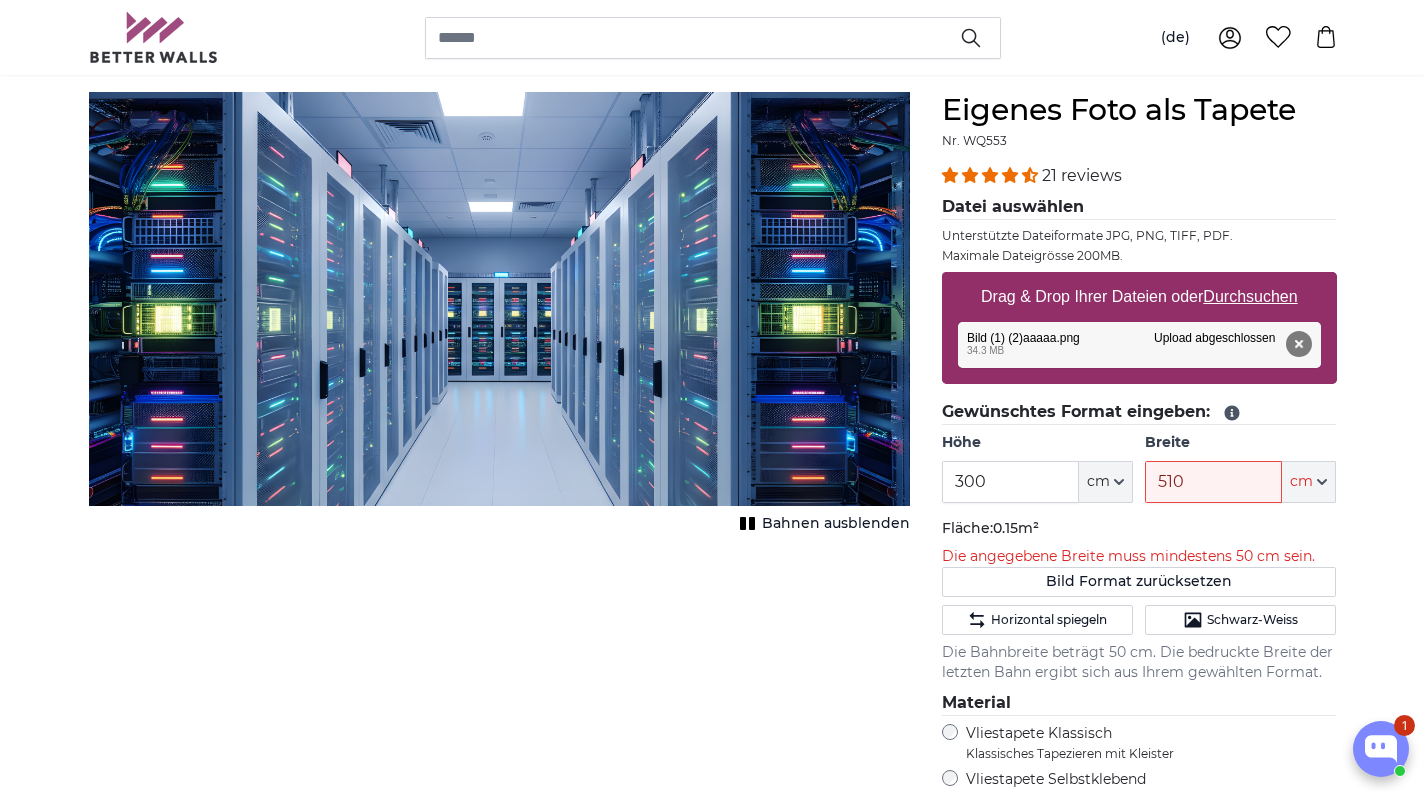type 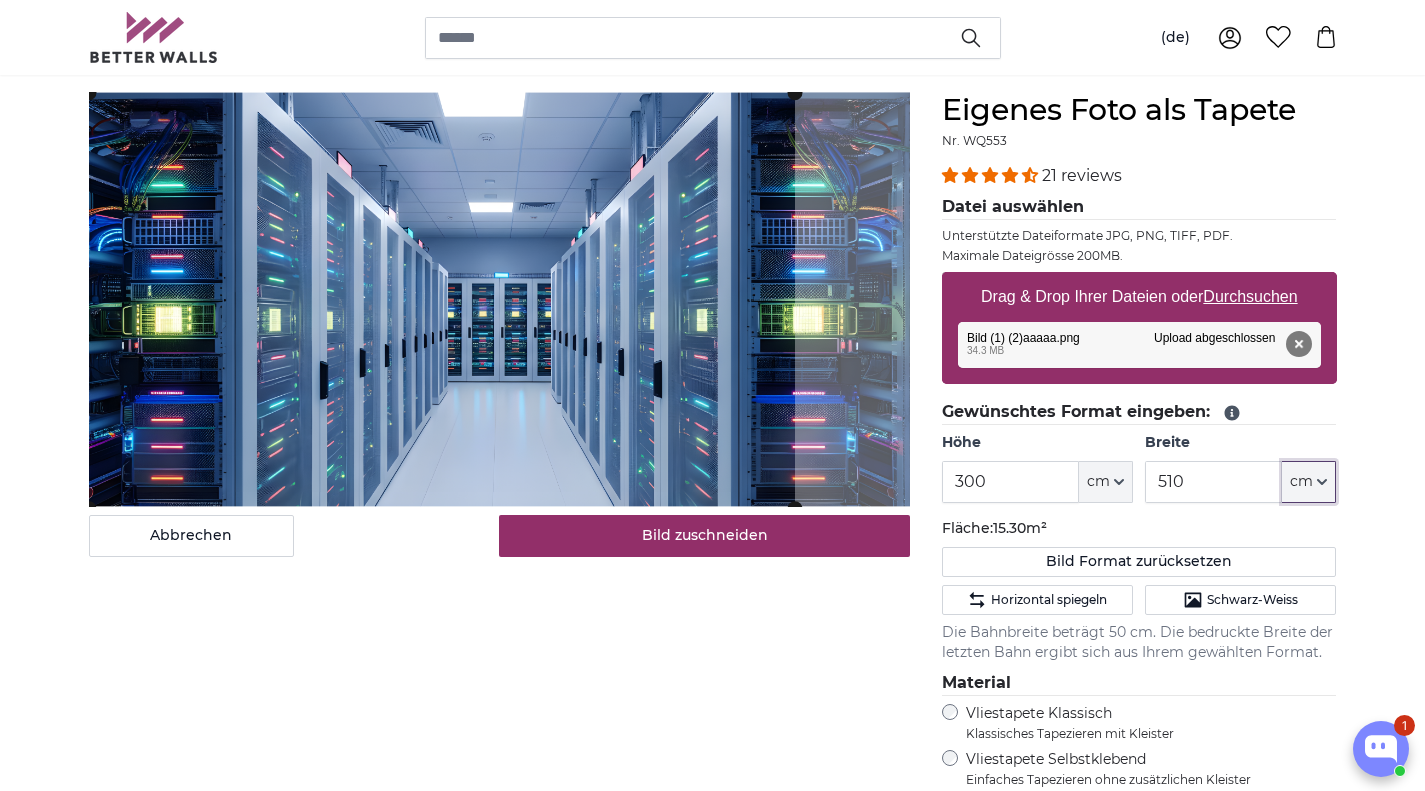 click 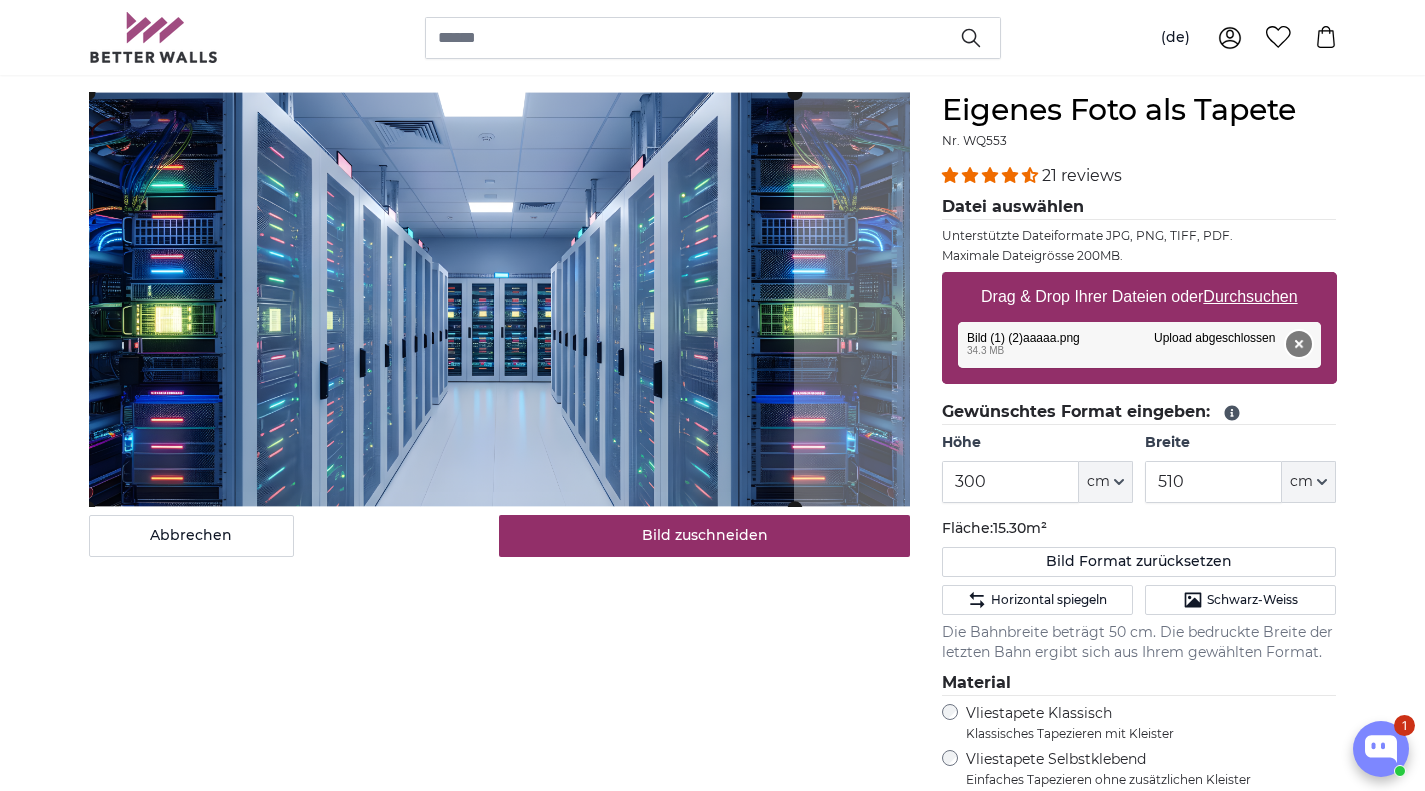 click on "Entfernen" at bounding box center (1298, 344) 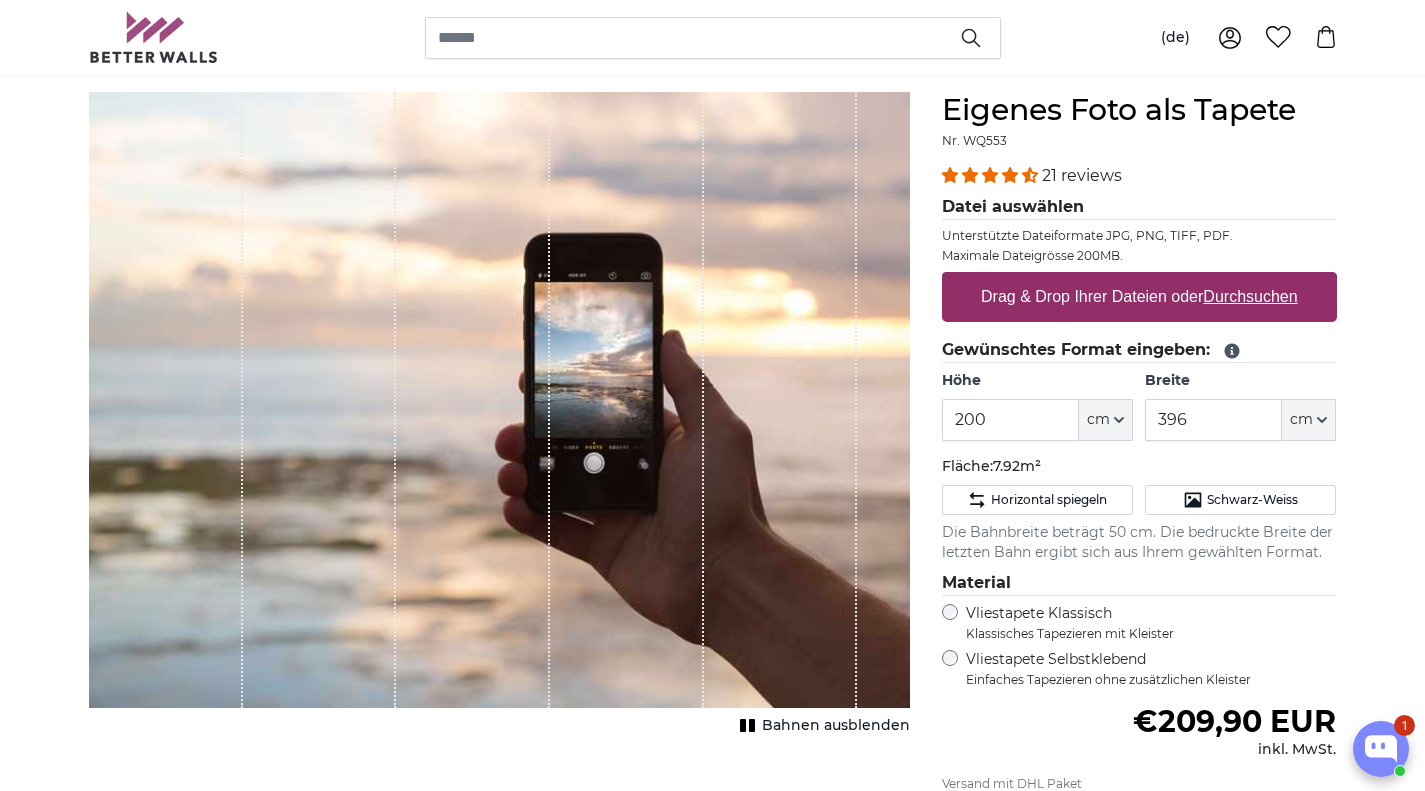click on "Durchsuchen" at bounding box center [1250, 296] 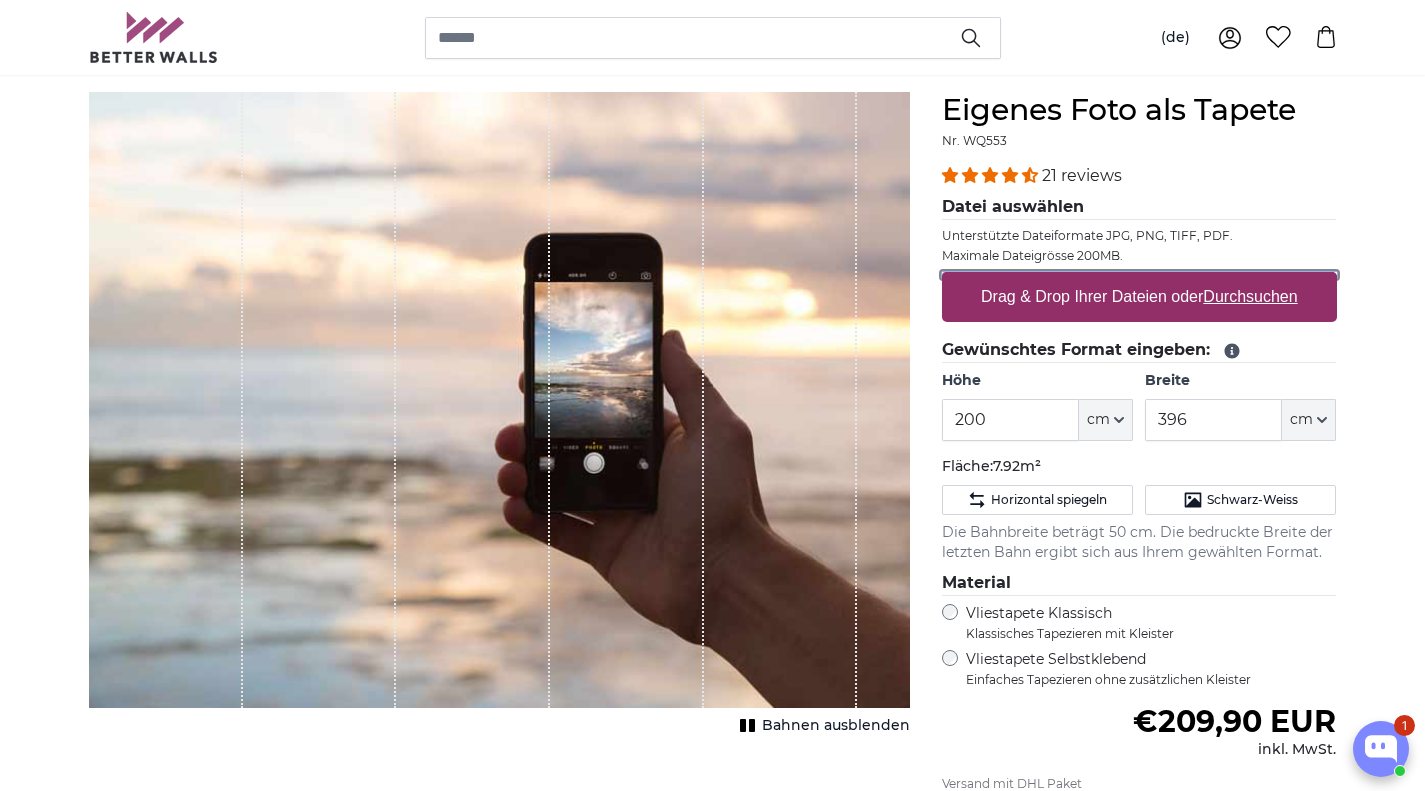 click on "Drag & Drop Ihrer Dateien oder  Durchsuchen" at bounding box center (1139, 275) 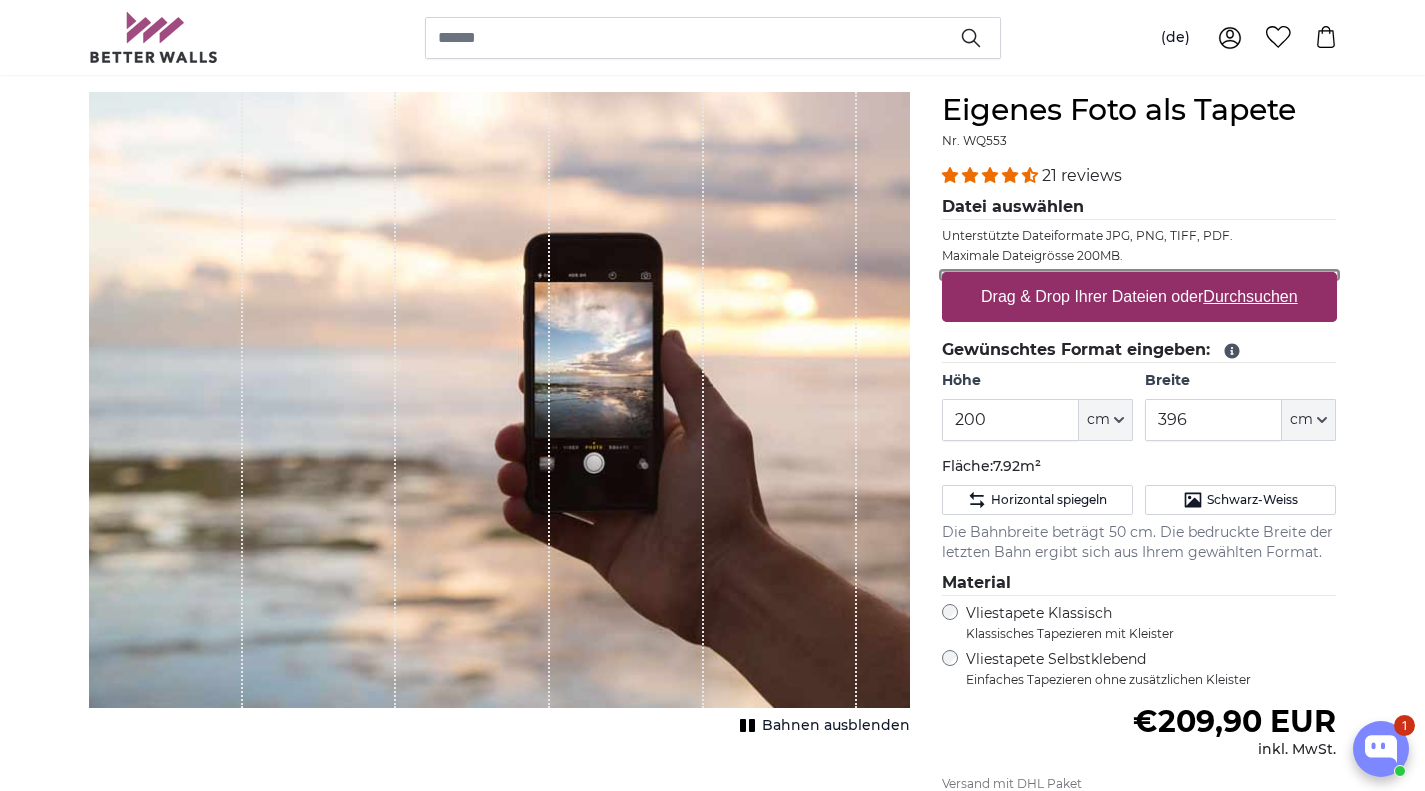 type on "**********" 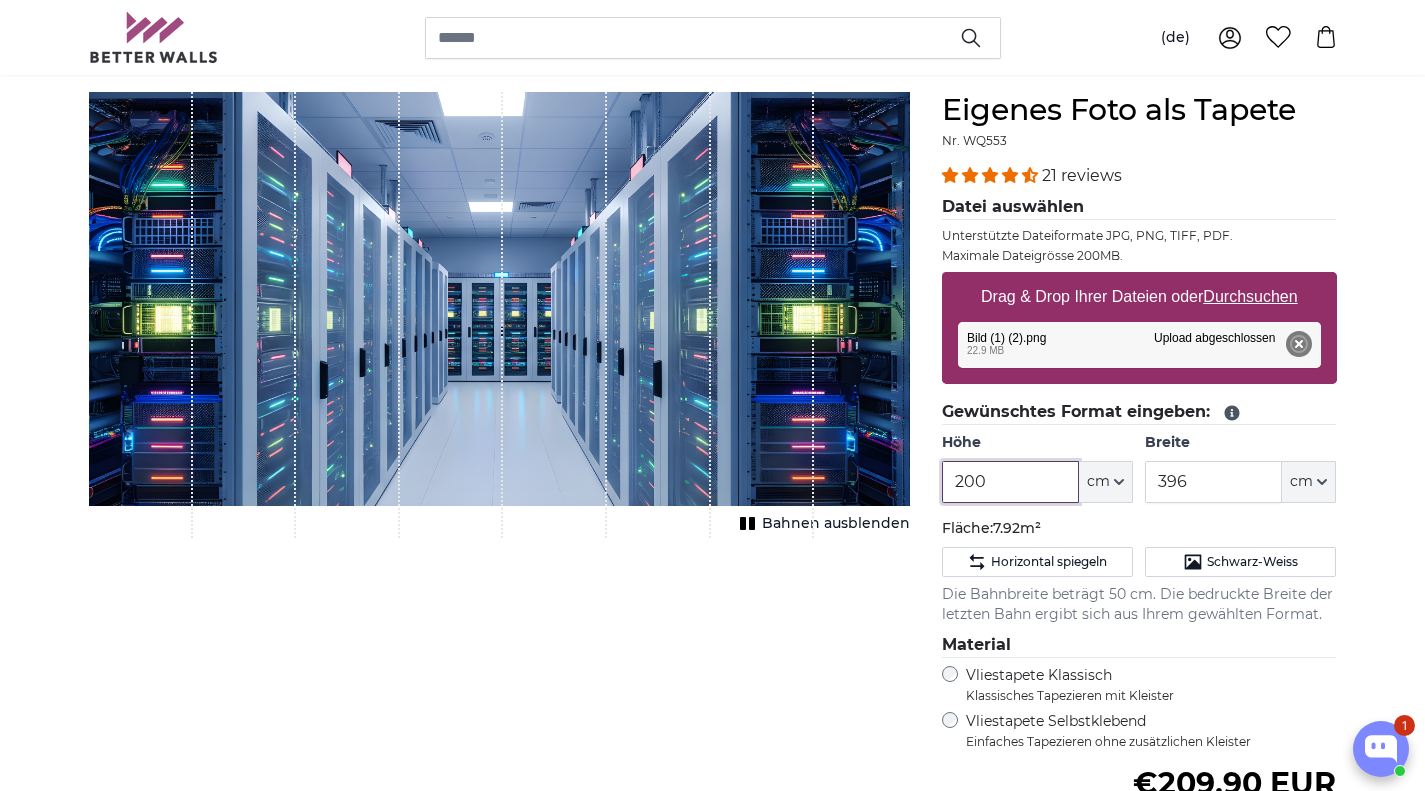click on "200" at bounding box center (1010, 482) 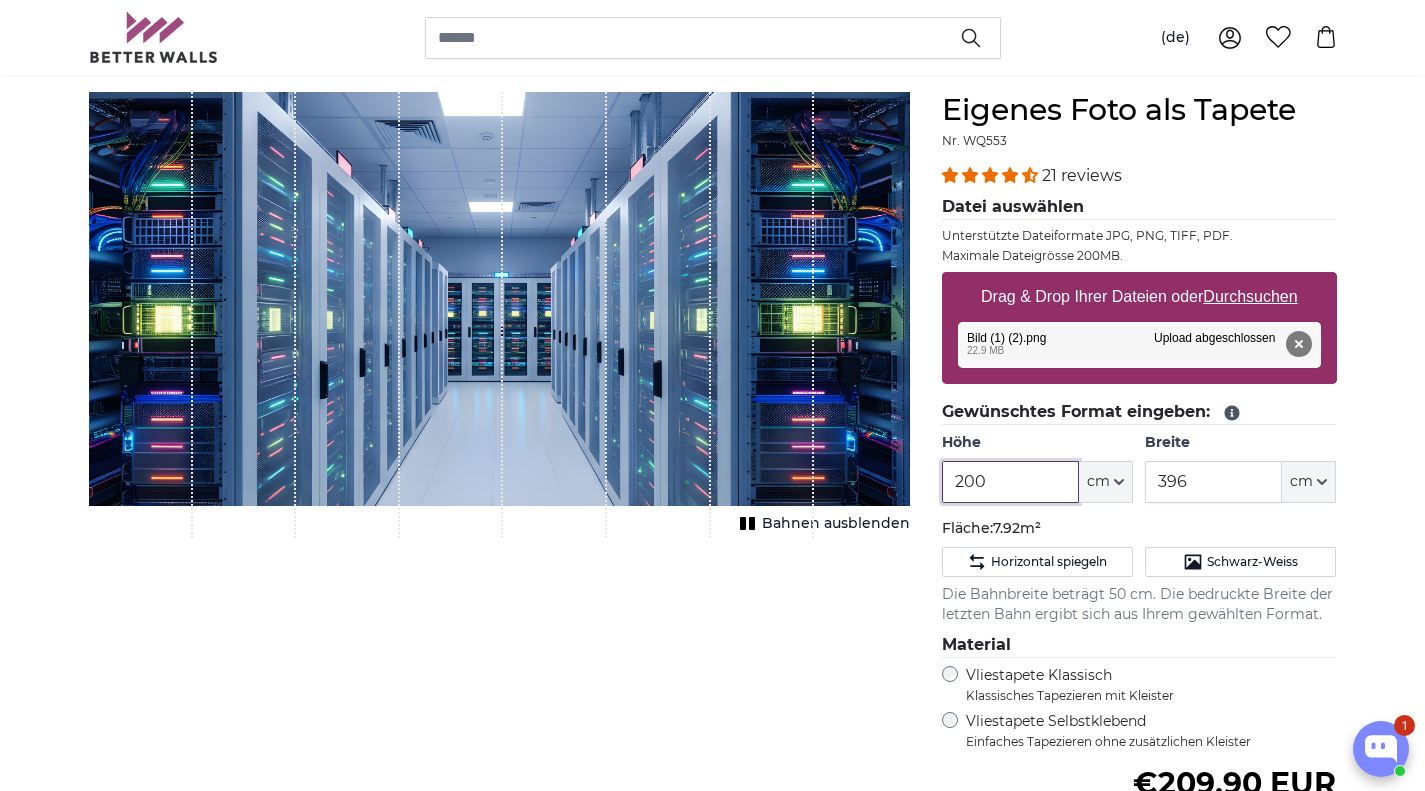 click on "200" at bounding box center (1010, 482) 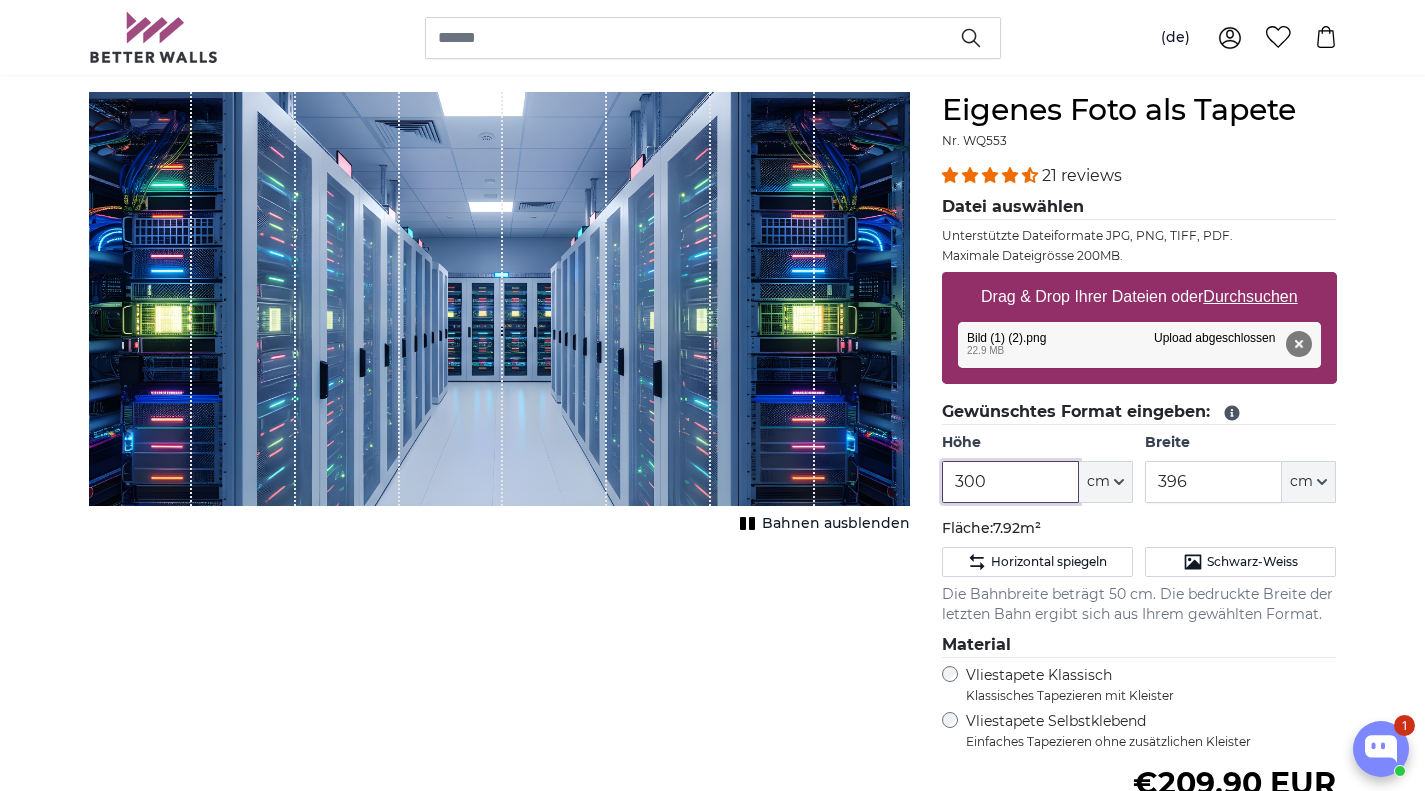 type on "300" 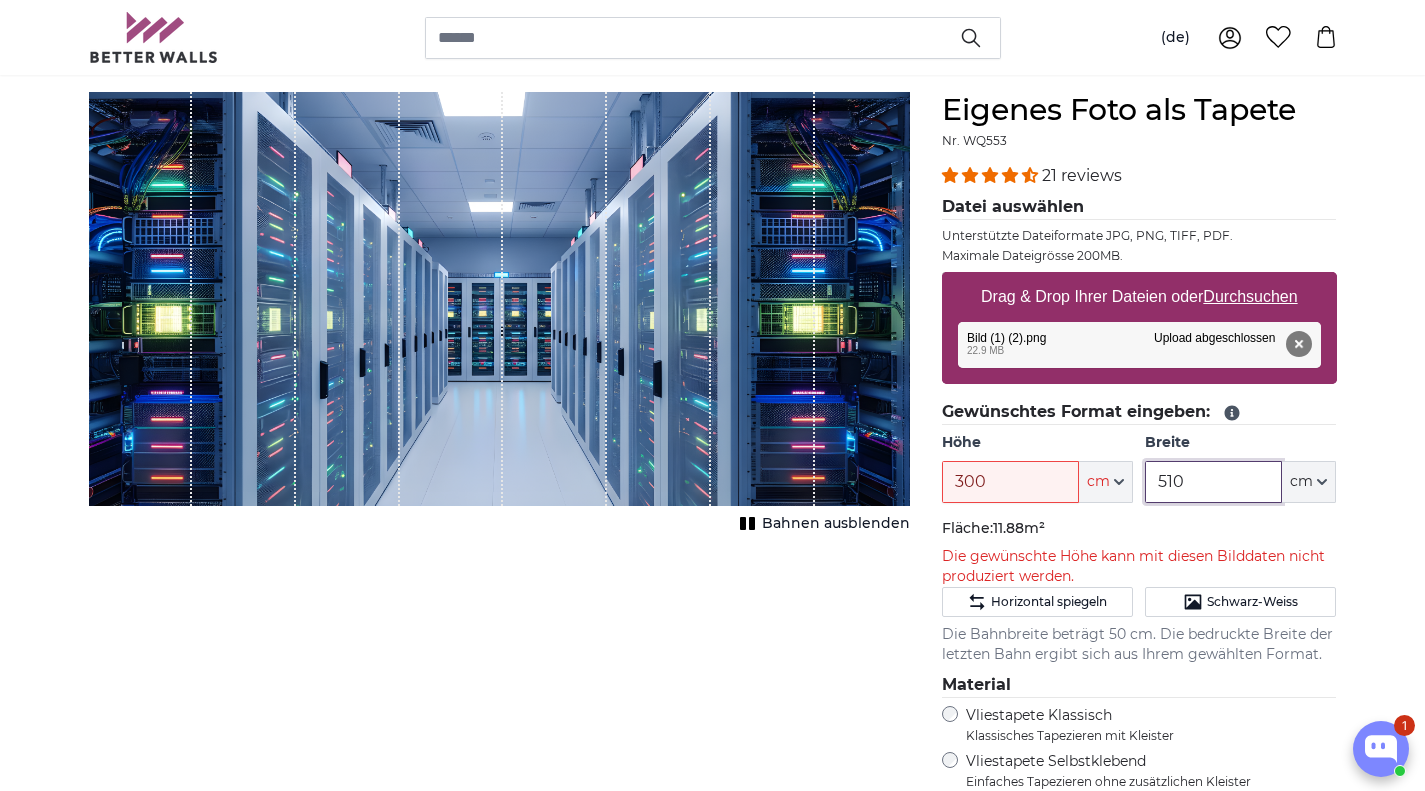 type on "510" 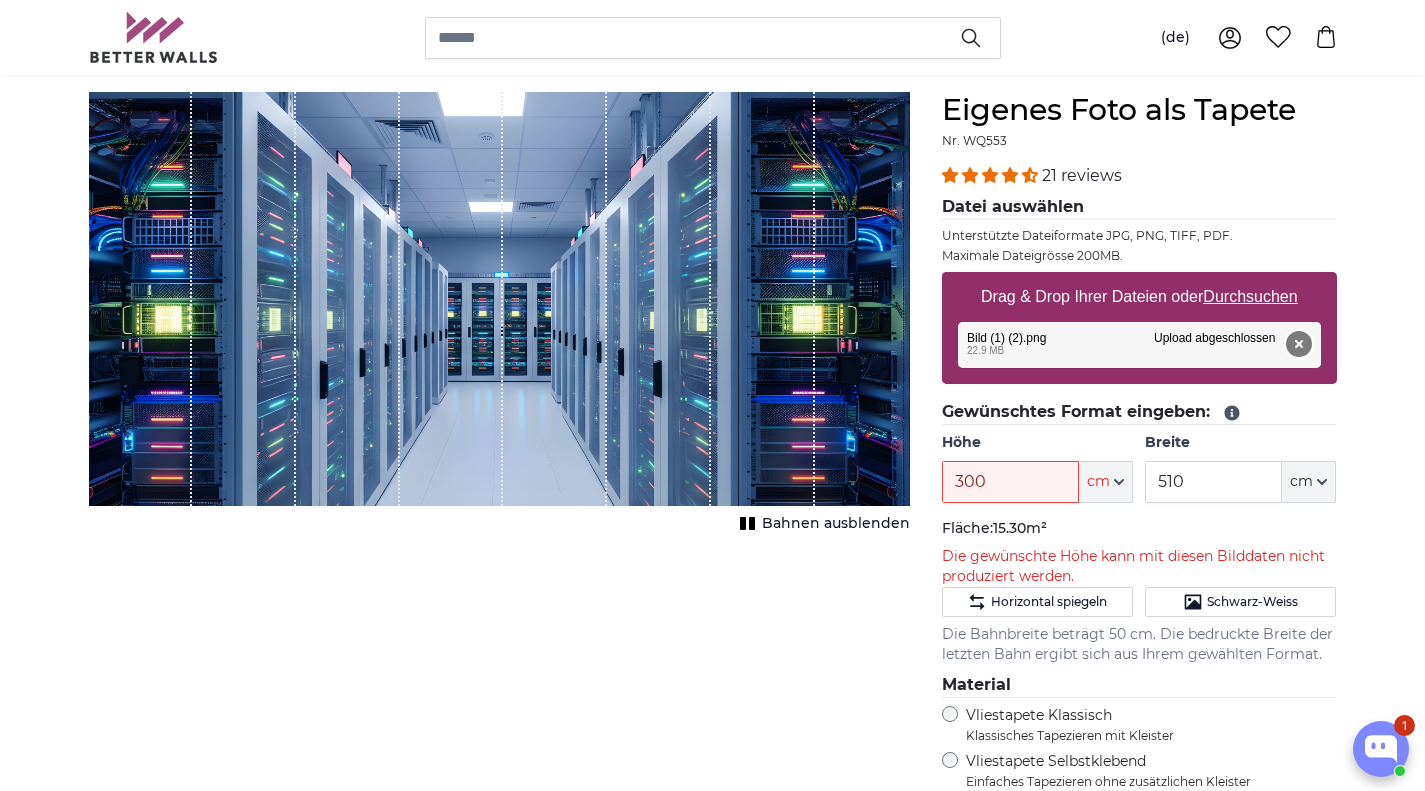 click on "Entfernen" at bounding box center [1298, 344] 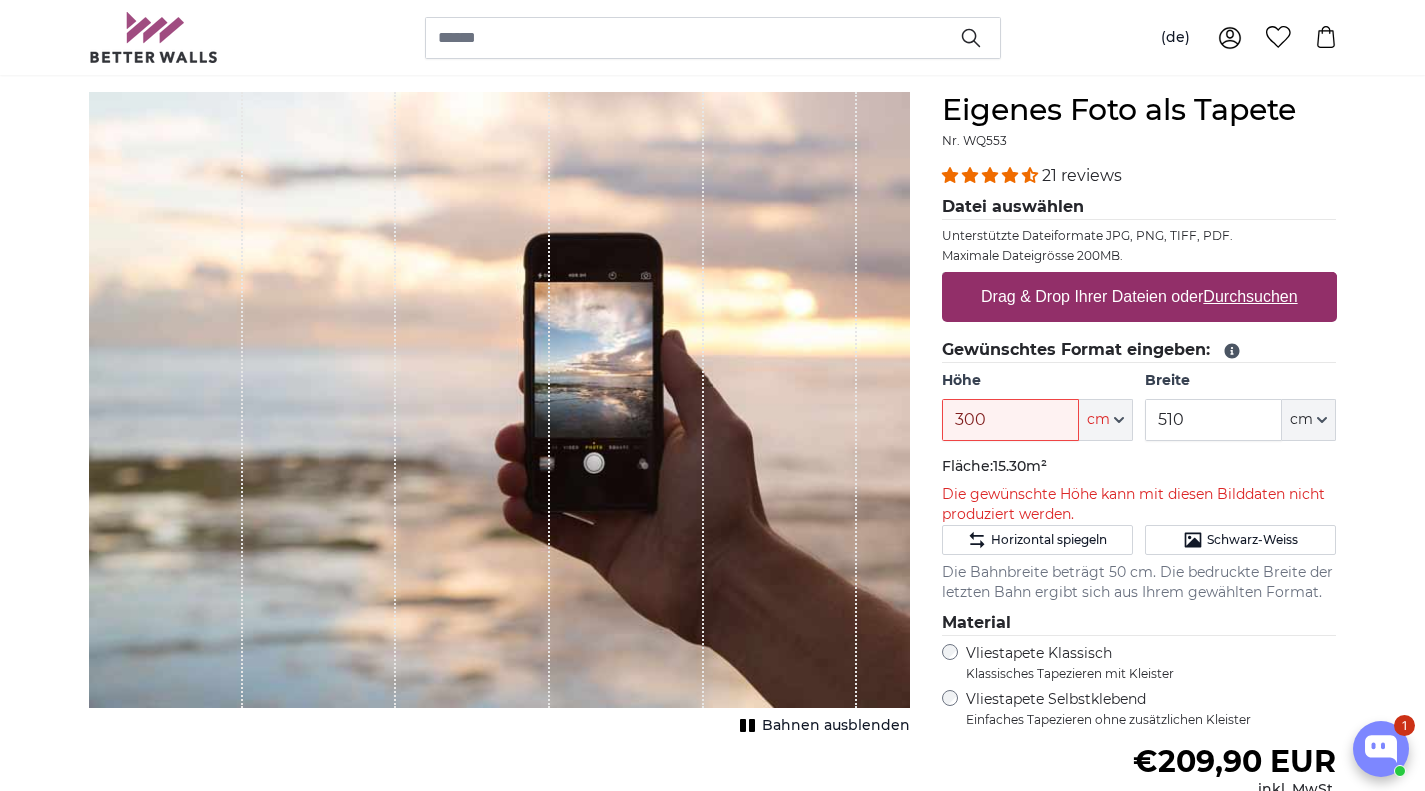 click on "Durchsuchen" at bounding box center (1250, 296) 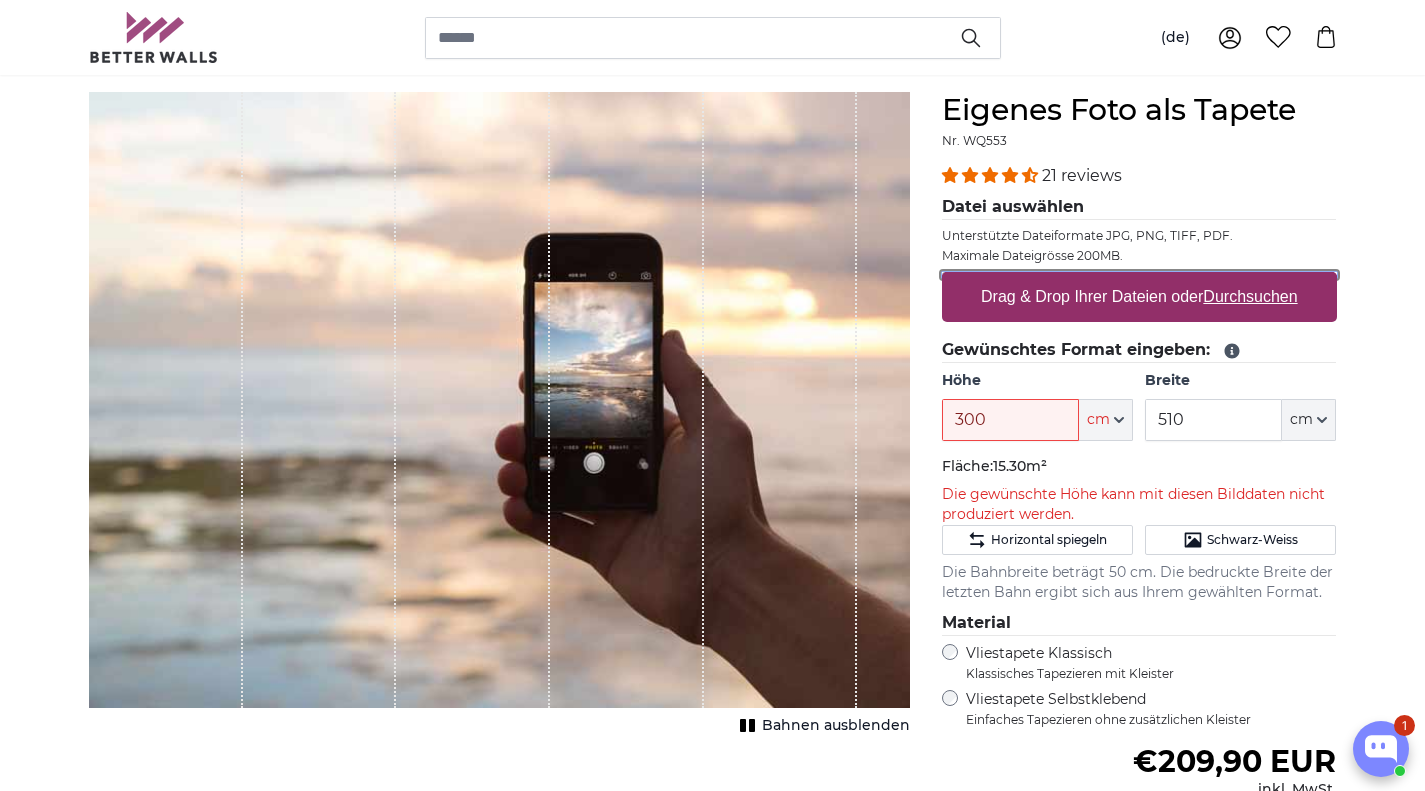 click on "Drag & Drop Ihrer Dateien oder  Durchsuchen" at bounding box center (1139, 275) 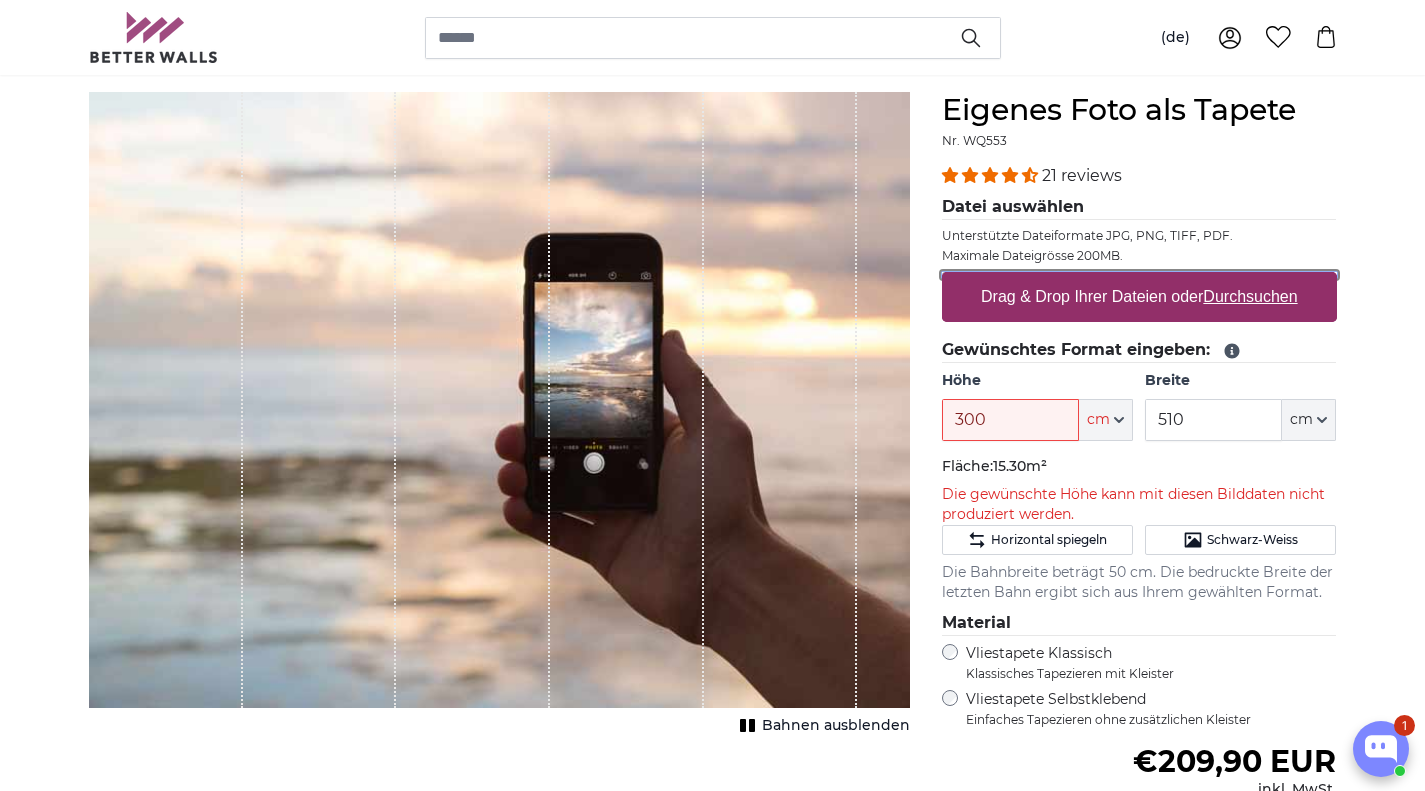 type on "**********" 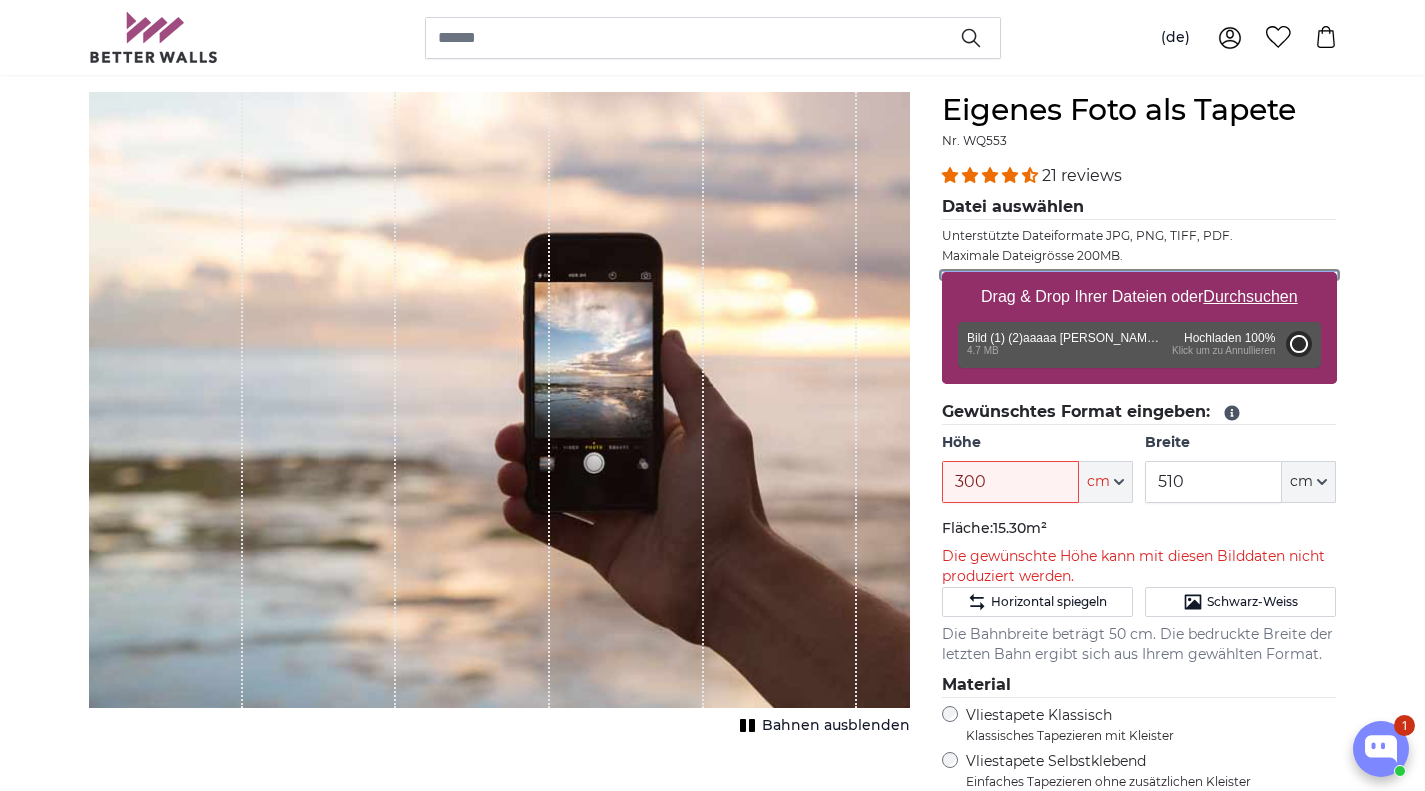 type on "200" 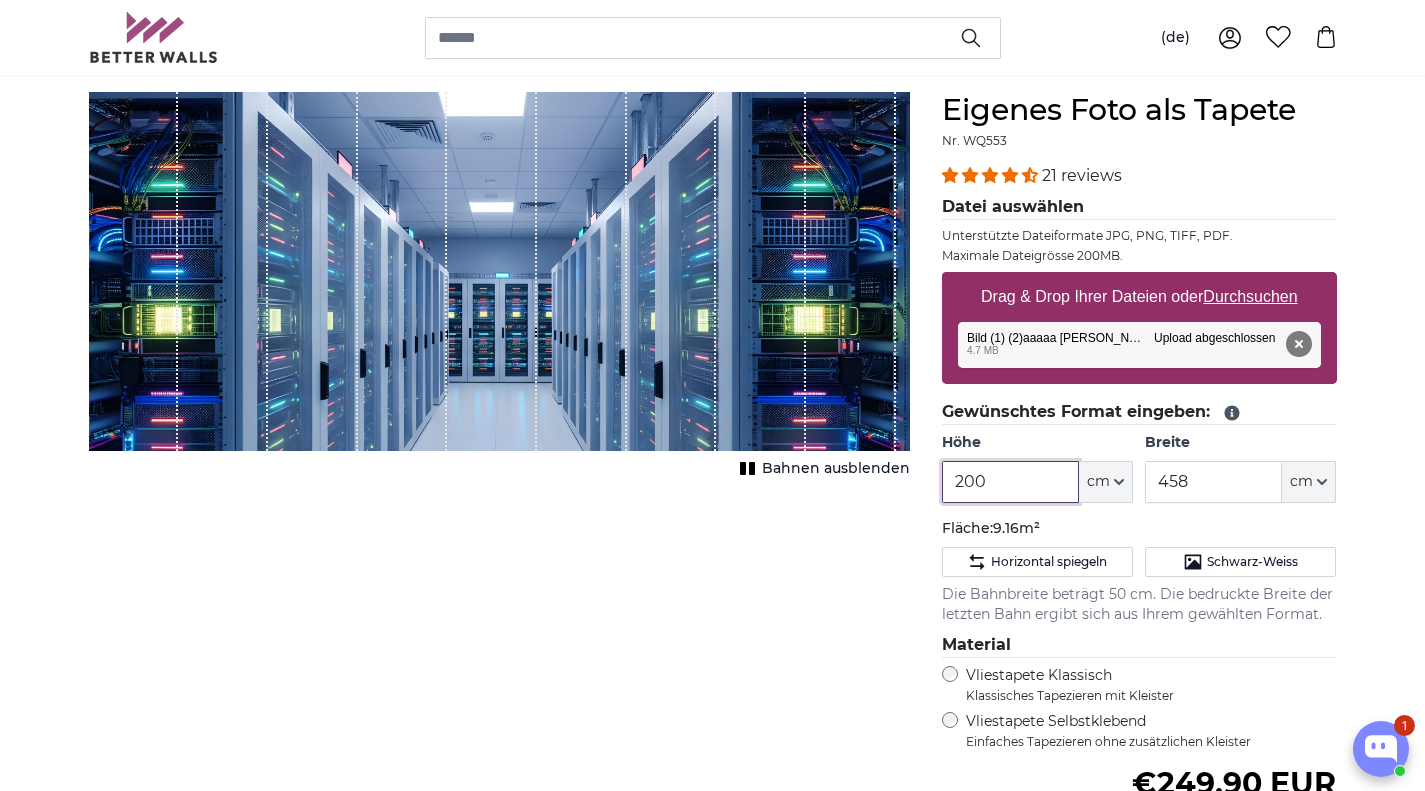 click on "200" at bounding box center [1010, 482] 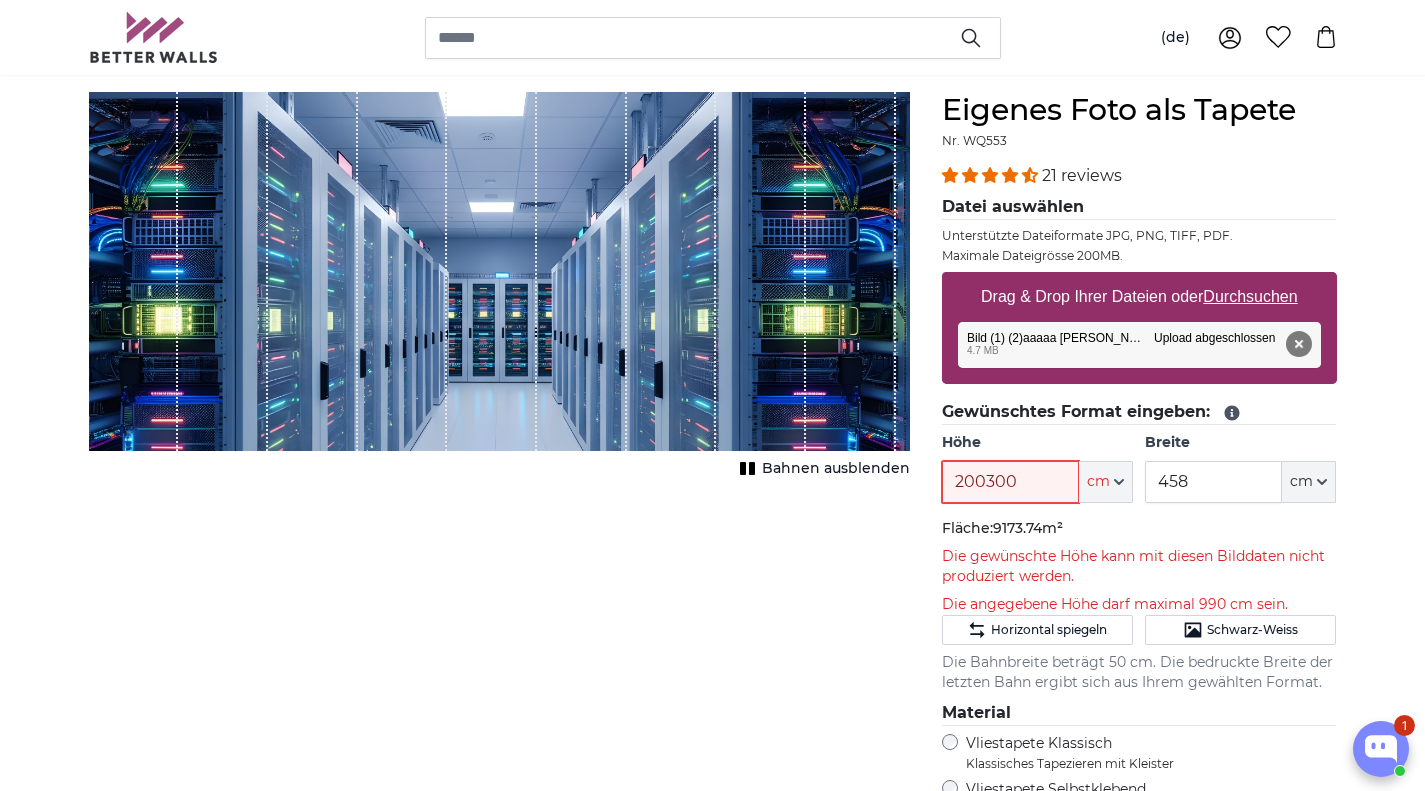 click on "200300" at bounding box center [1010, 482] 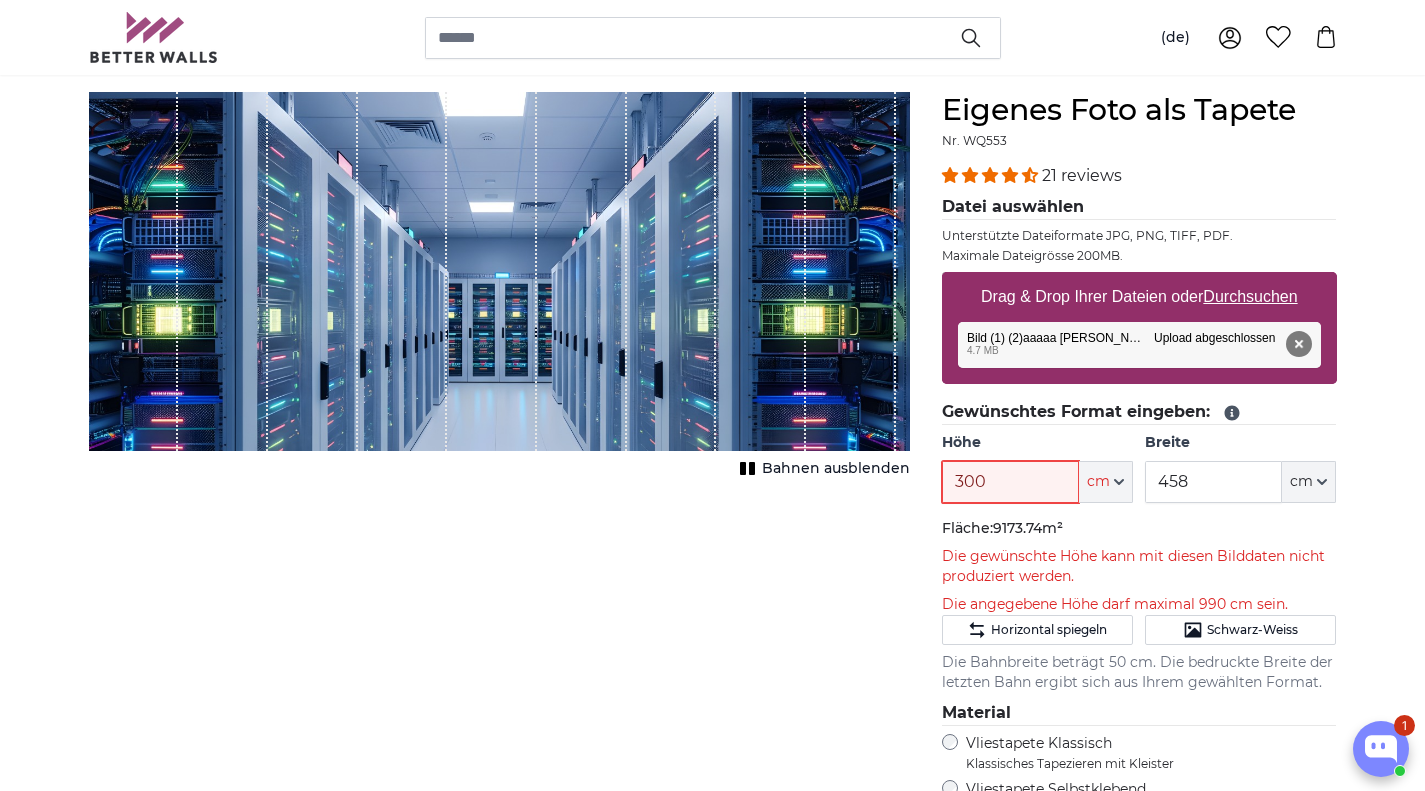type on "300" 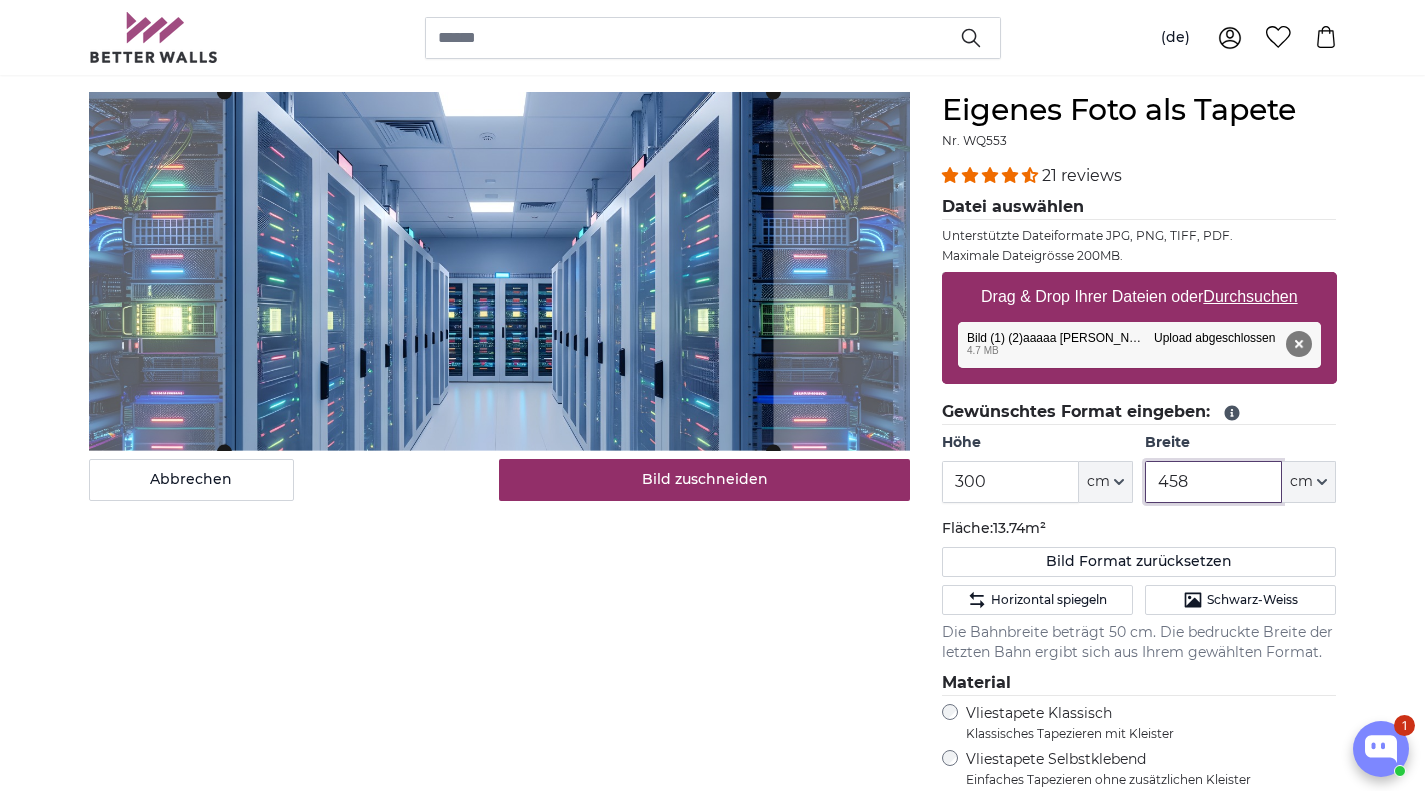 type on "4" 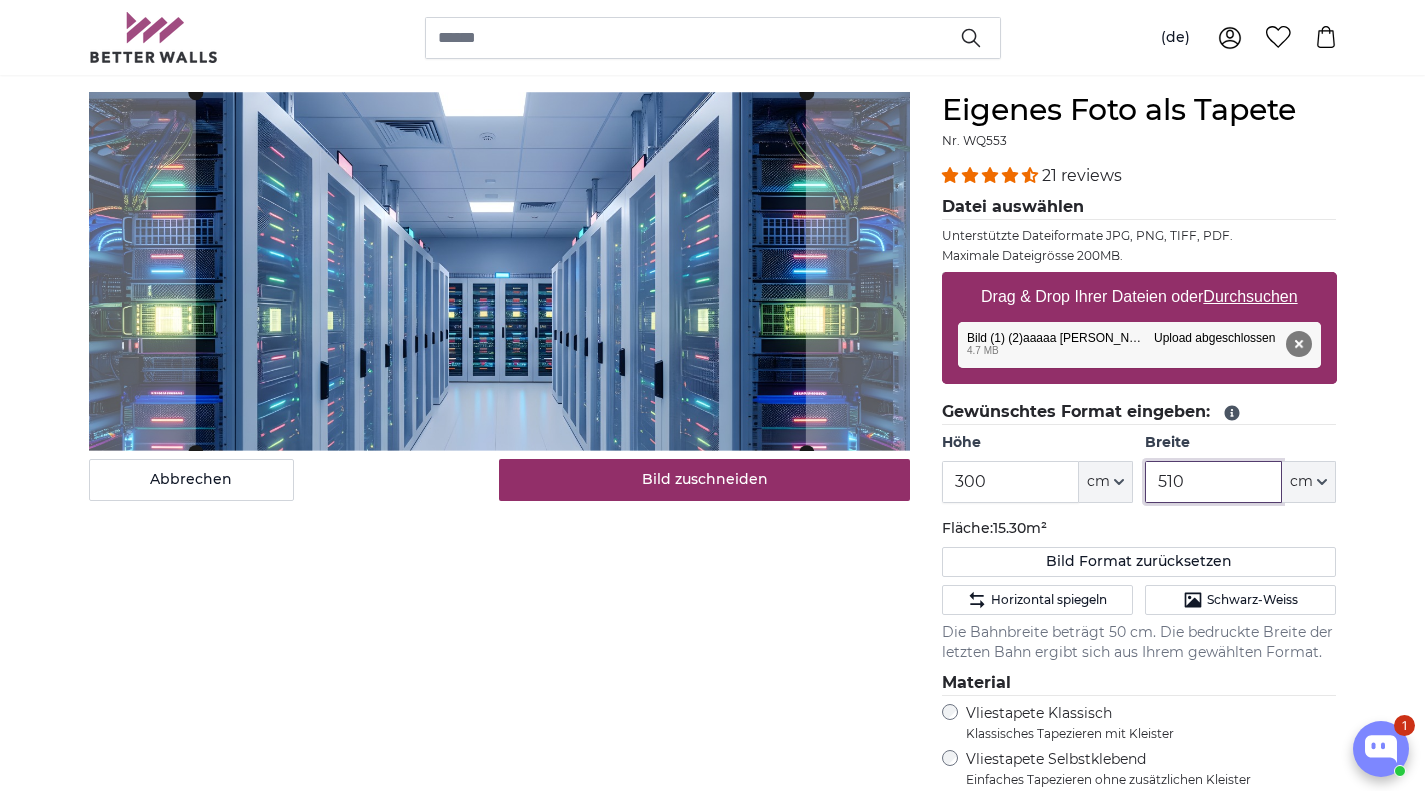 click 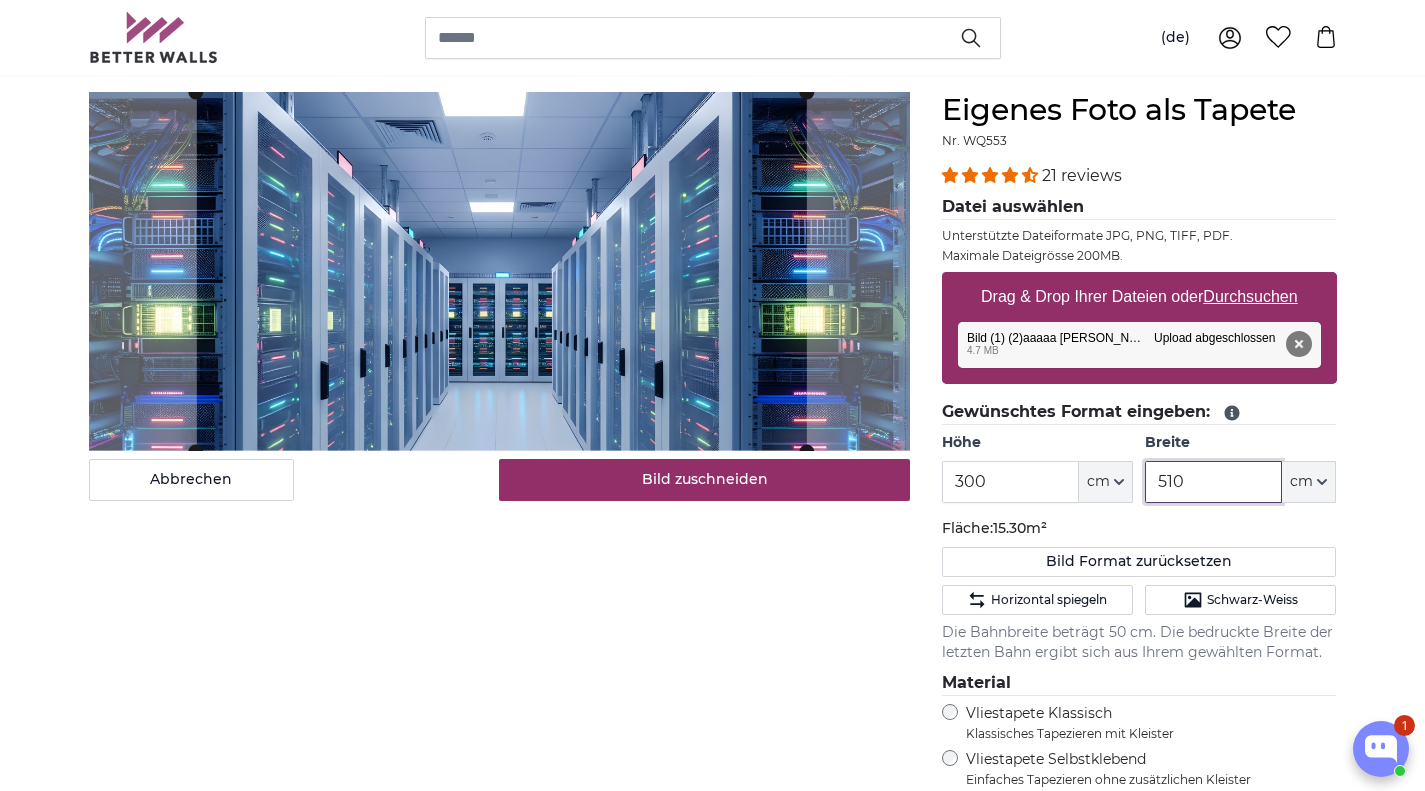 type on "510" 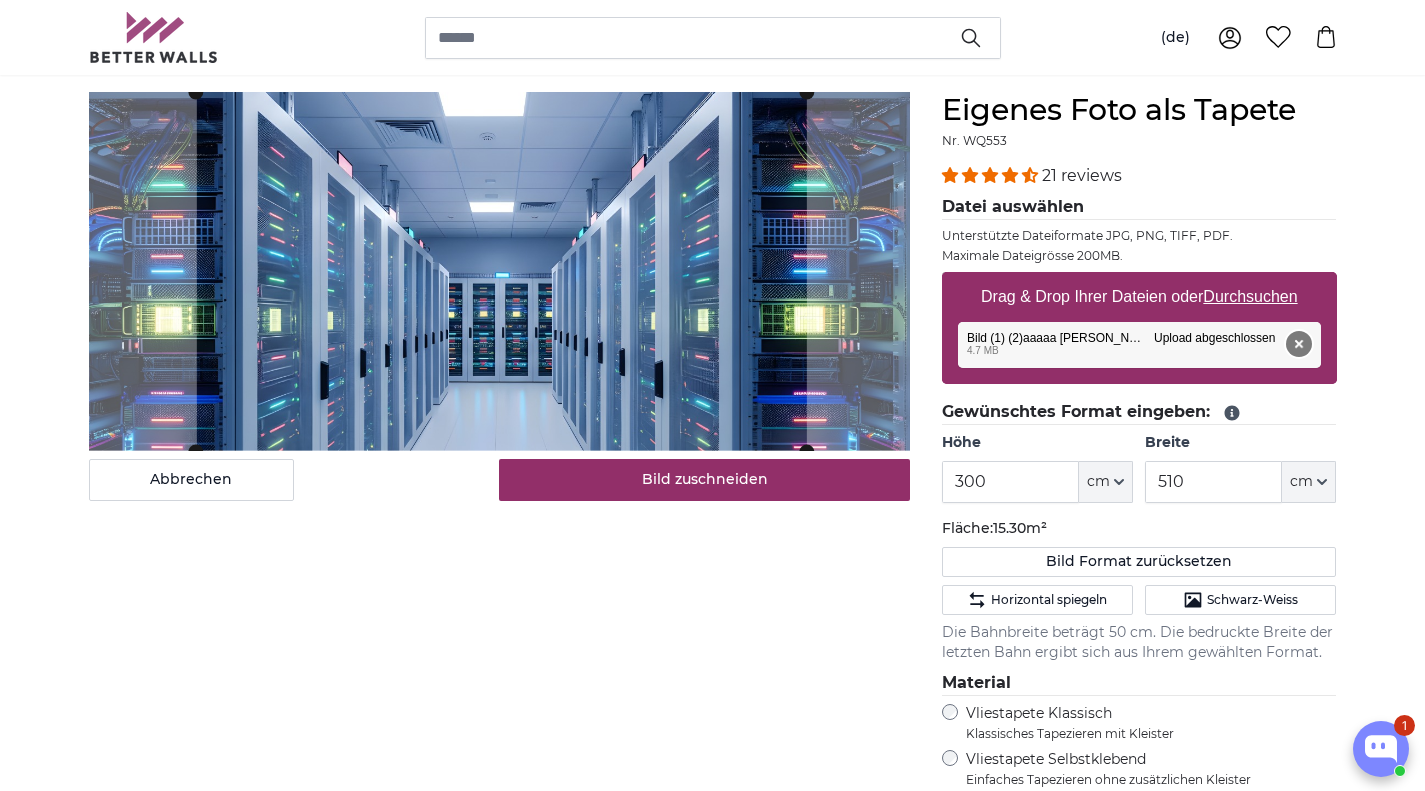 click on "Entfernen" at bounding box center (1298, 344) 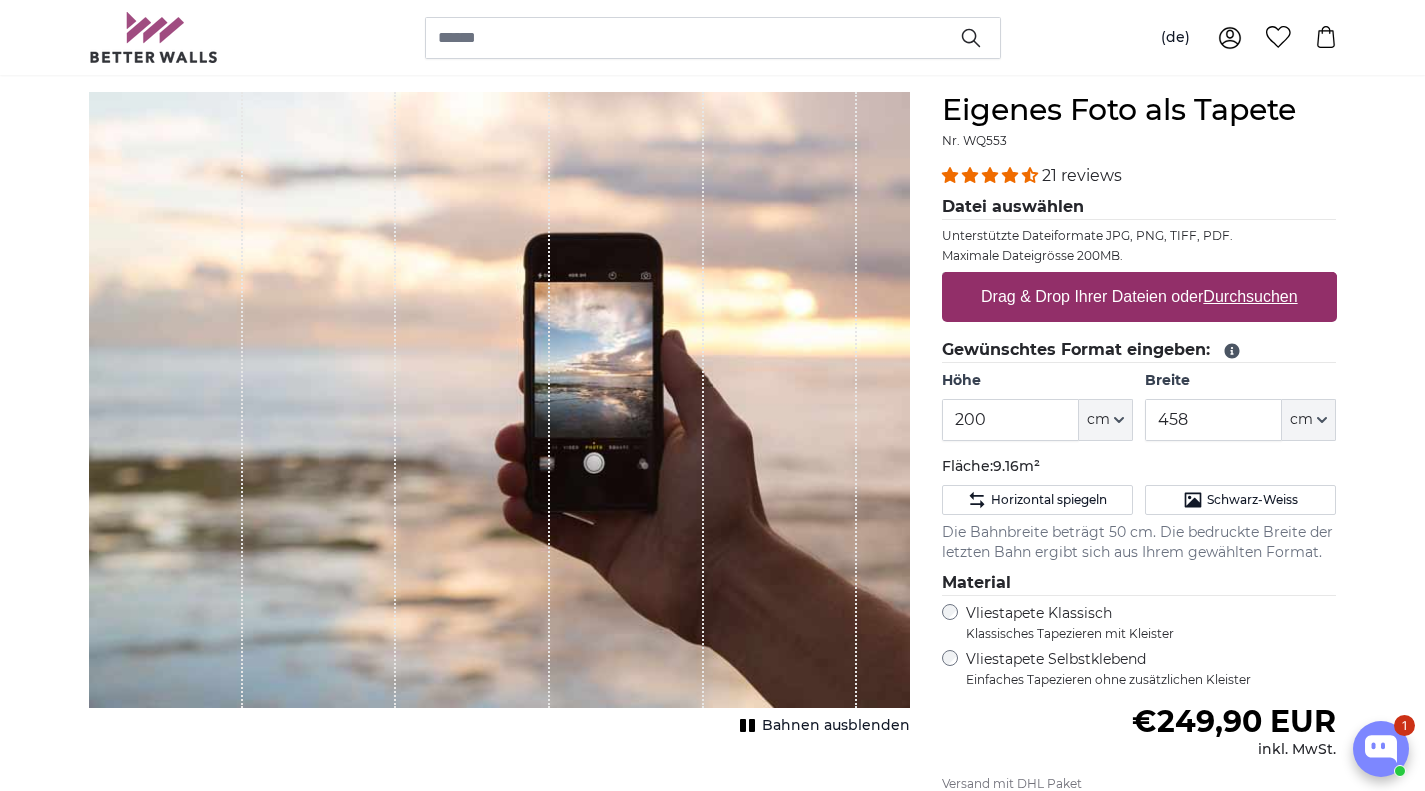 click on "Durchsuchen" at bounding box center (1250, 296) 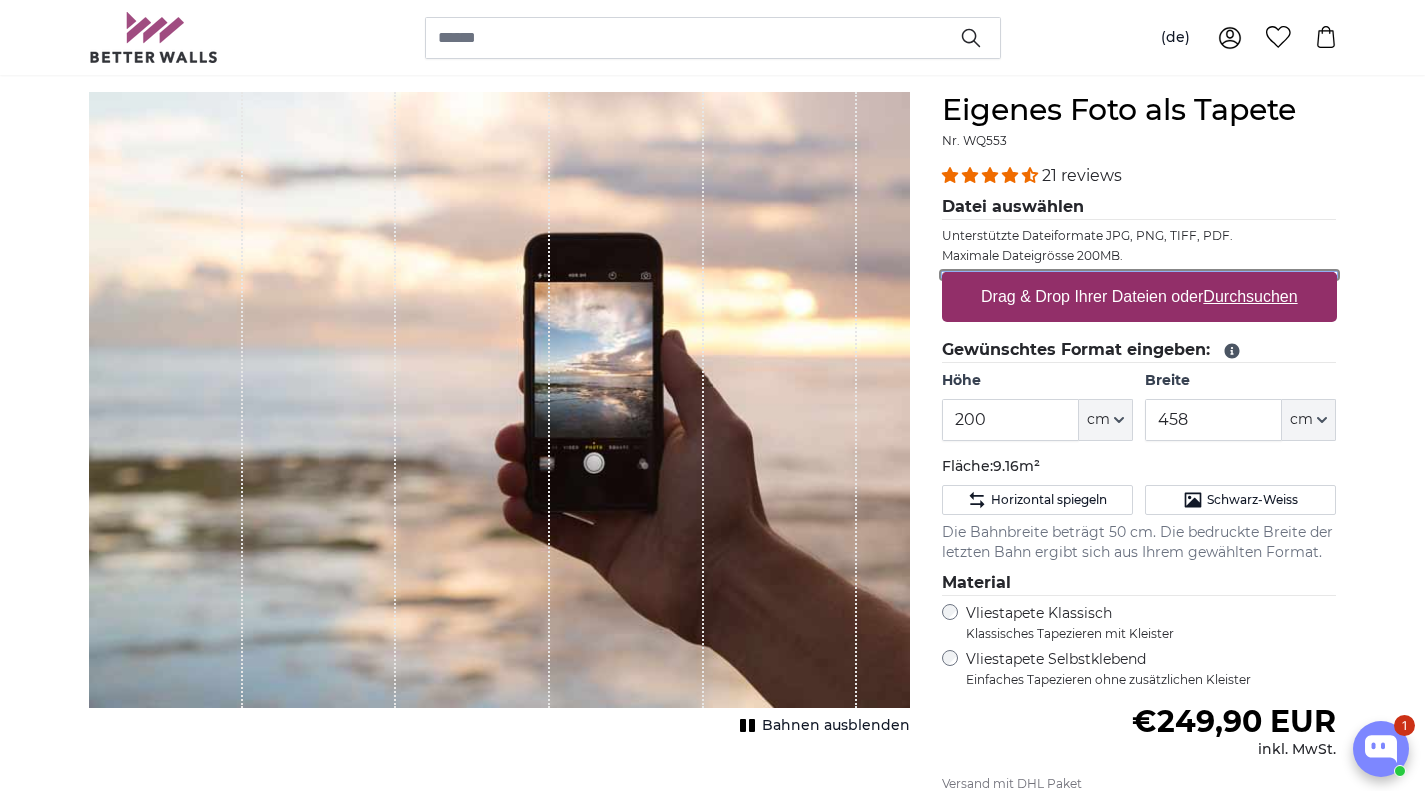 click on "Drag & Drop Ihrer Dateien oder  Durchsuchen" at bounding box center [1139, 275] 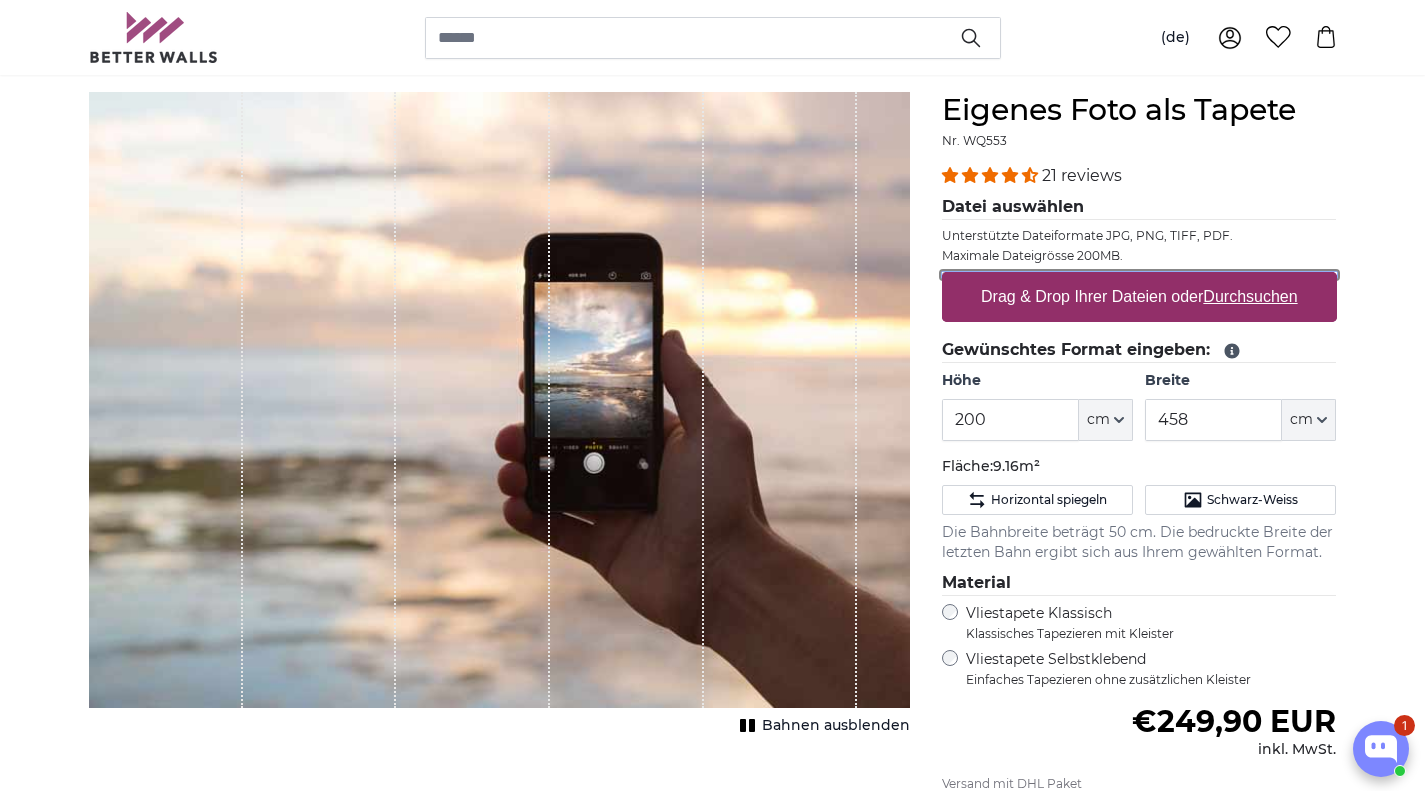type on "**********" 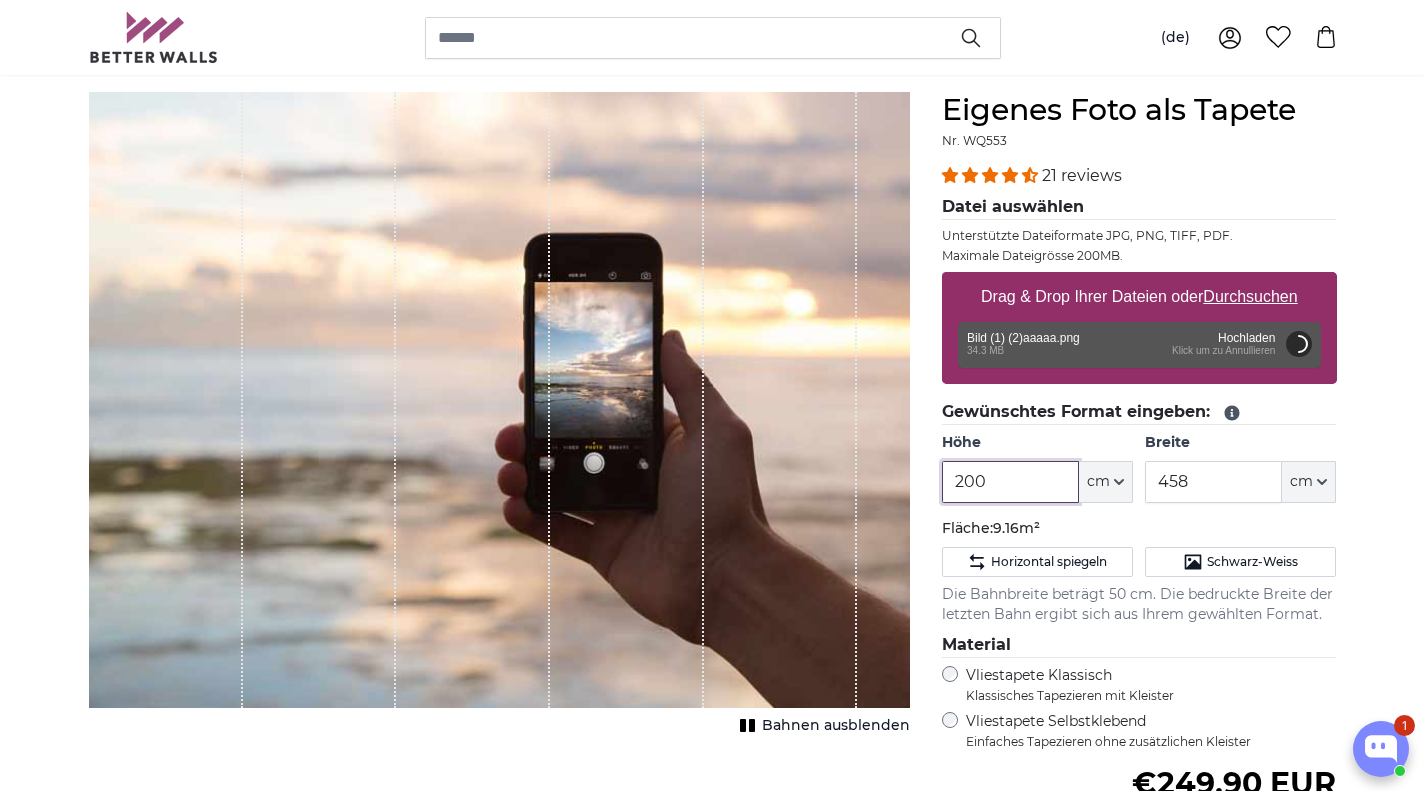 click on "200" at bounding box center (1010, 482) 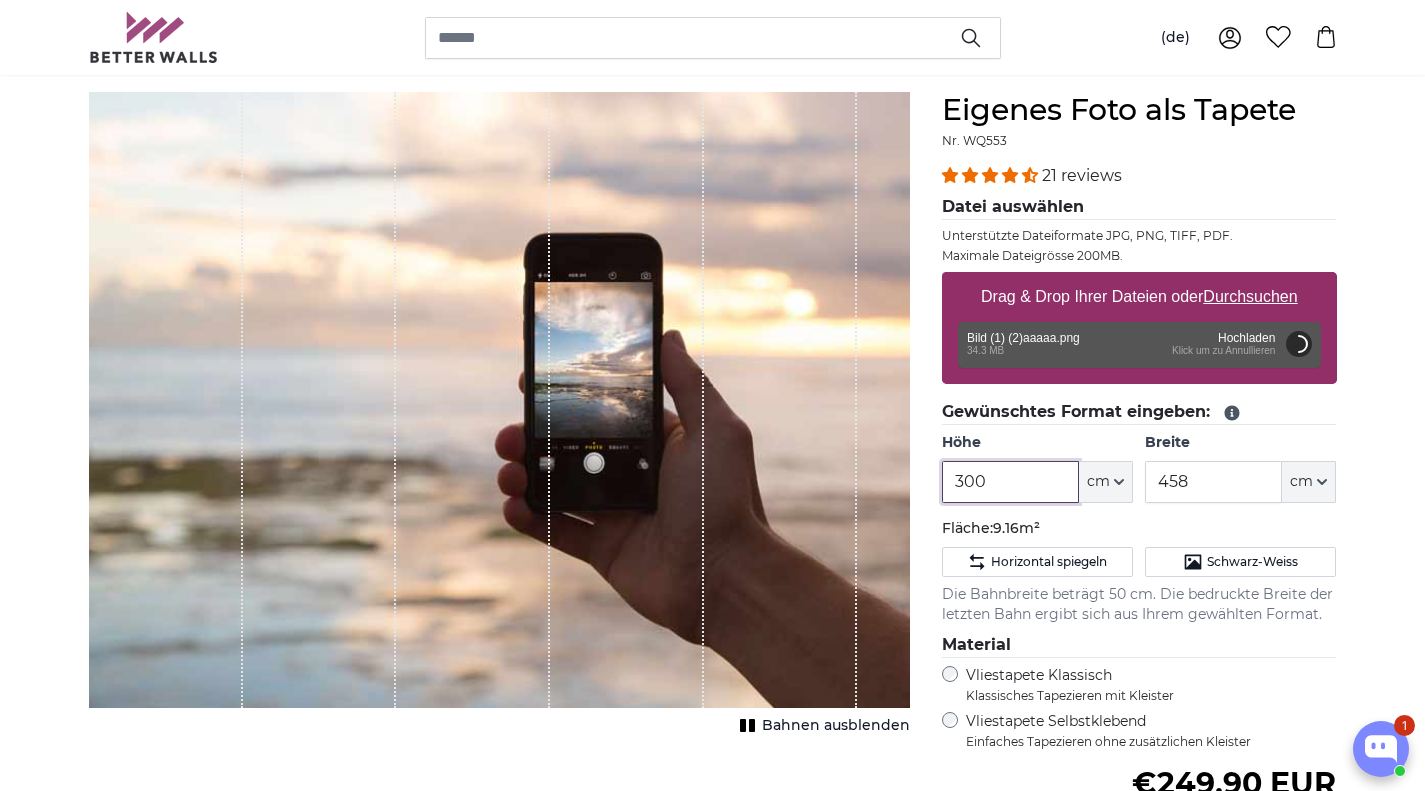type on "300" 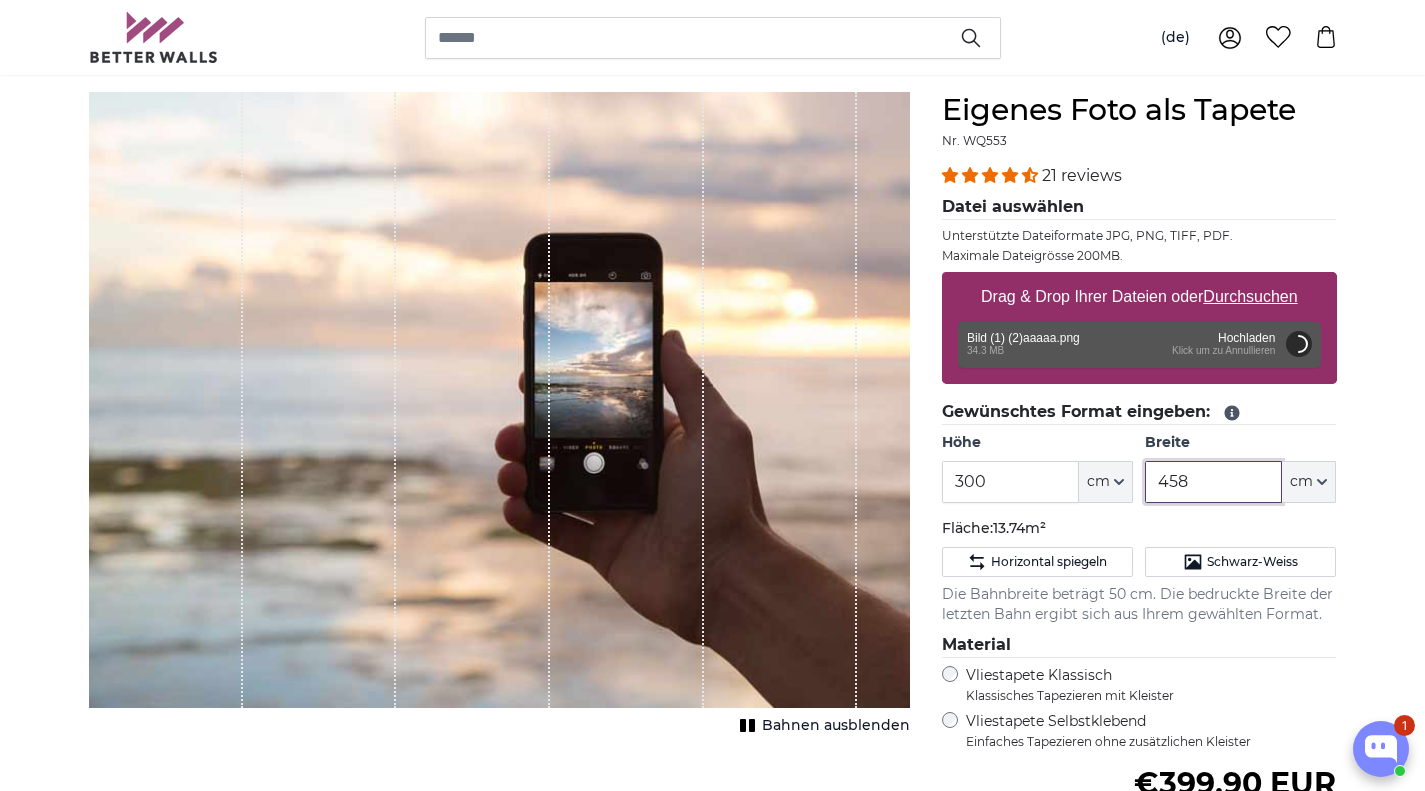 type on "4" 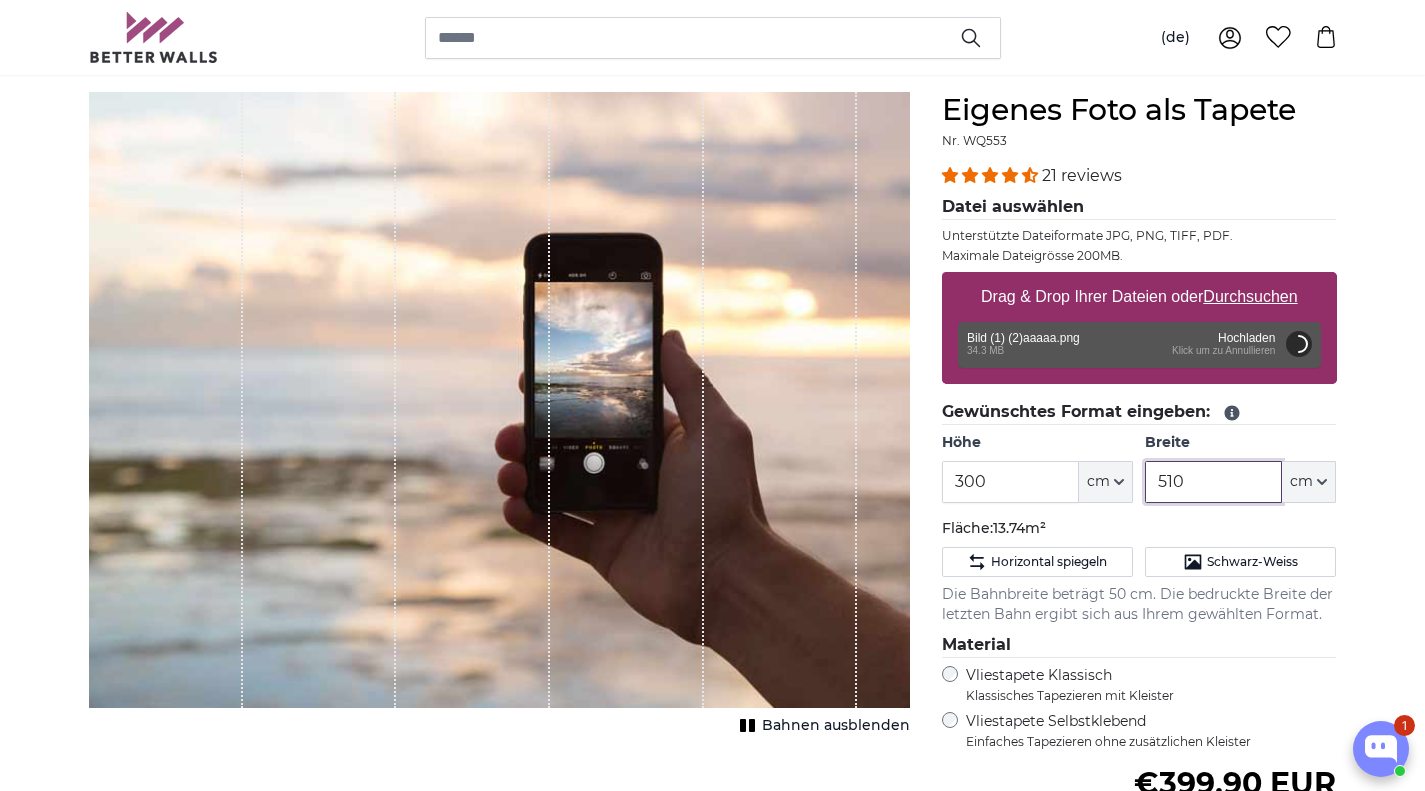 type on "510" 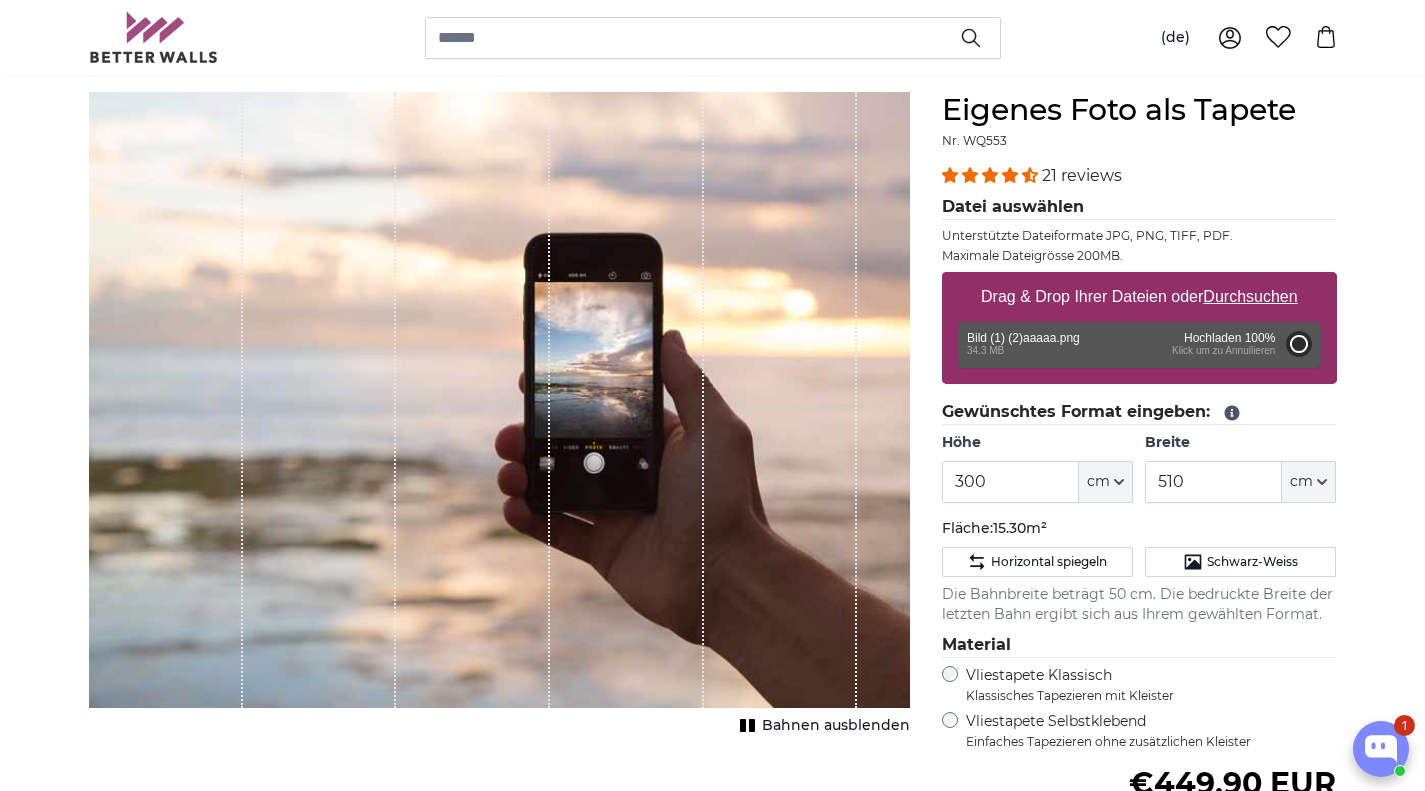 type on "200" 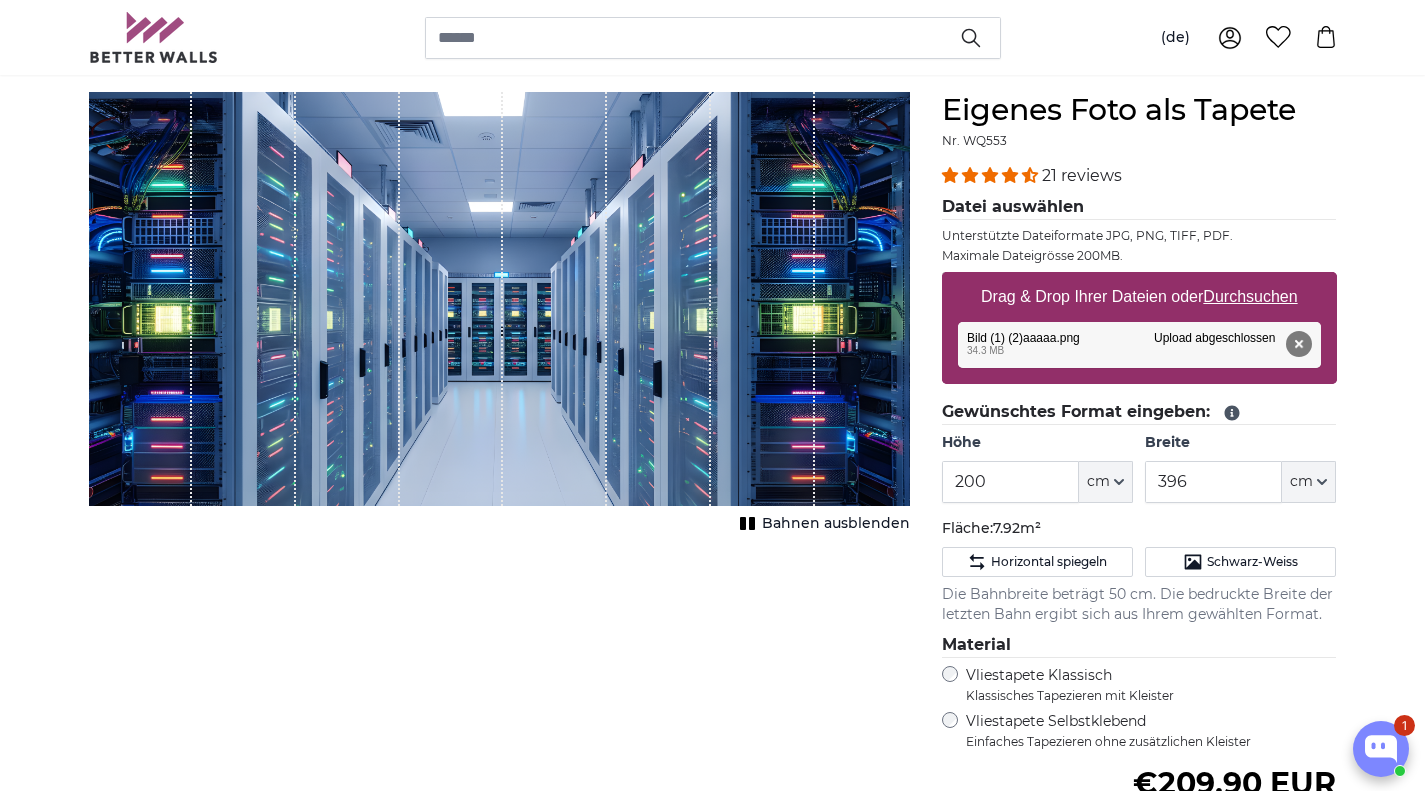drag, startPoint x: 618, startPoint y: 413, endPoint x: 650, endPoint y: 525, distance: 116.48176 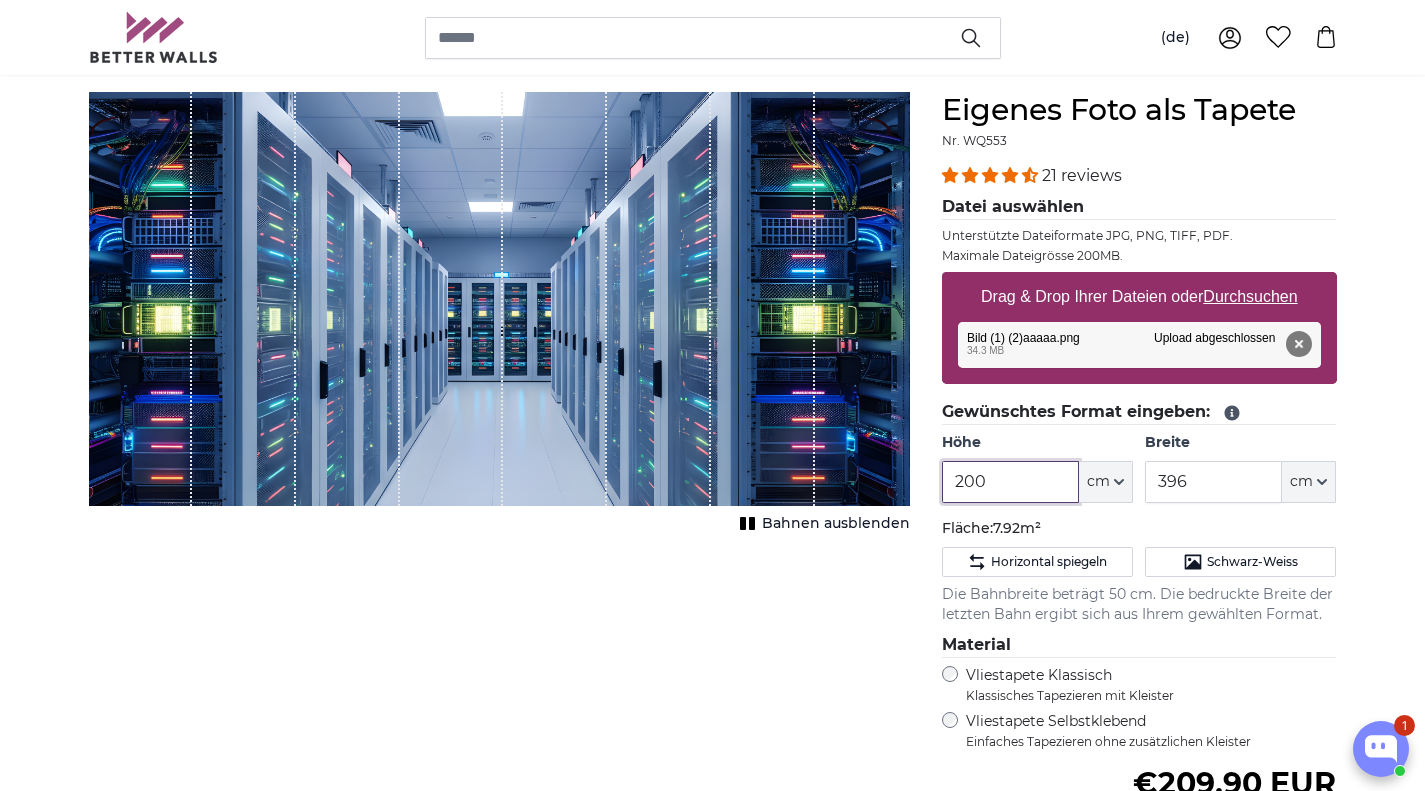click on "200" at bounding box center (1010, 482) 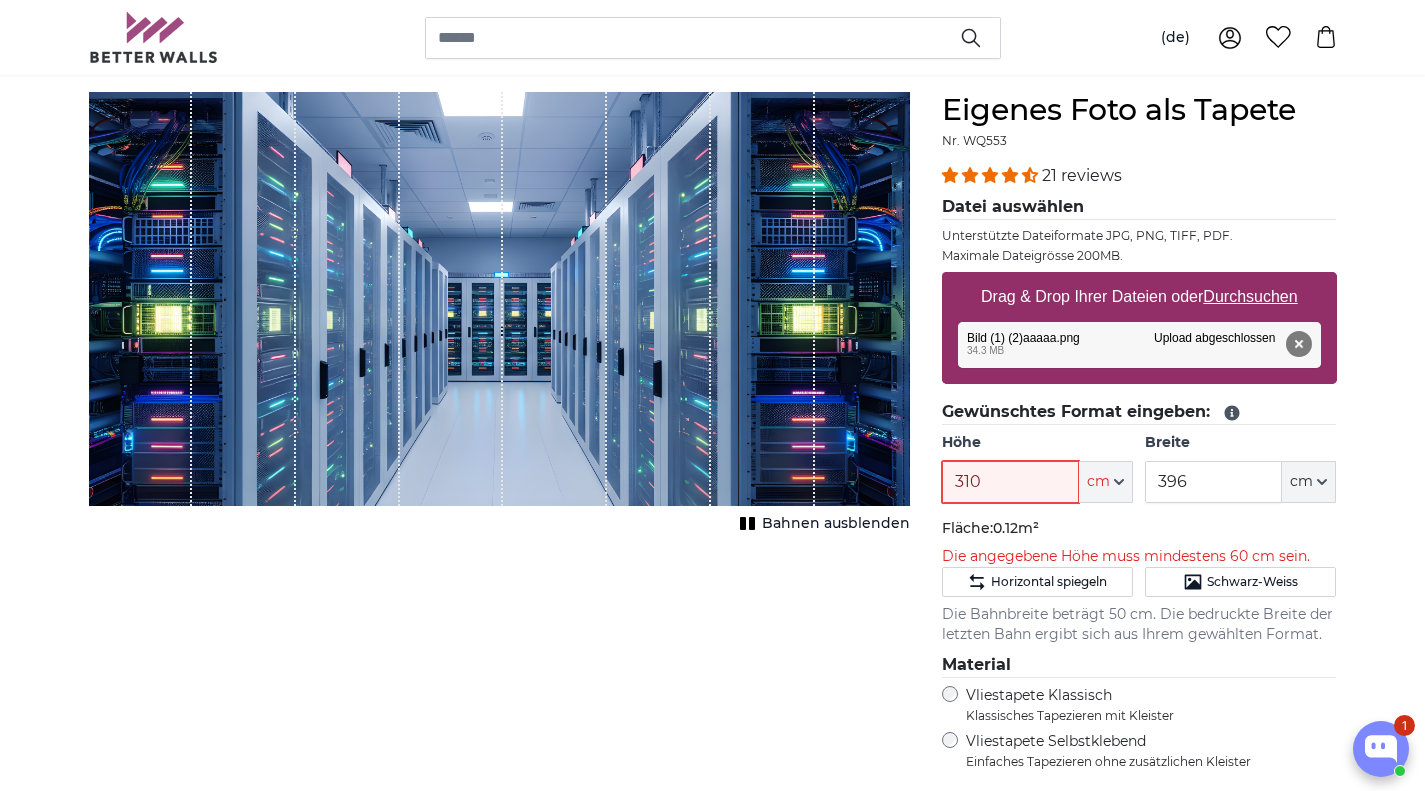 type on "310" 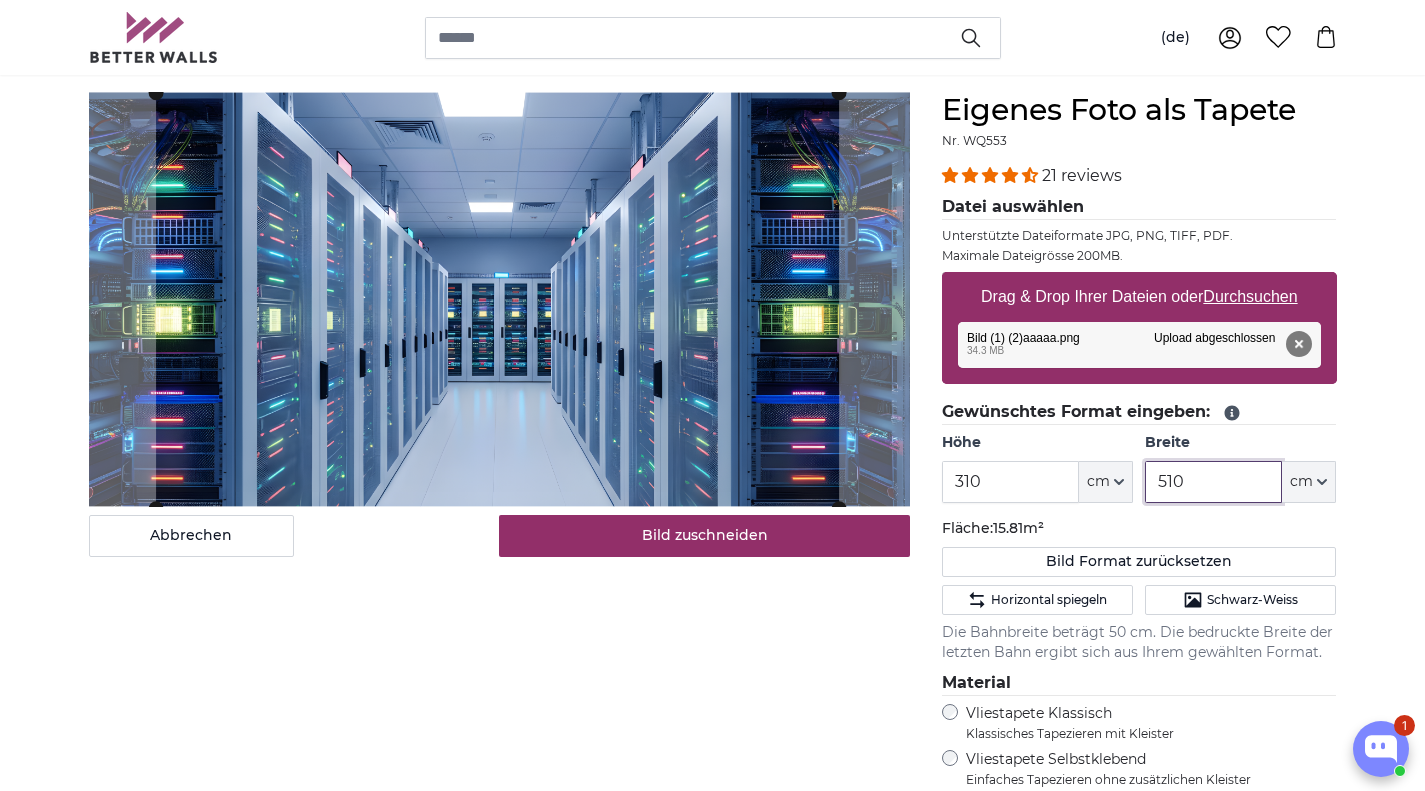 click 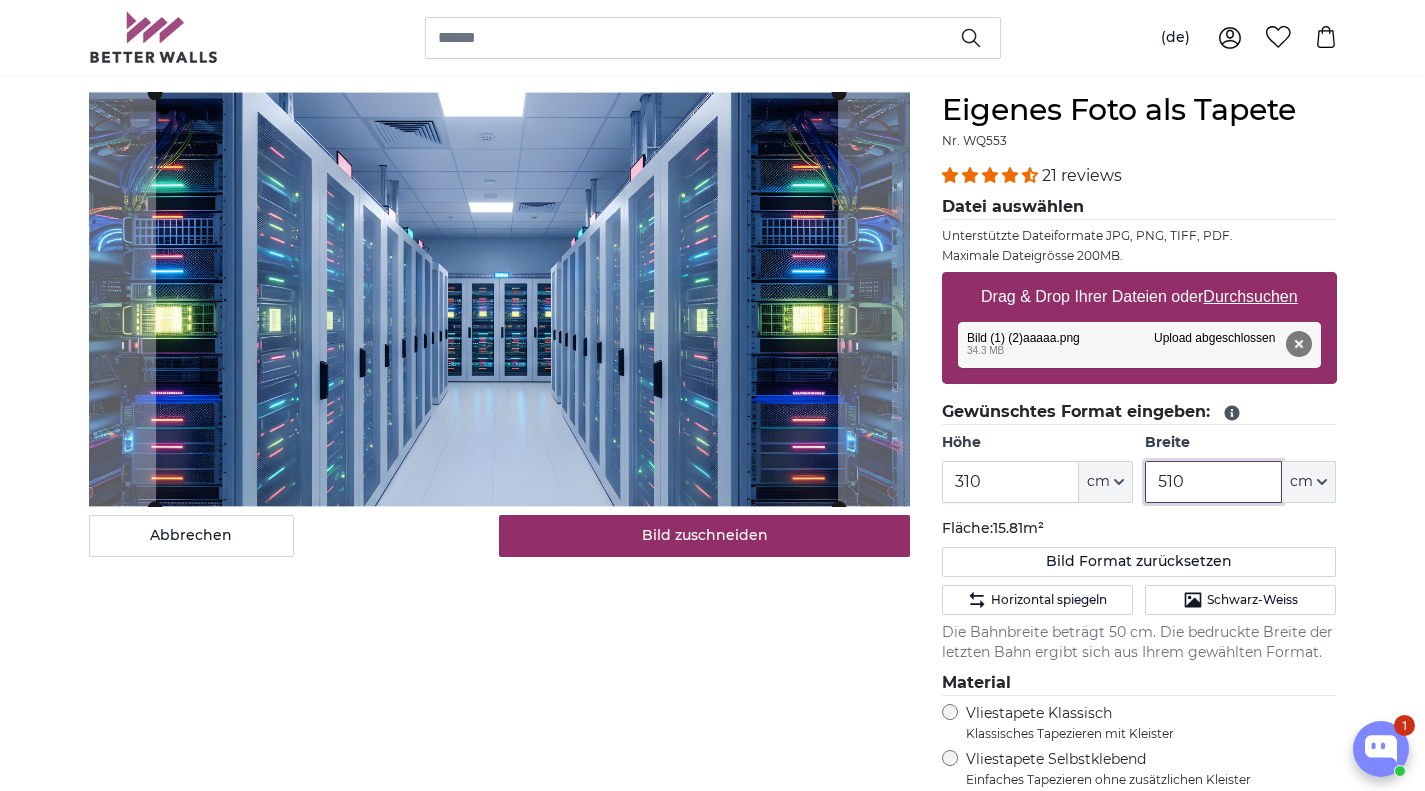 type on "510" 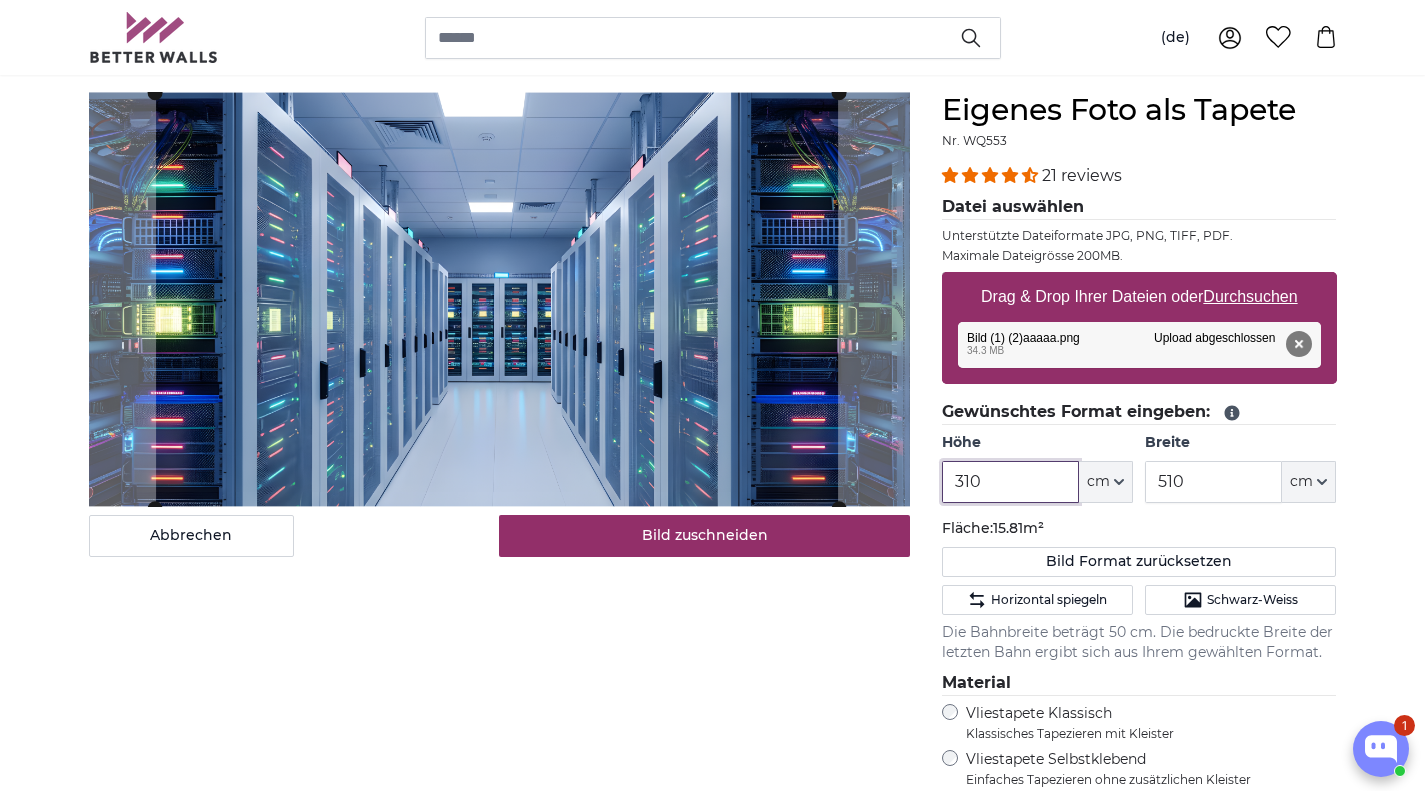 click on "310" at bounding box center (1010, 482) 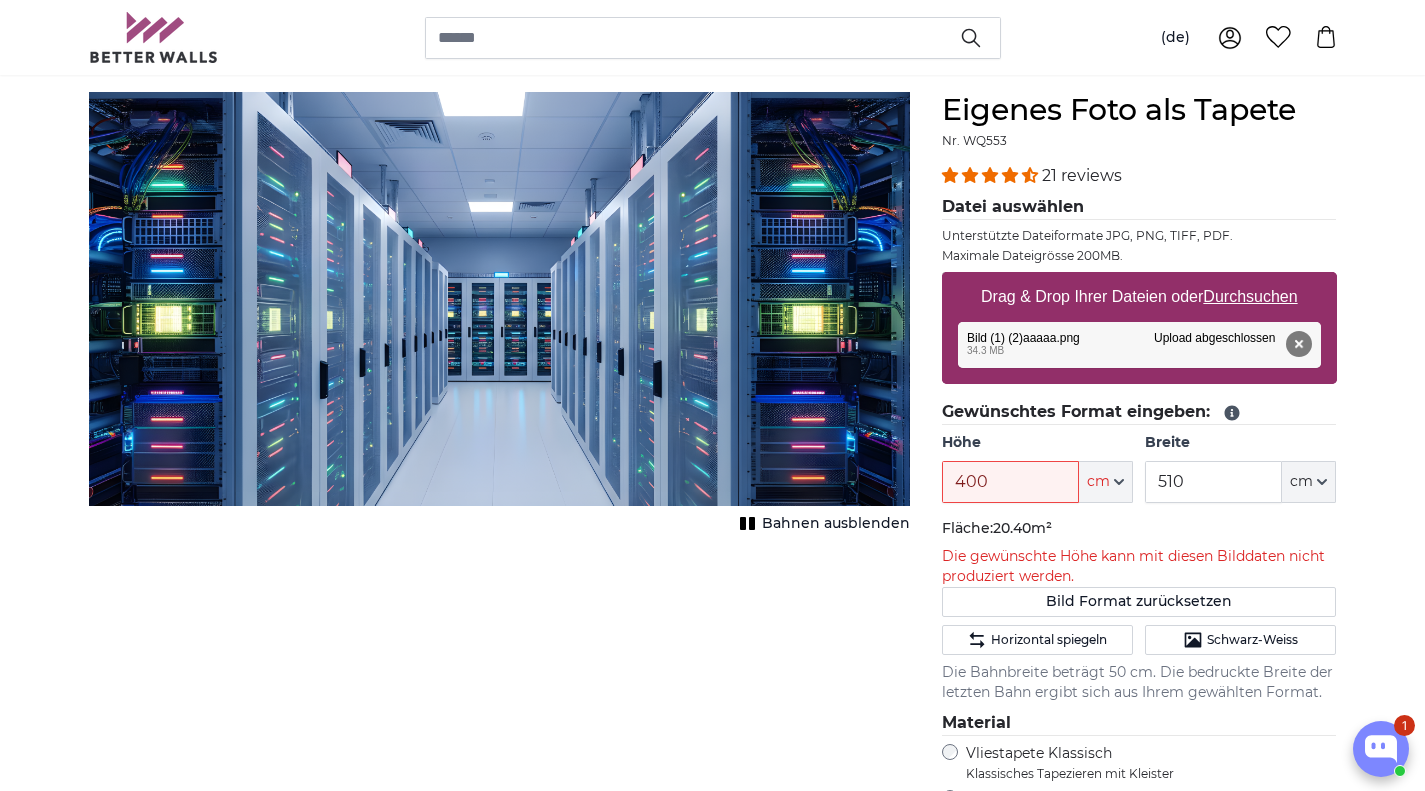 drag, startPoint x: 755, startPoint y: 416, endPoint x: 758, endPoint y: 380, distance: 36.124783 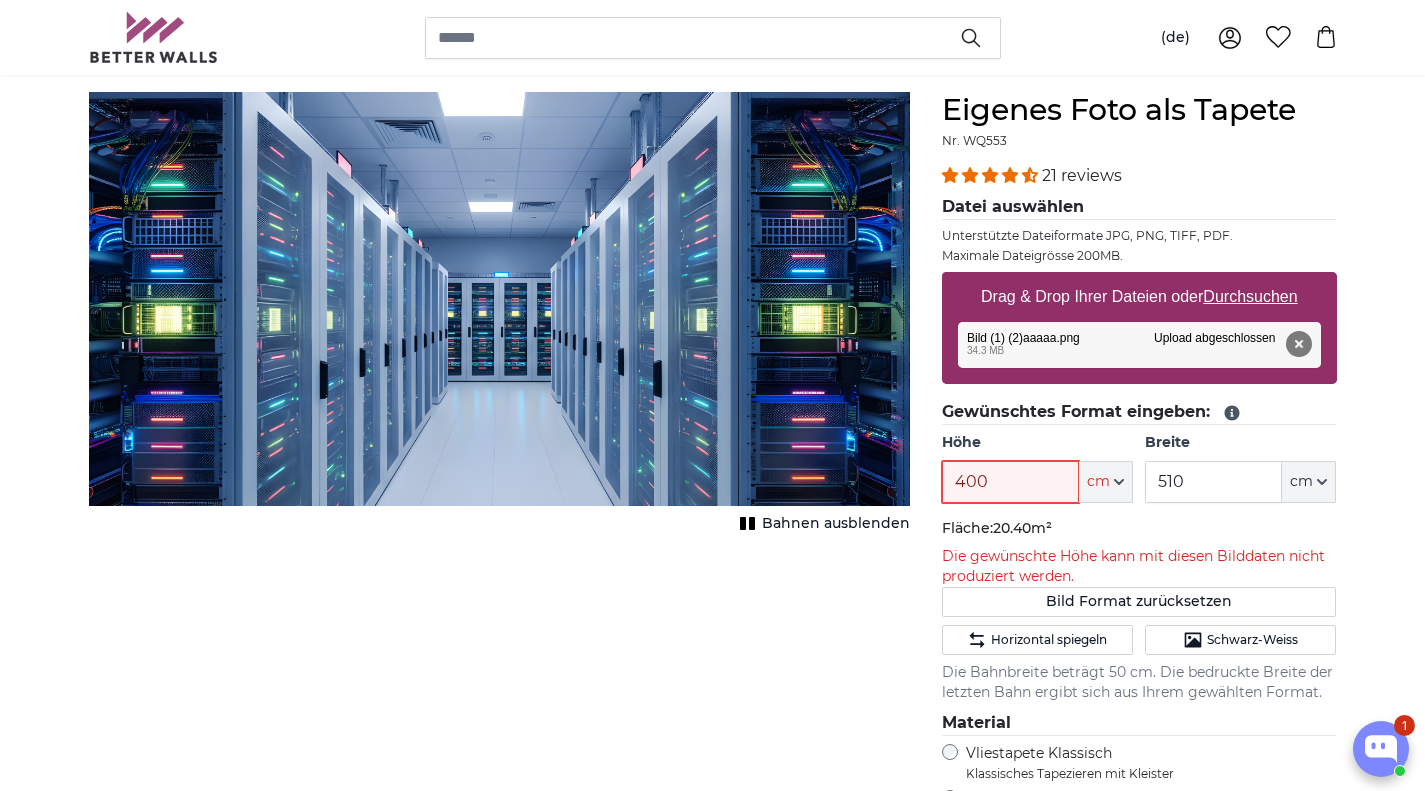 click on "400" at bounding box center (1010, 482) 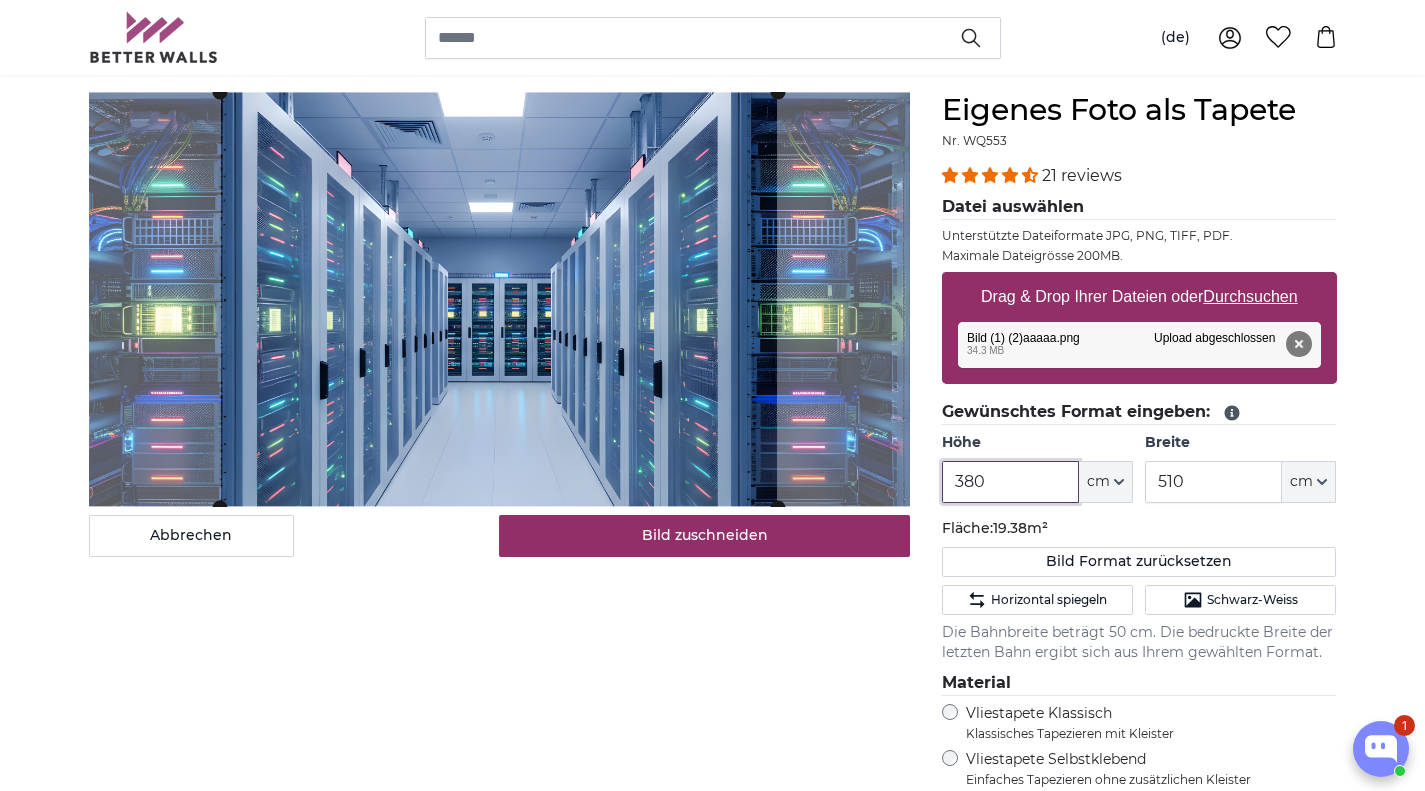 click on "380" at bounding box center [1010, 482] 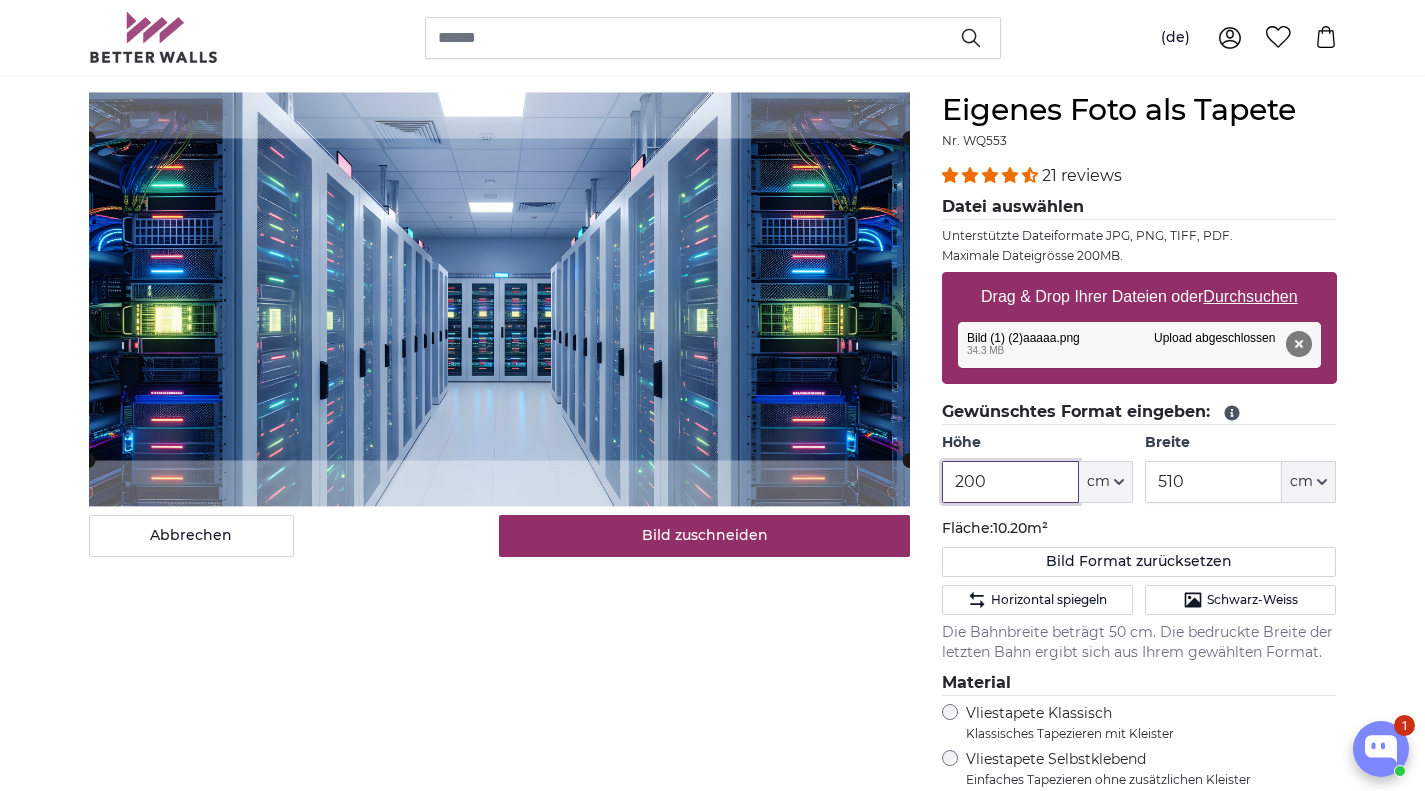 drag, startPoint x: 1027, startPoint y: 488, endPoint x: 908, endPoint y: 475, distance: 119.70798 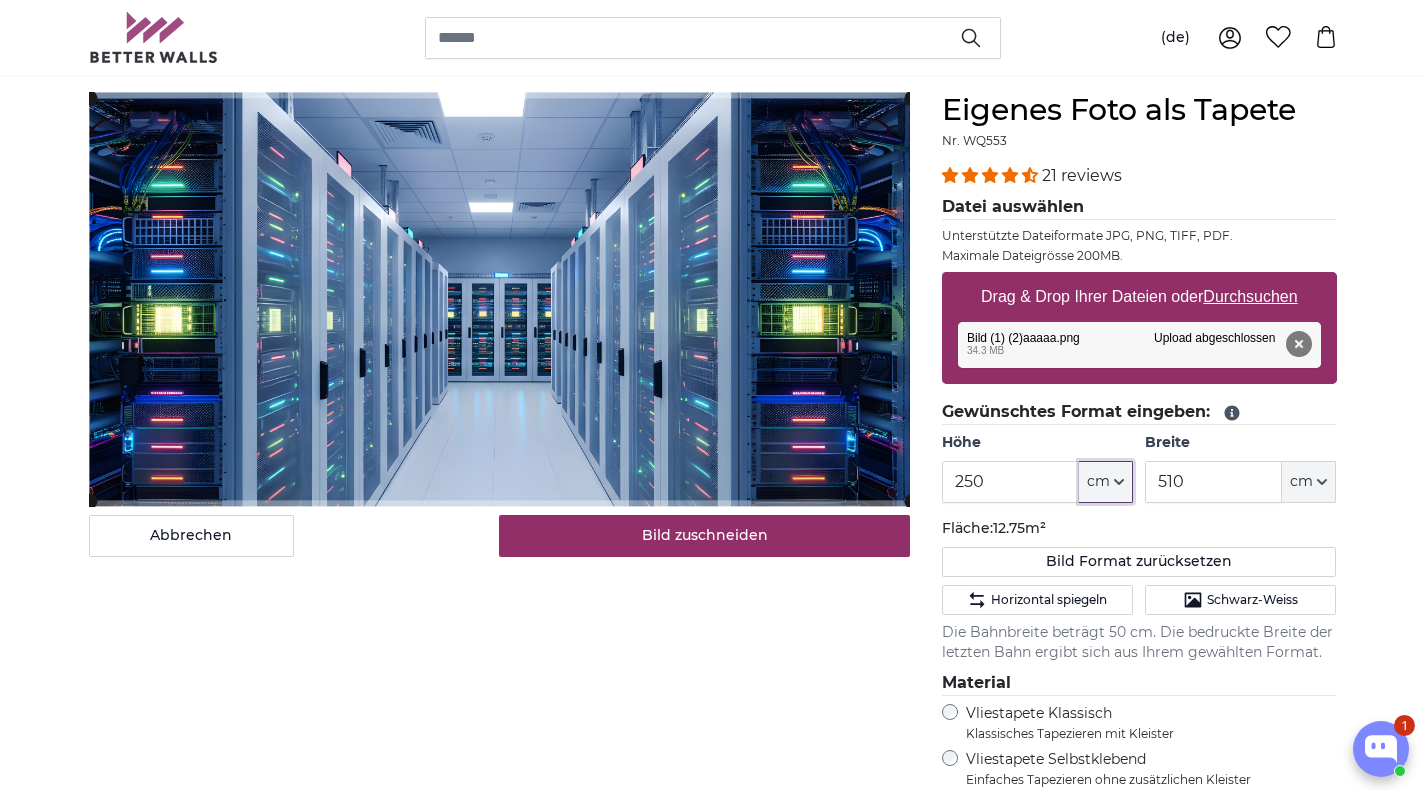 click 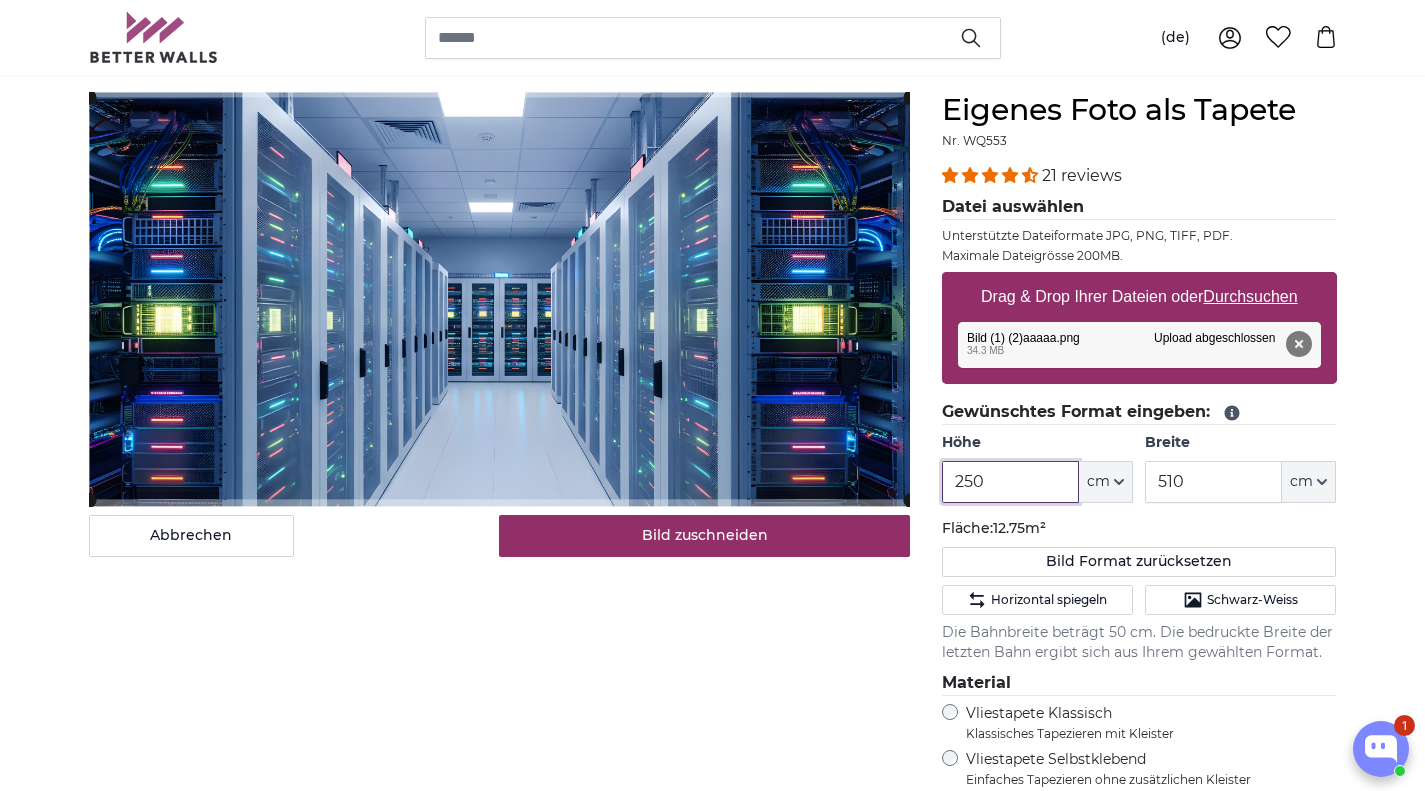 drag, startPoint x: 1027, startPoint y: 480, endPoint x: 888, endPoint y: 489, distance: 139.29106 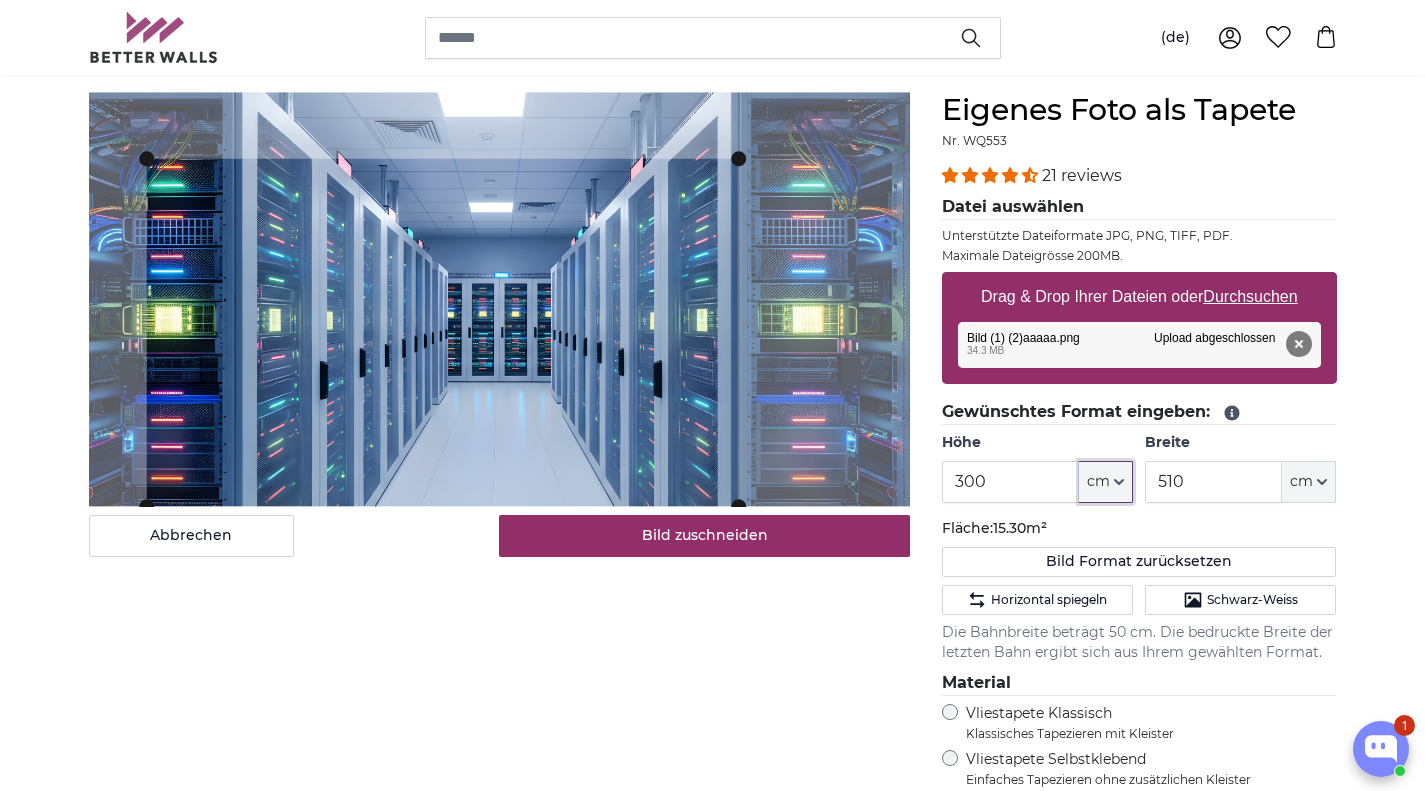 click at bounding box center [0, 0] 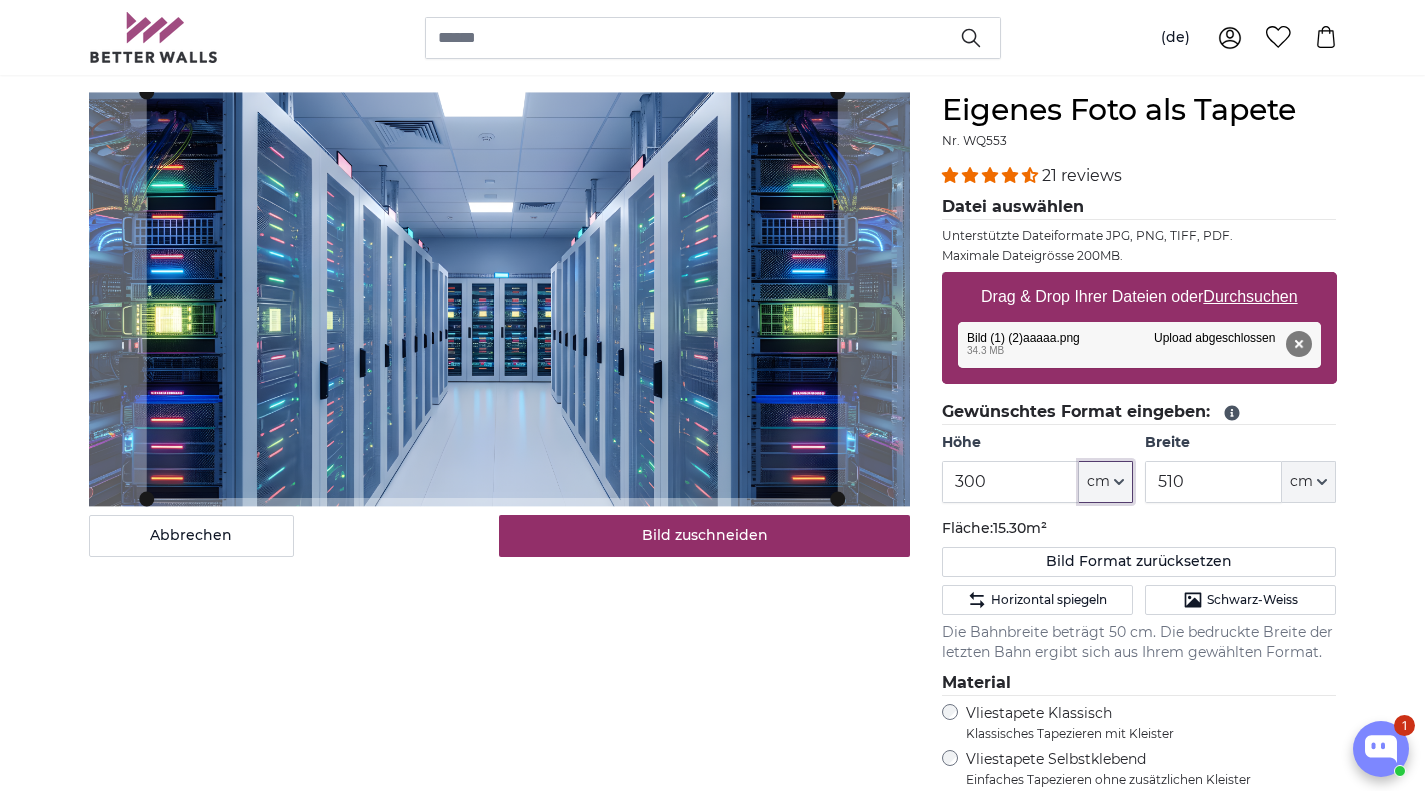 click on "Abbrechen
Bild zuschneiden
Bahnen ausblenden
Eigenes Foto als Tapete
Nr. WQ553
21 reviews" at bounding box center (713, 595) 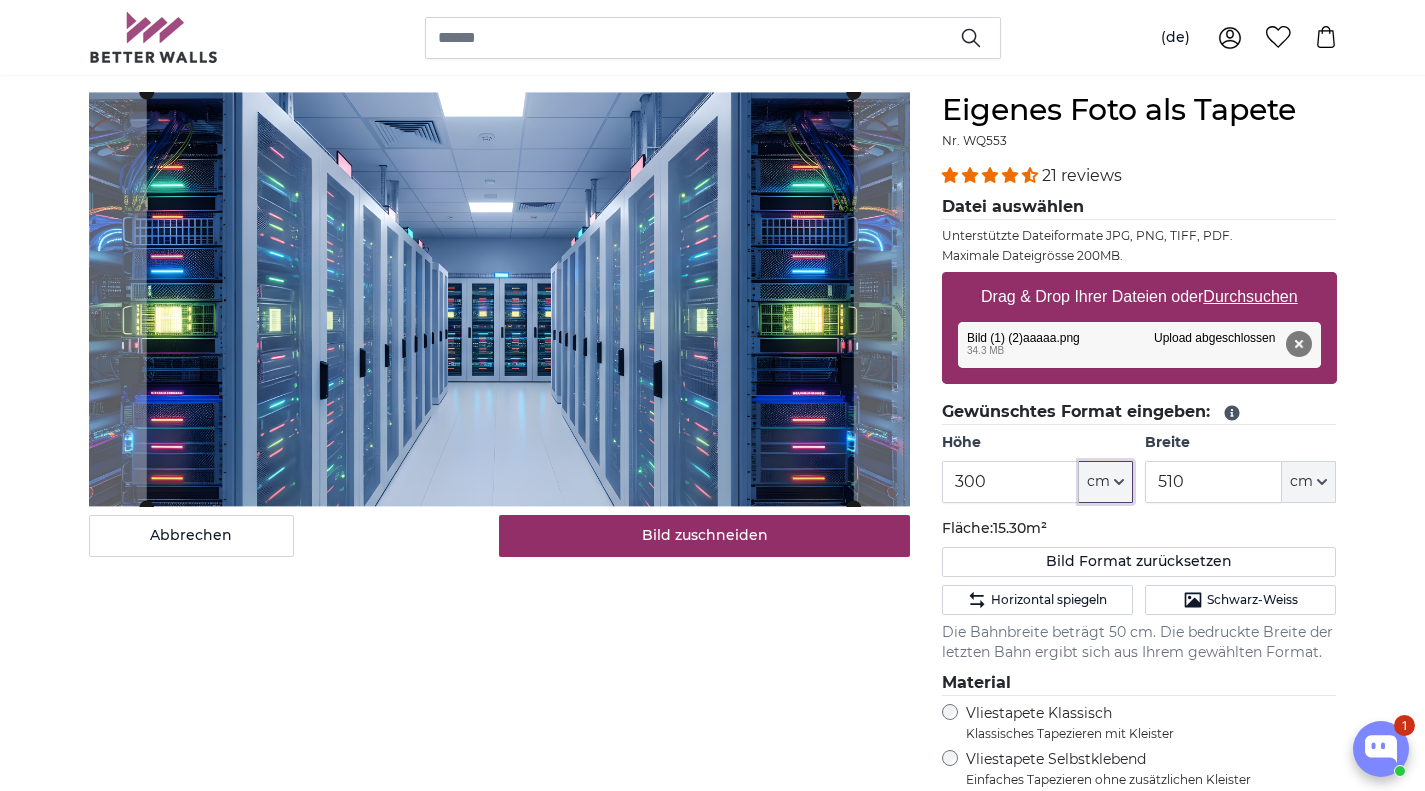 click on "Abbrechen
Bild zuschneiden
Bahnen ausblenden
Eigenes Foto als Tapete
Nr. WQ553
21 reviews" at bounding box center [713, 595] 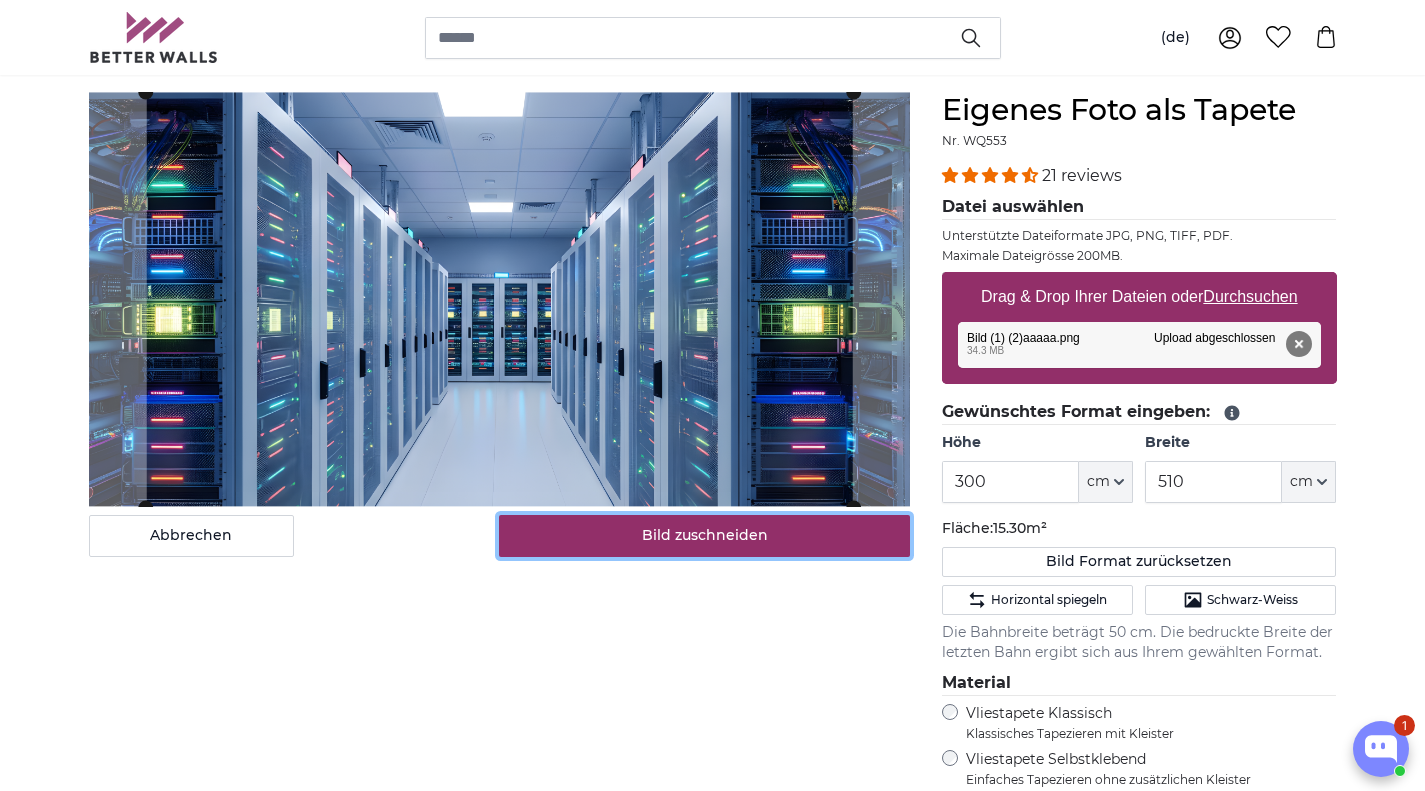 click on "Bild zuschneiden" at bounding box center (704, 536) 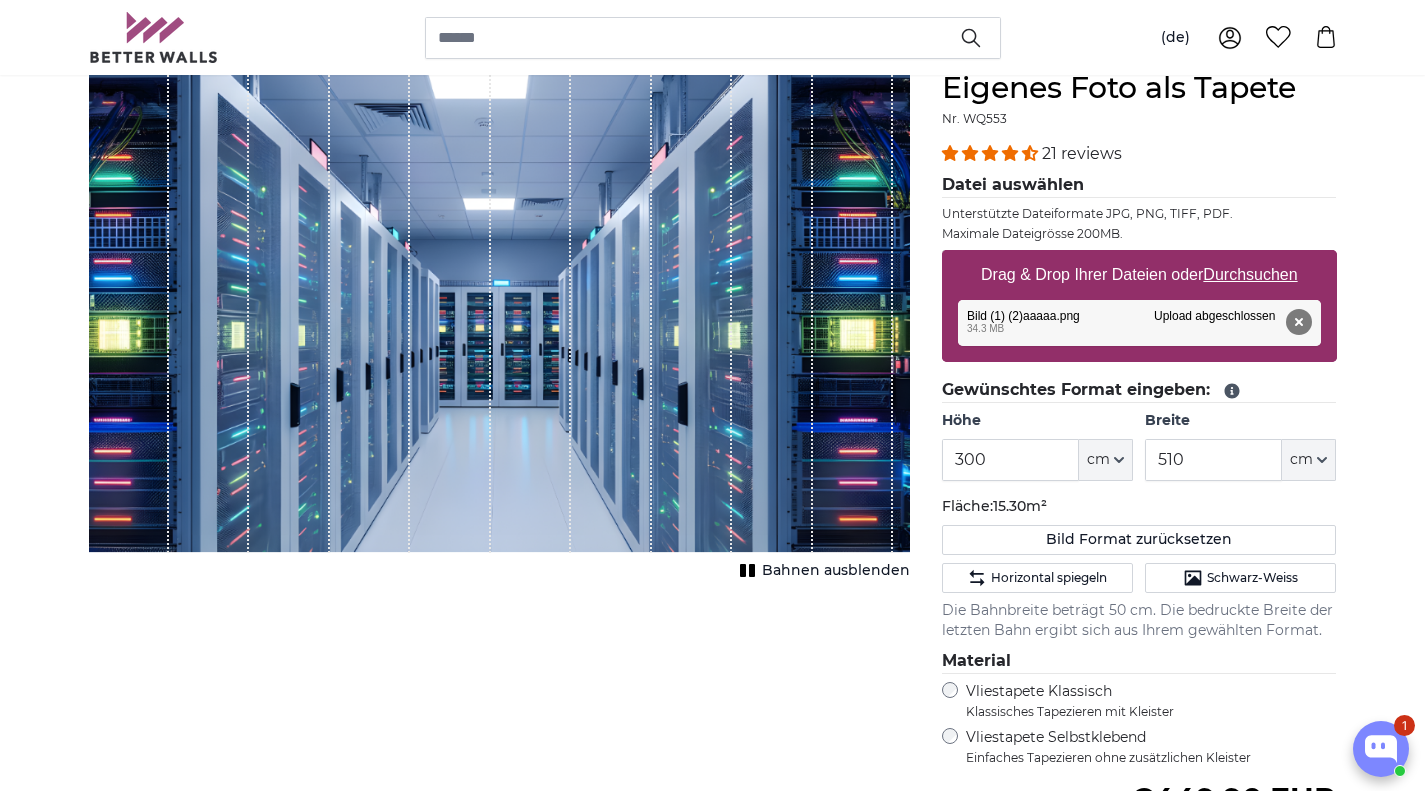 scroll, scrollTop: 188, scrollLeft: 0, axis: vertical 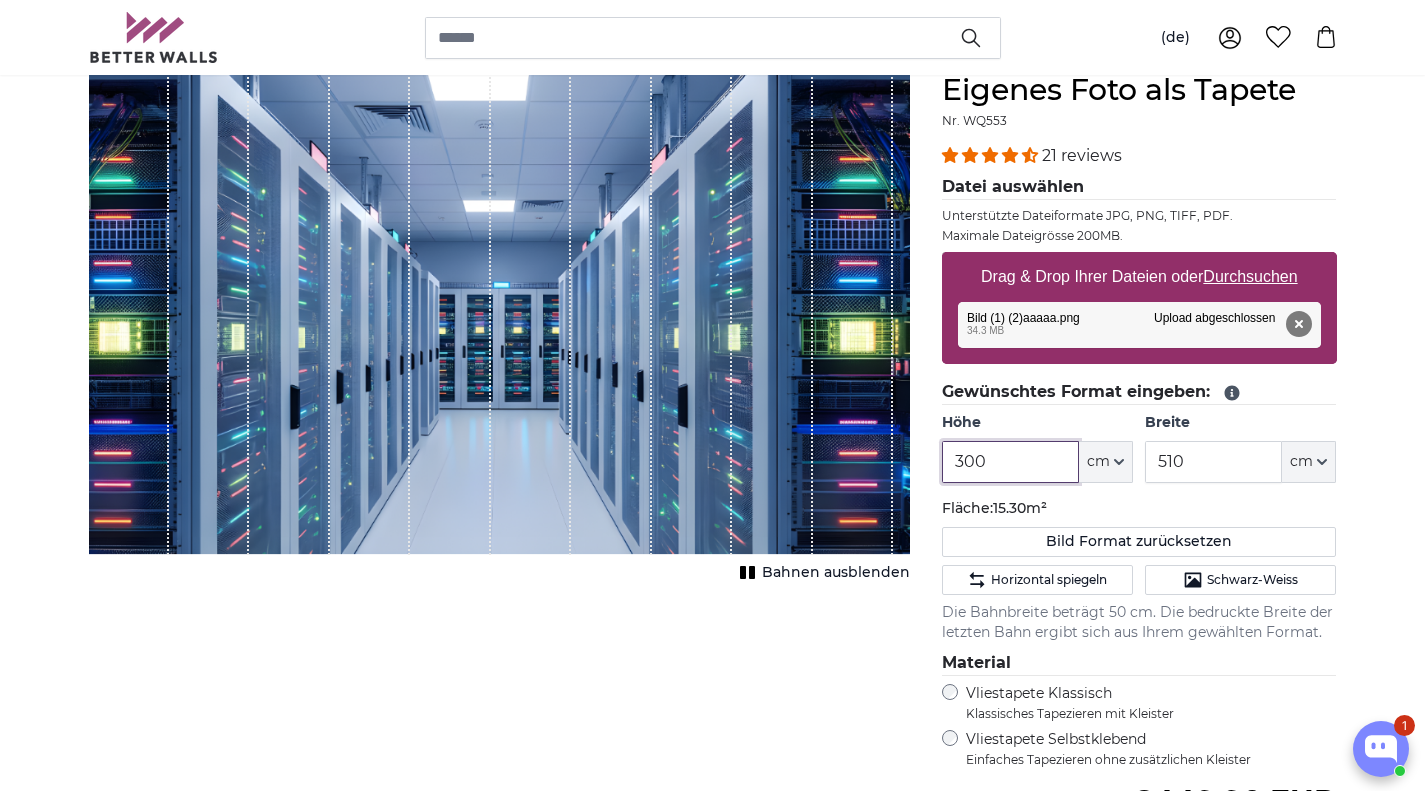 click on "300" at bounding box center (1010, 462) 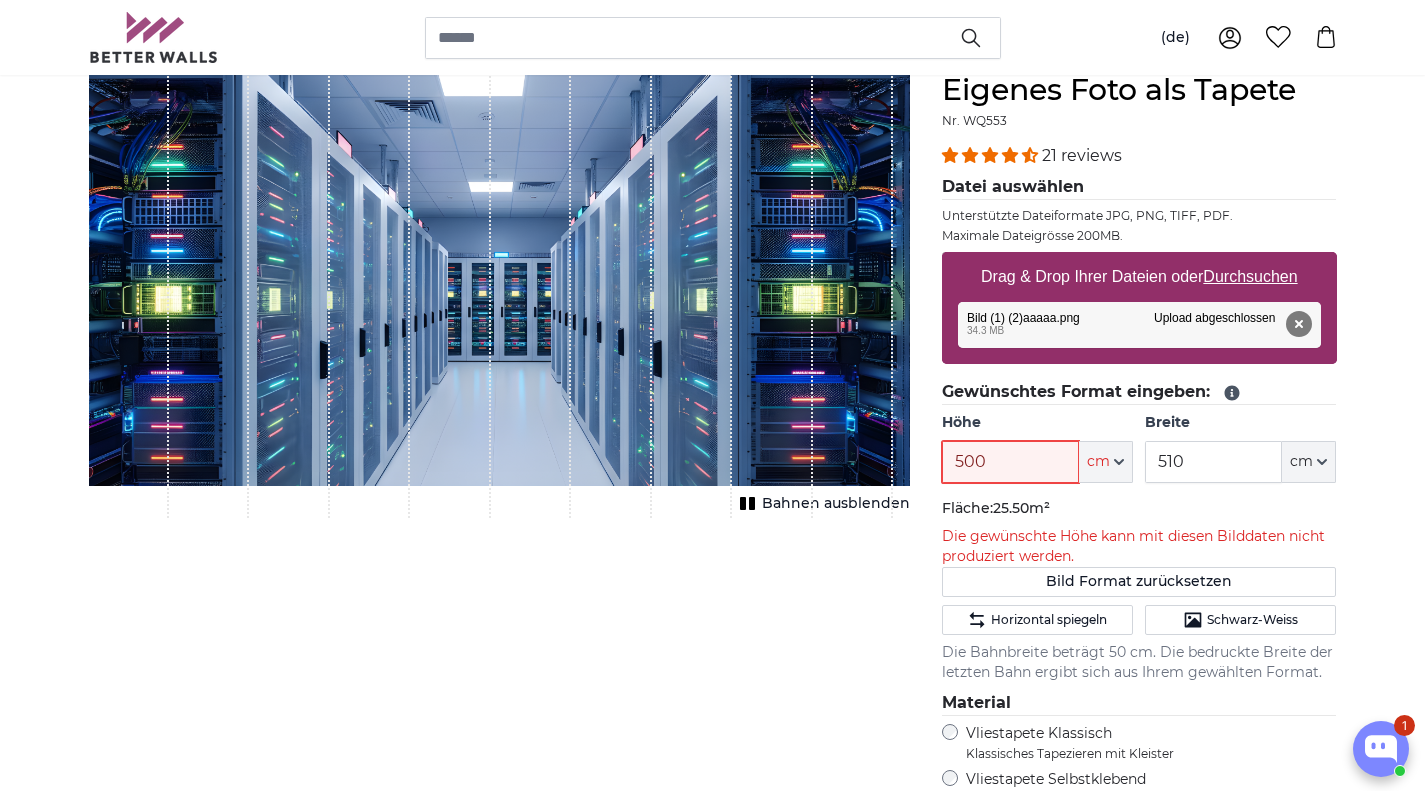 click on "500" at bounding box center [1010, 462] 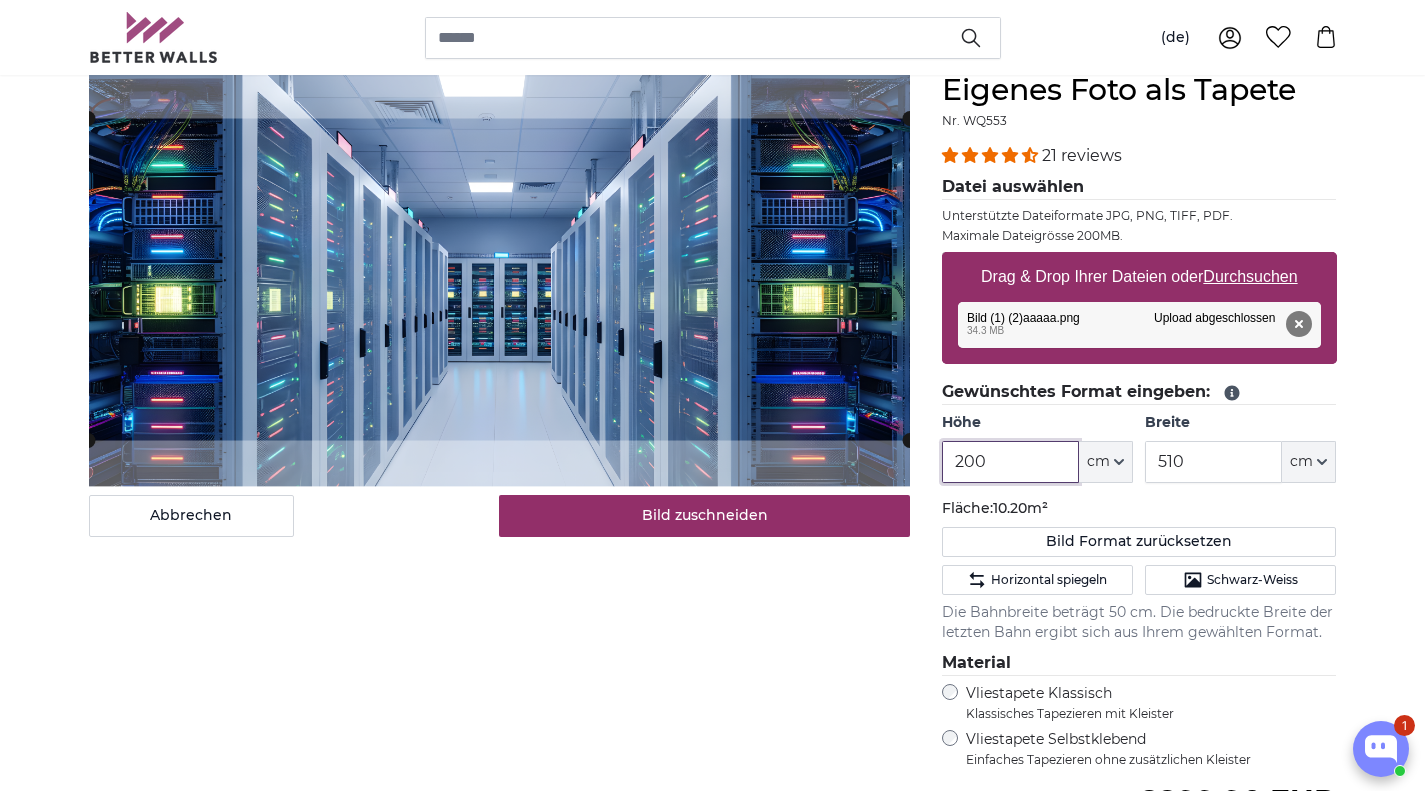 click on "200" at bounding box center (1010, 462) 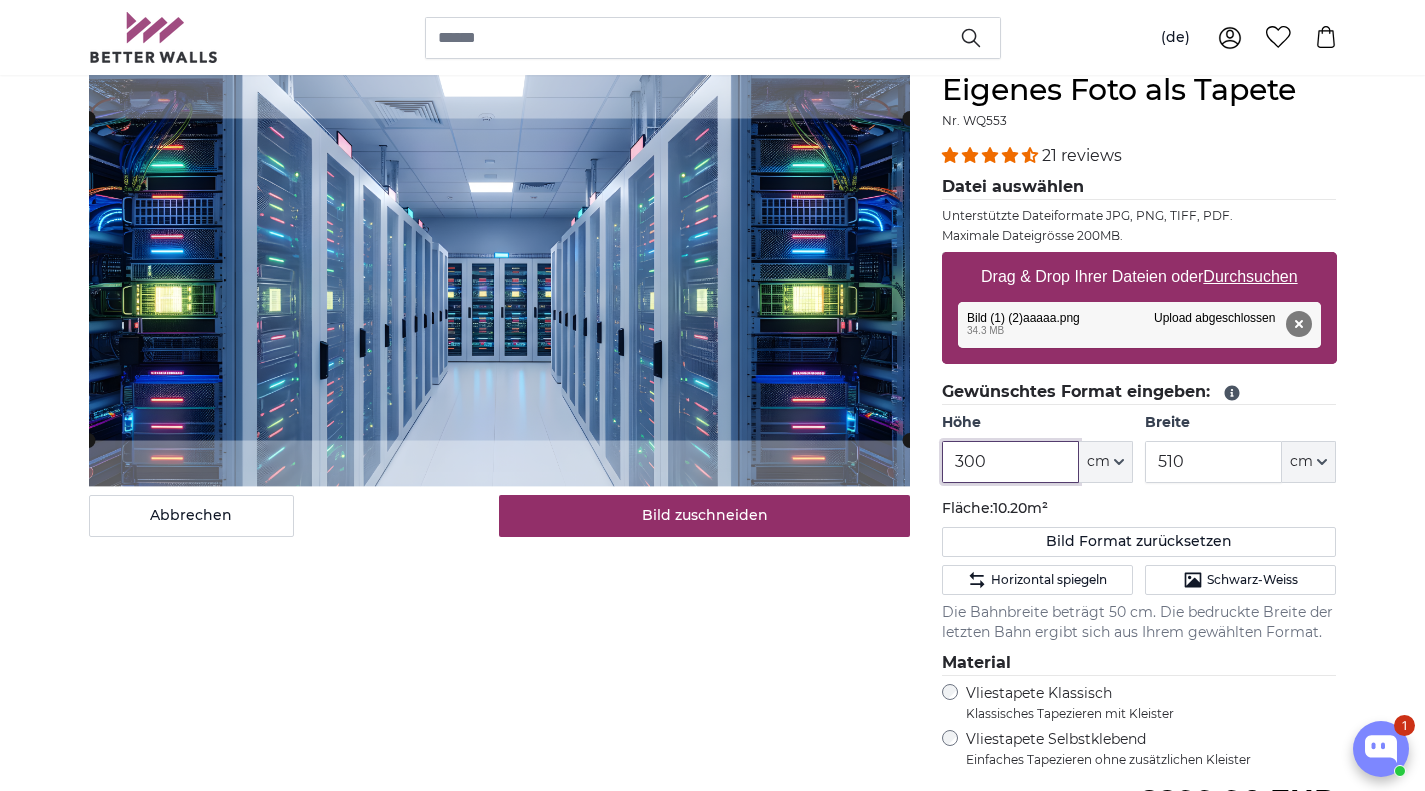 type on "300" 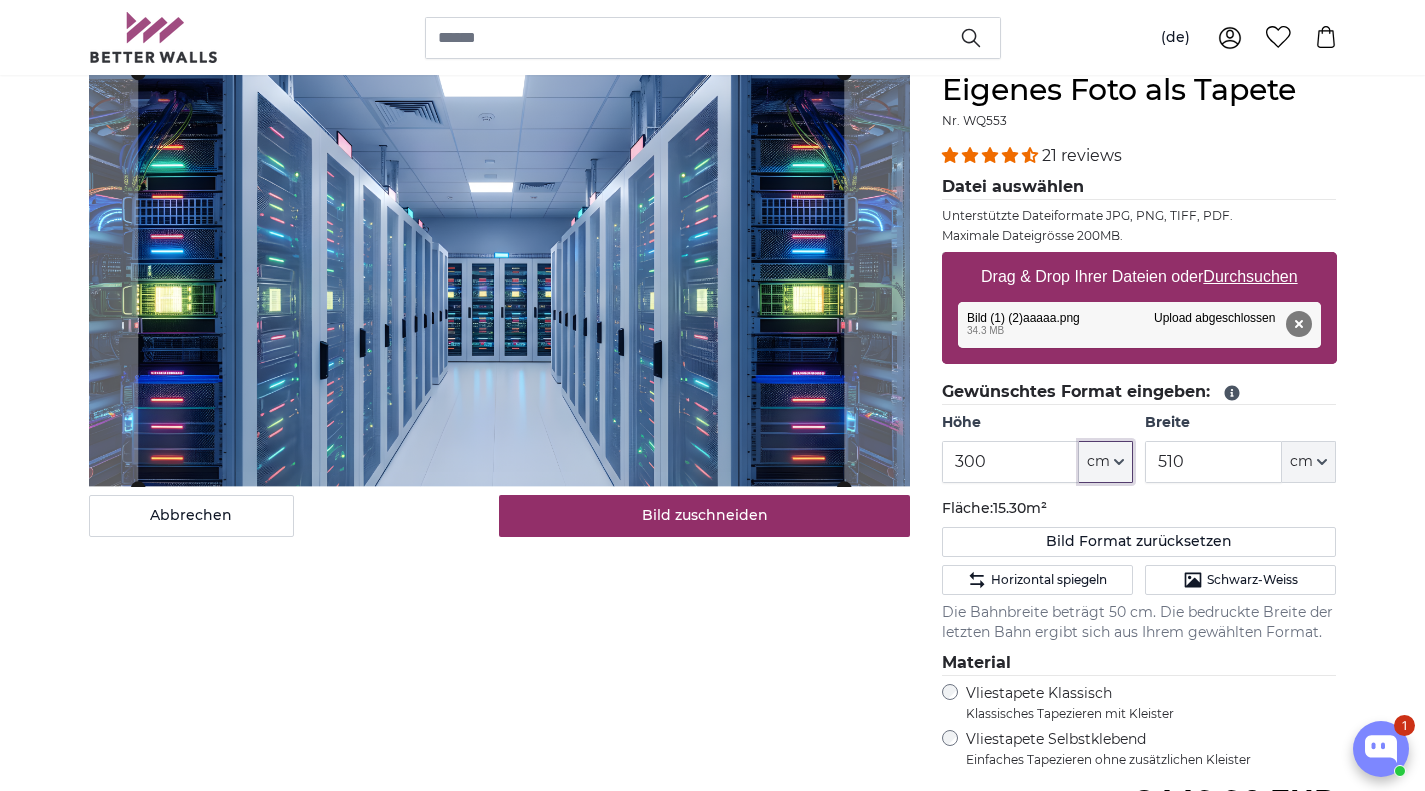 click 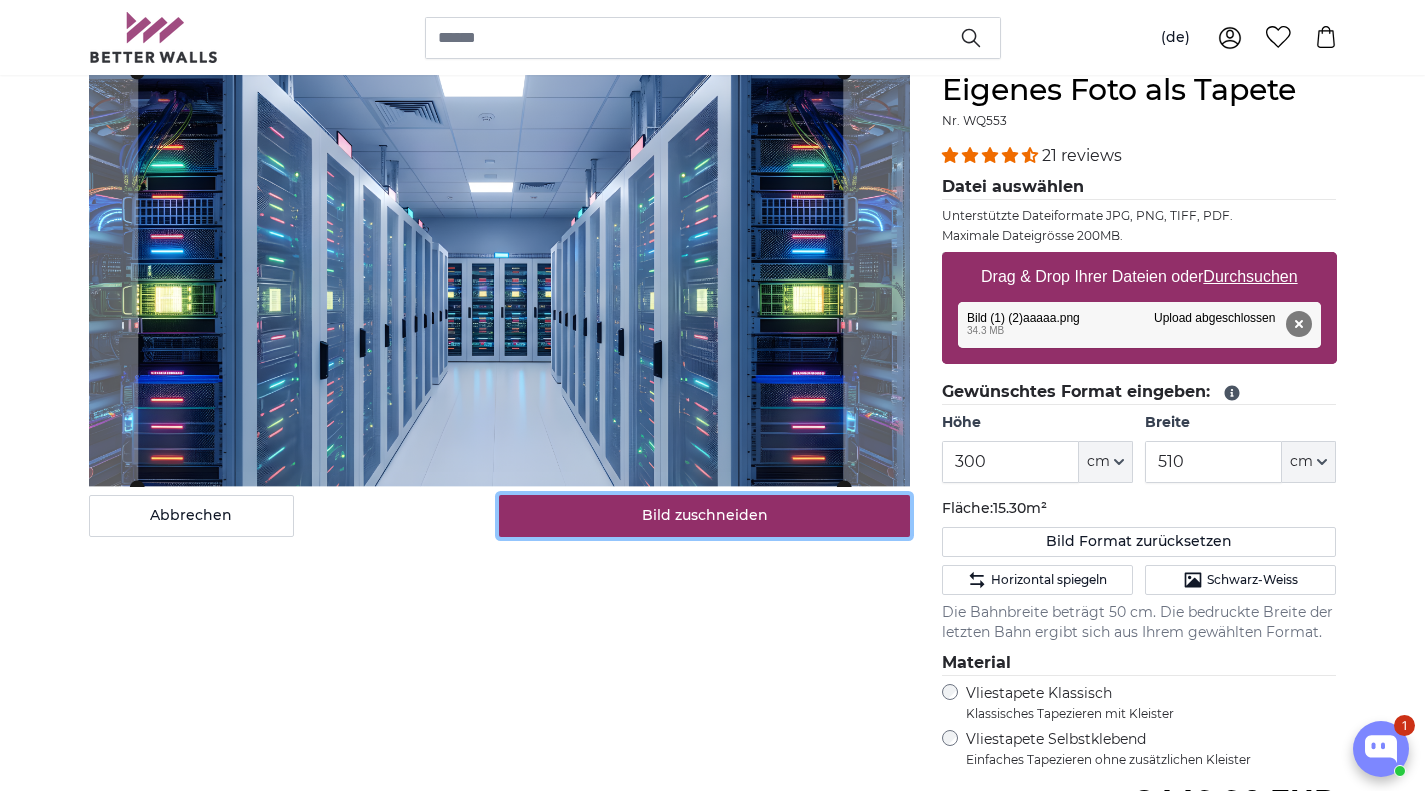 click on "Bild zuschneiden" at bounding box center (704, 516) 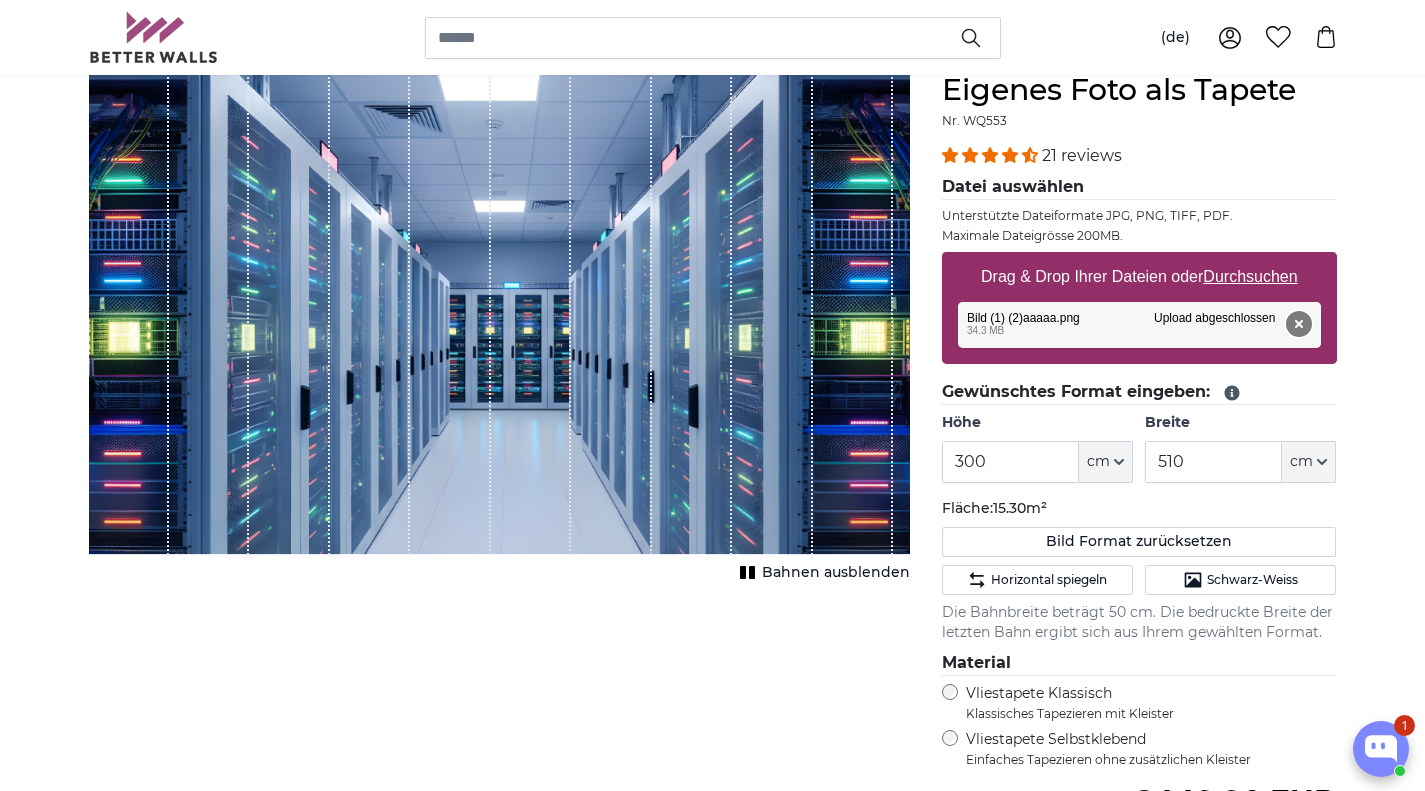 click on "Entfernen" at bounding box center (1298, 324) 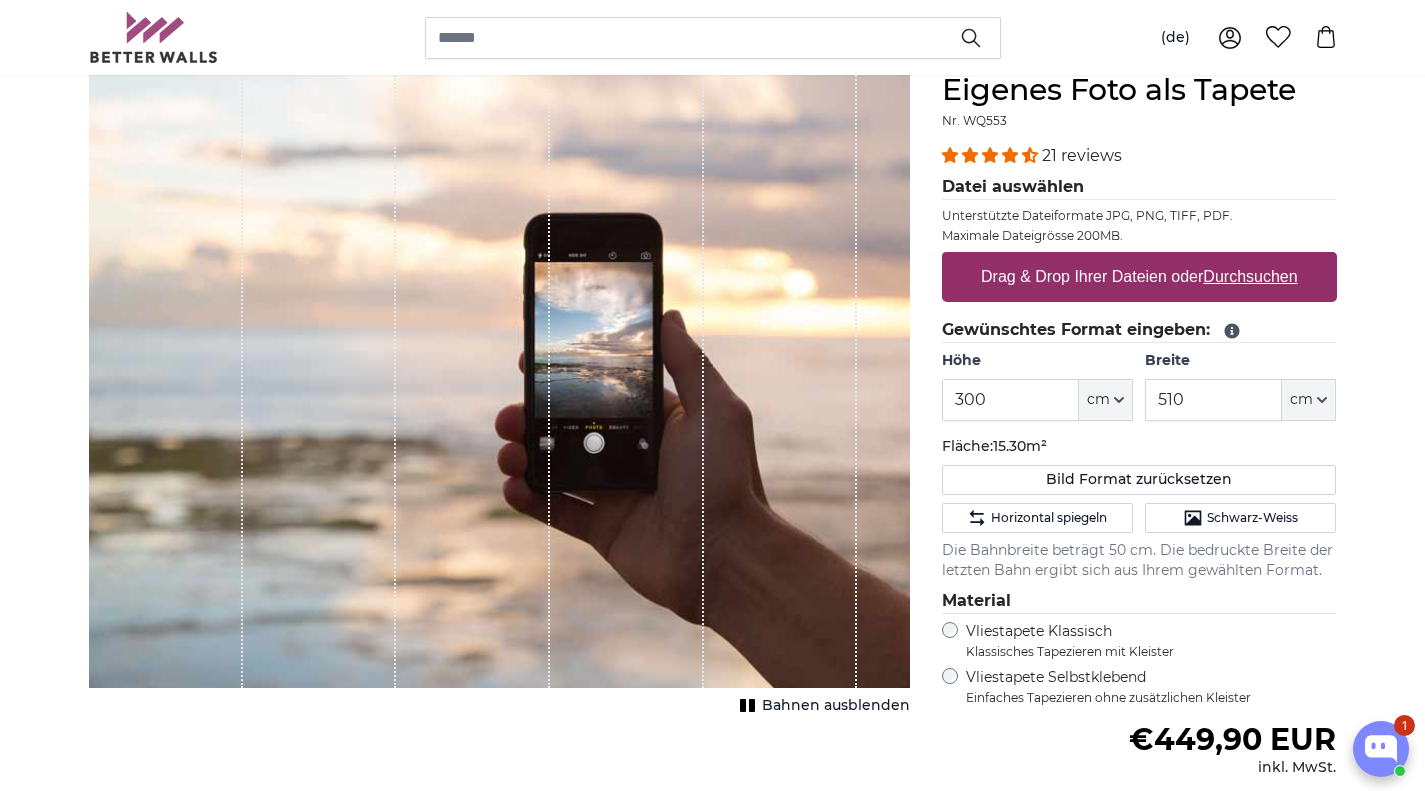 click on "Durchsuchen" at bounding box center [1250, 276] 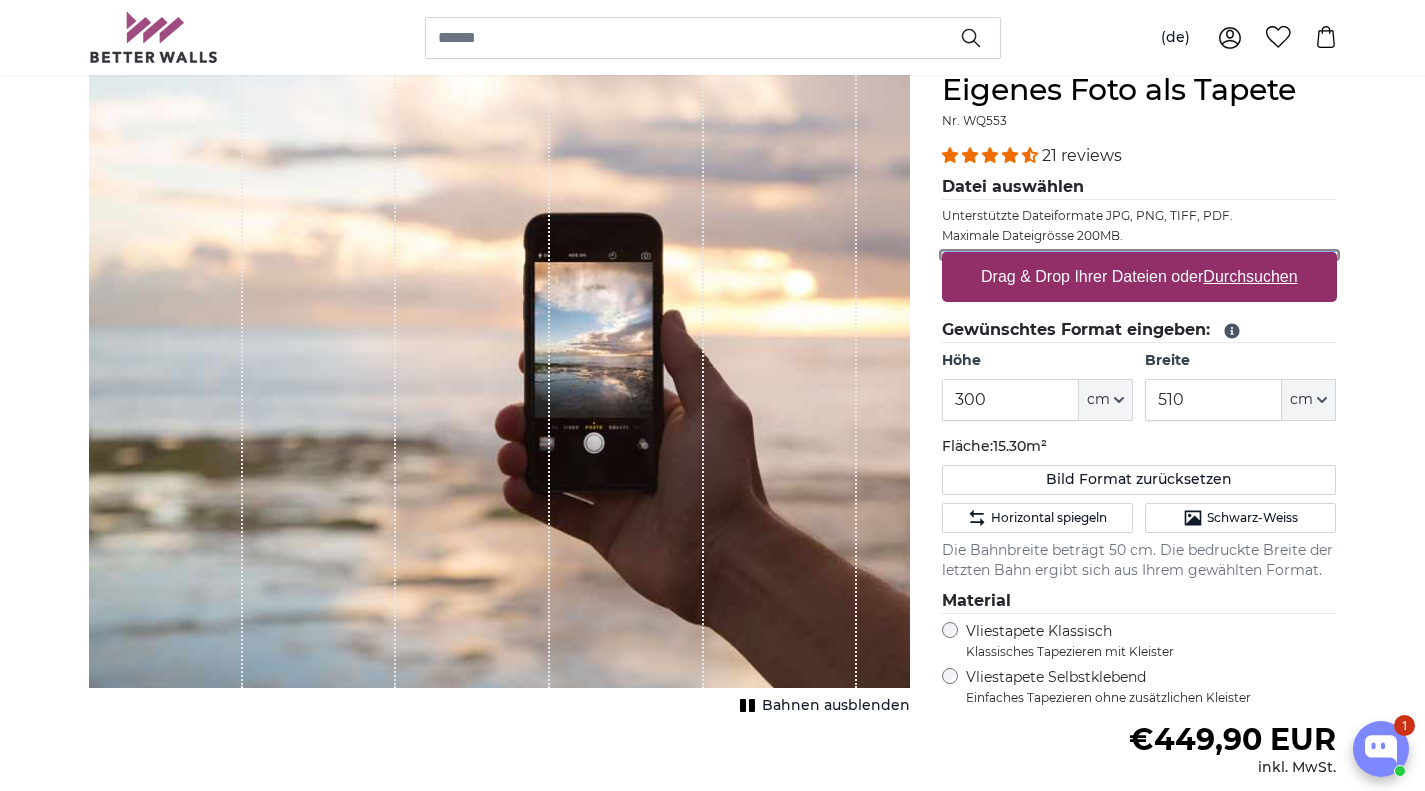 click on "Drag & Drop Ihrer Dateien oder  Durchsuchen" at bounding box center [1139, 255] 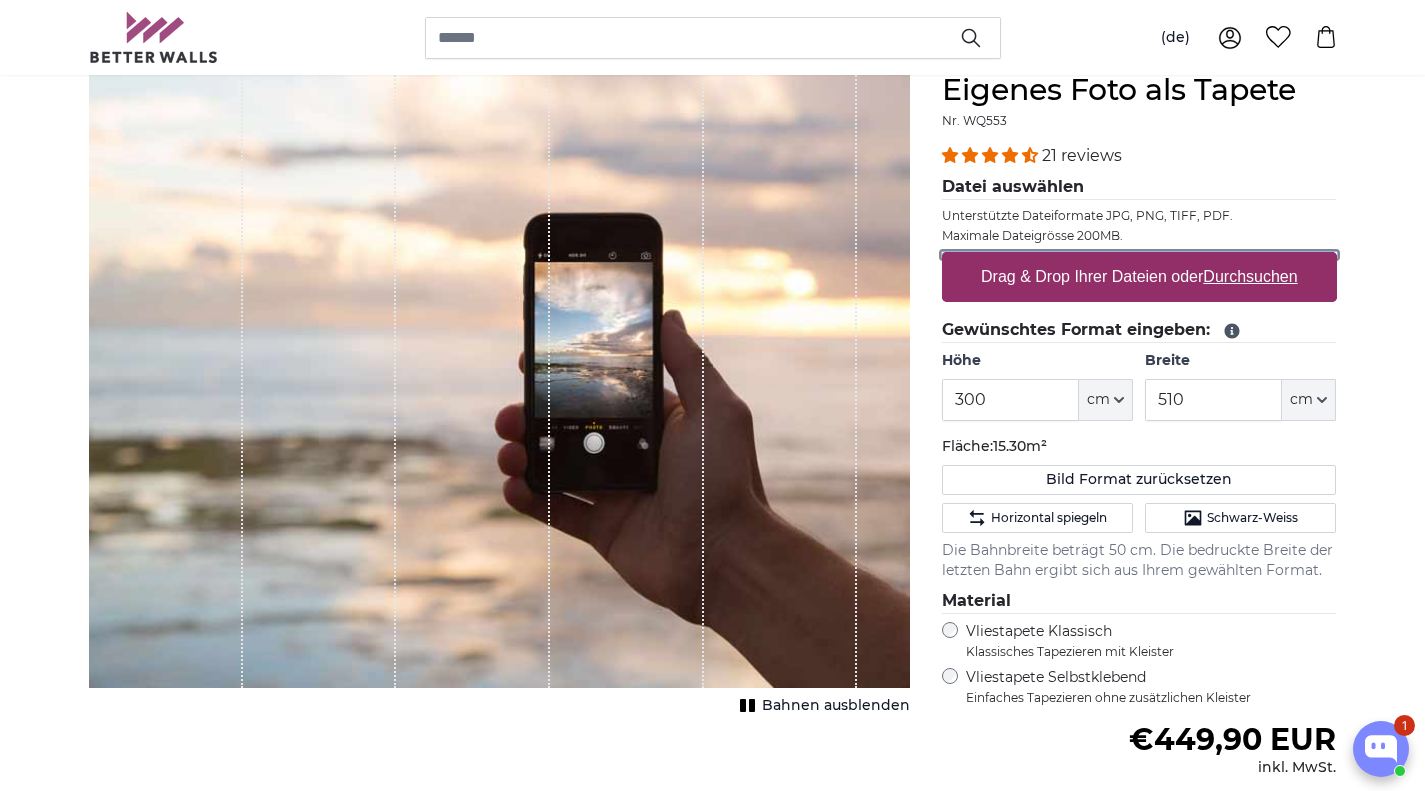 type on "**********" 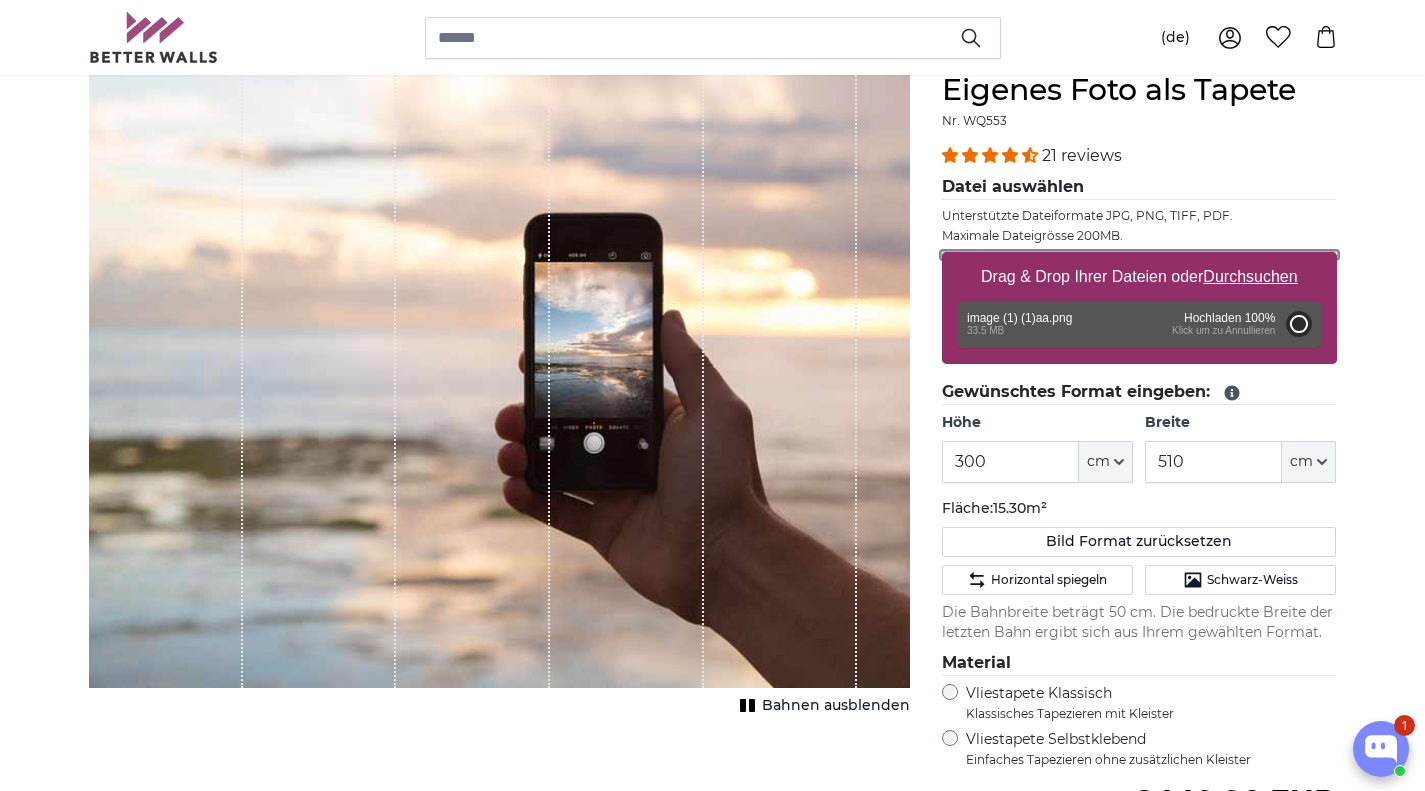 type on "200" 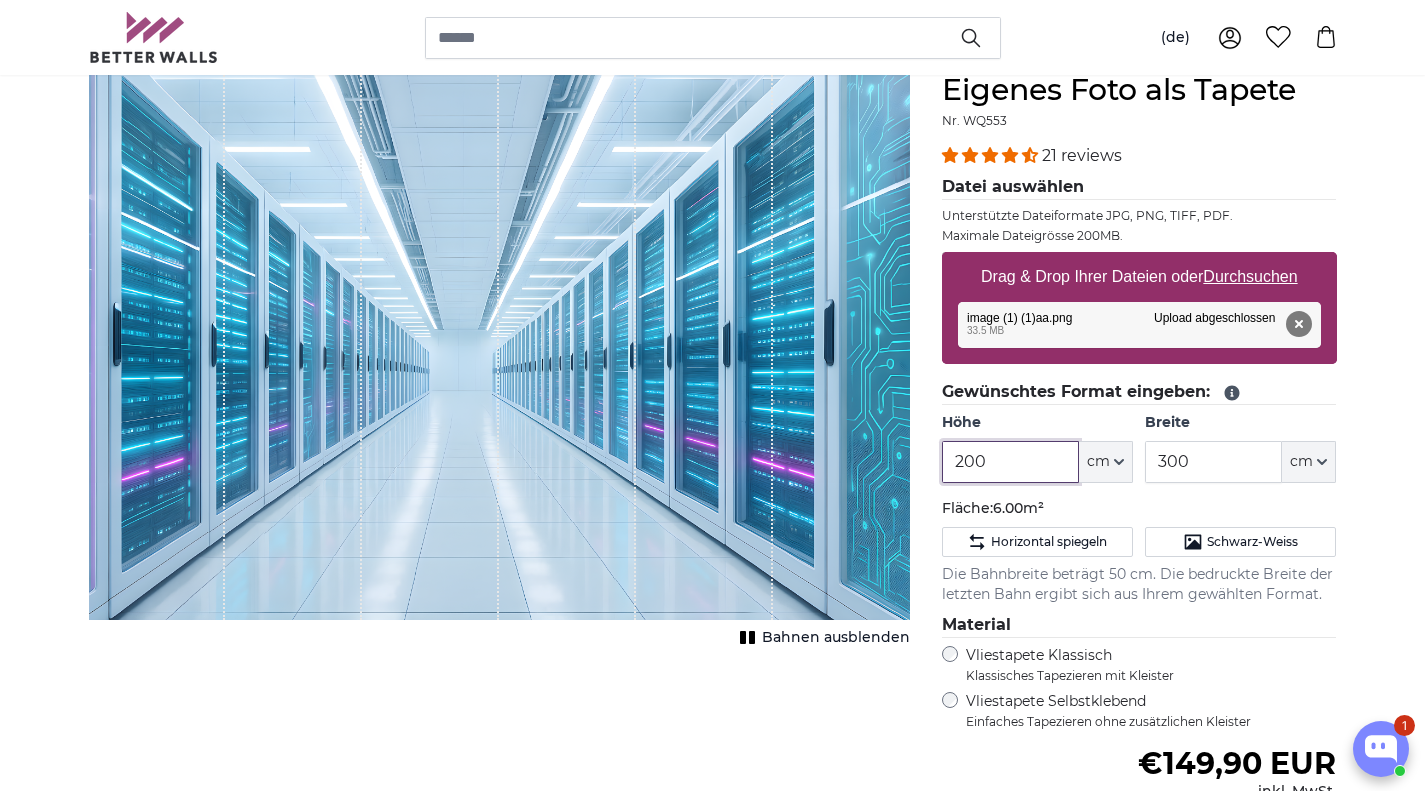click on "200" at bounding box center [1010, 462] 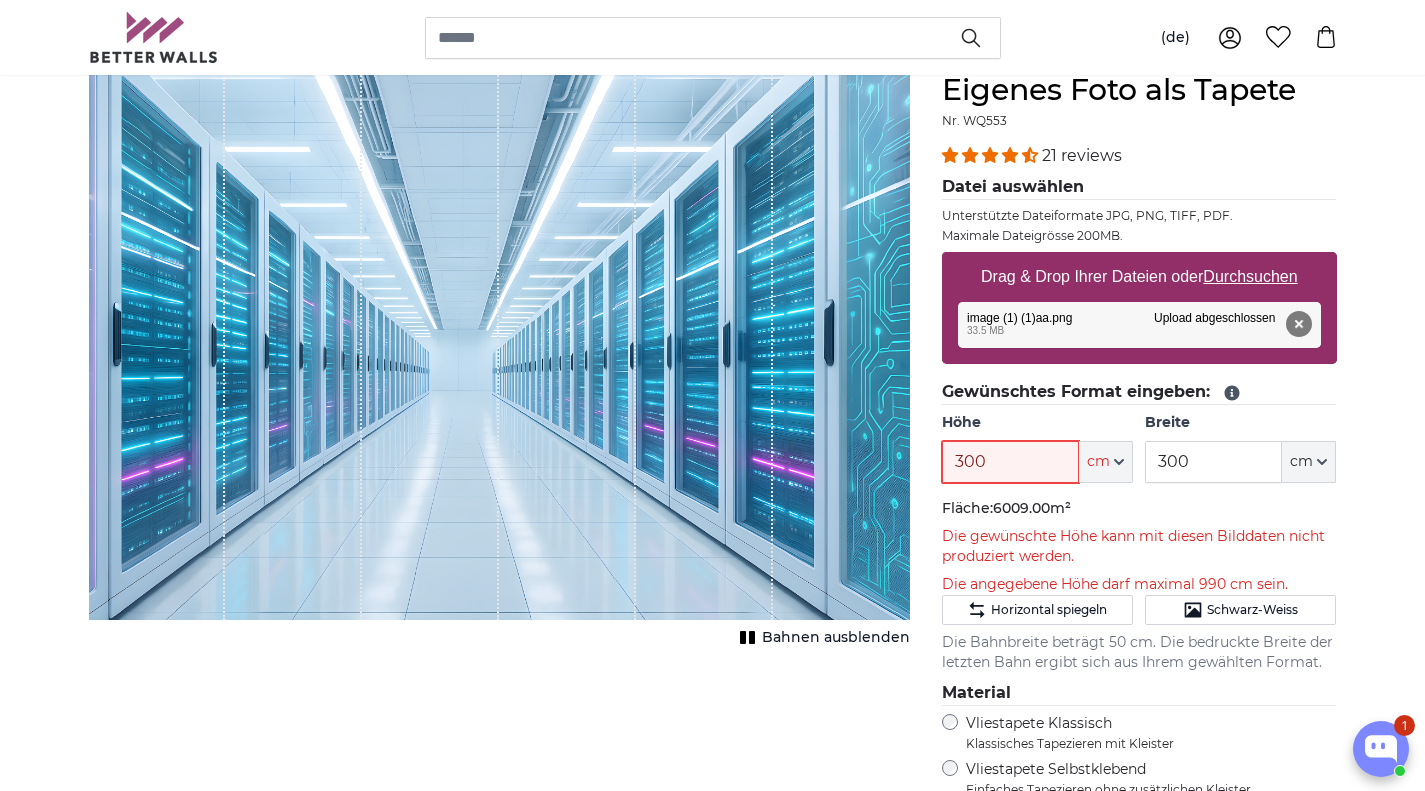 type on "300" 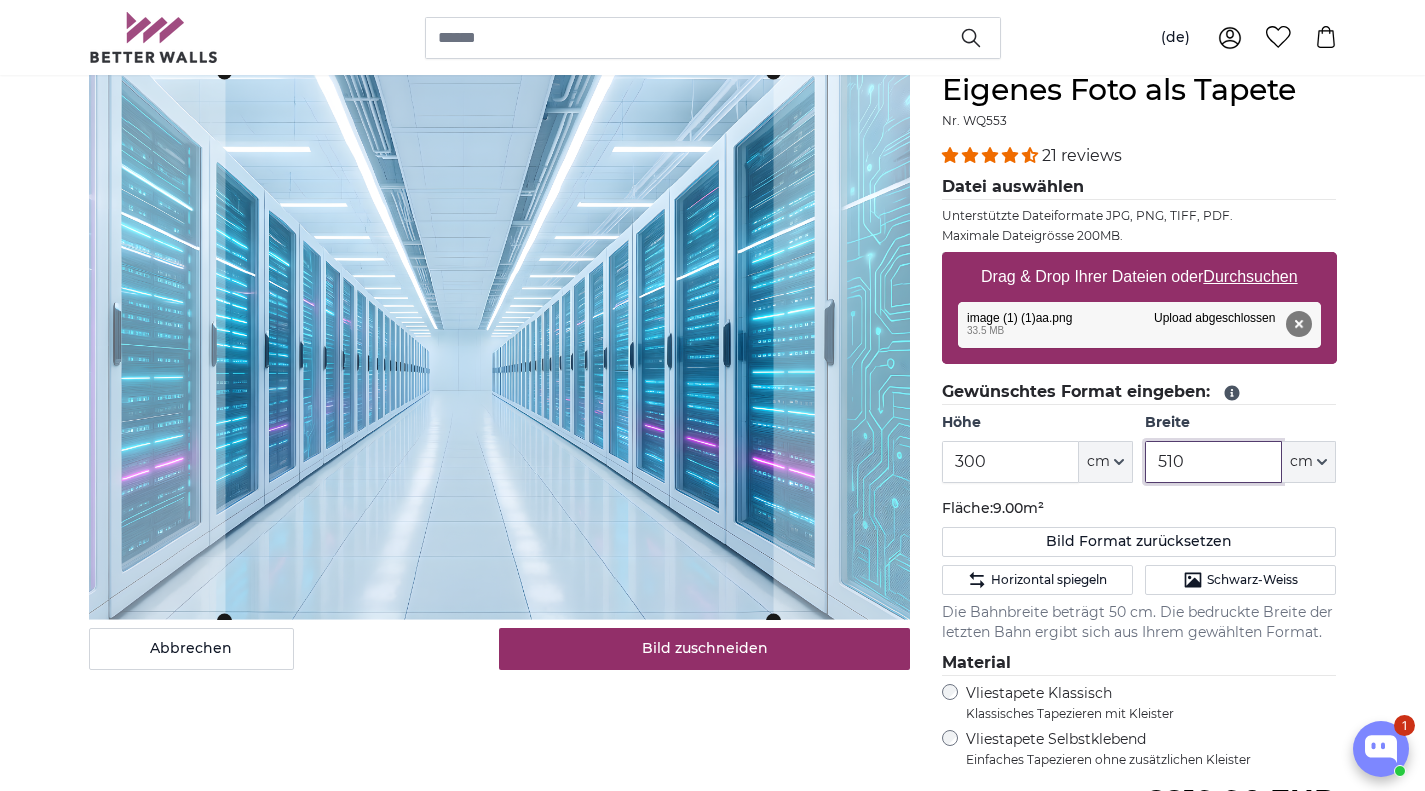 type on "510" 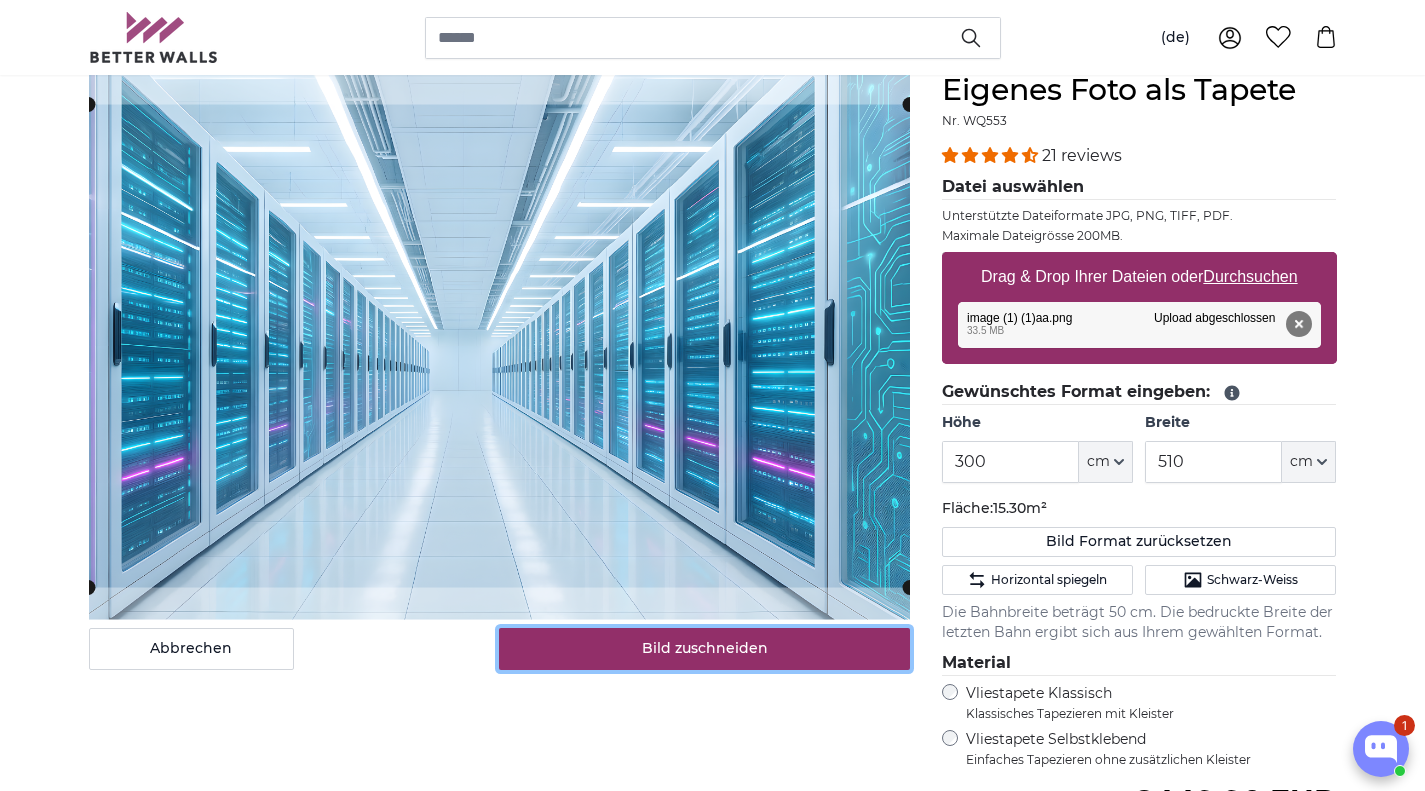 click on "Bild zuschneiden" at bounding box center [704, 649] 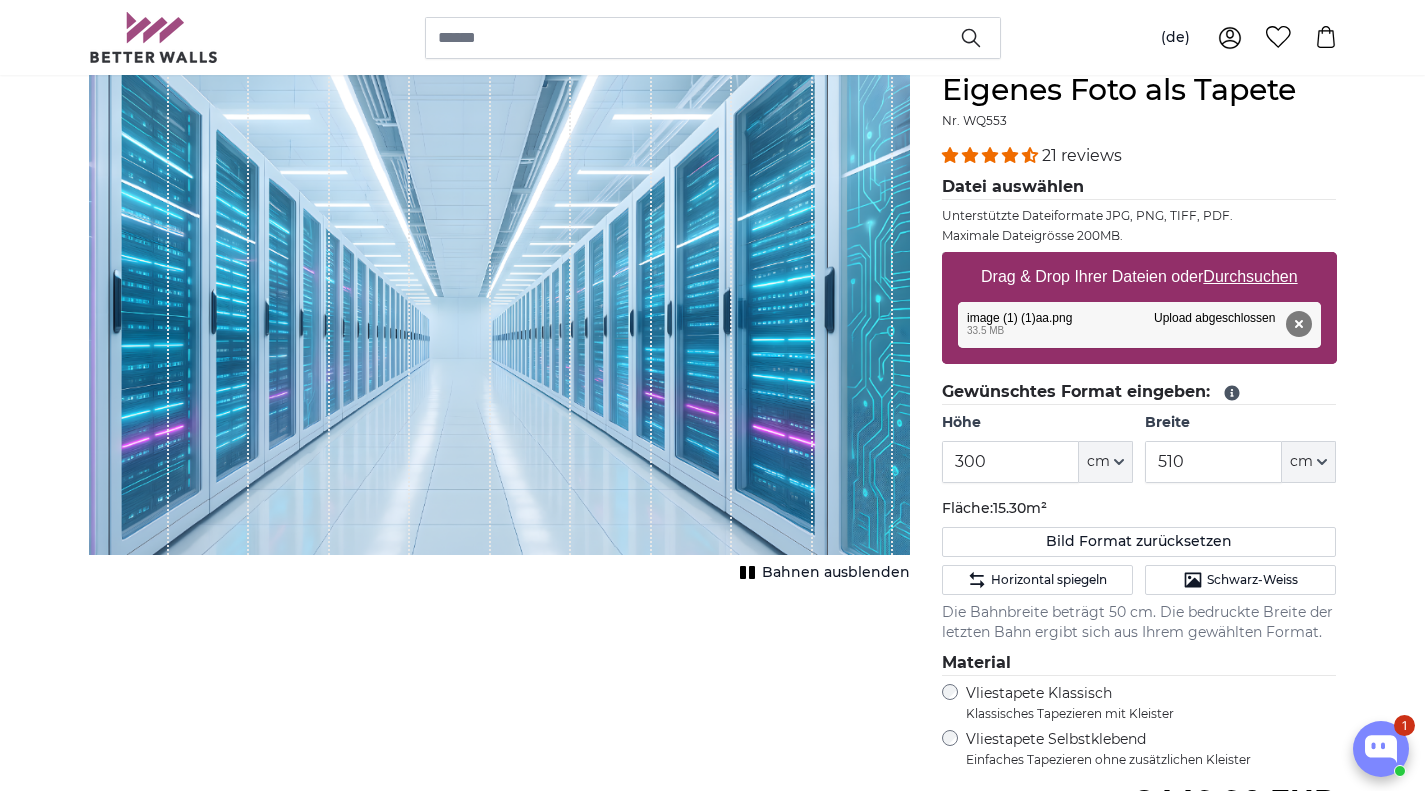 click on "Abbrechen
Bild zuschneiden
Bahnen ausblenden" at bounding box center [499, 591] 